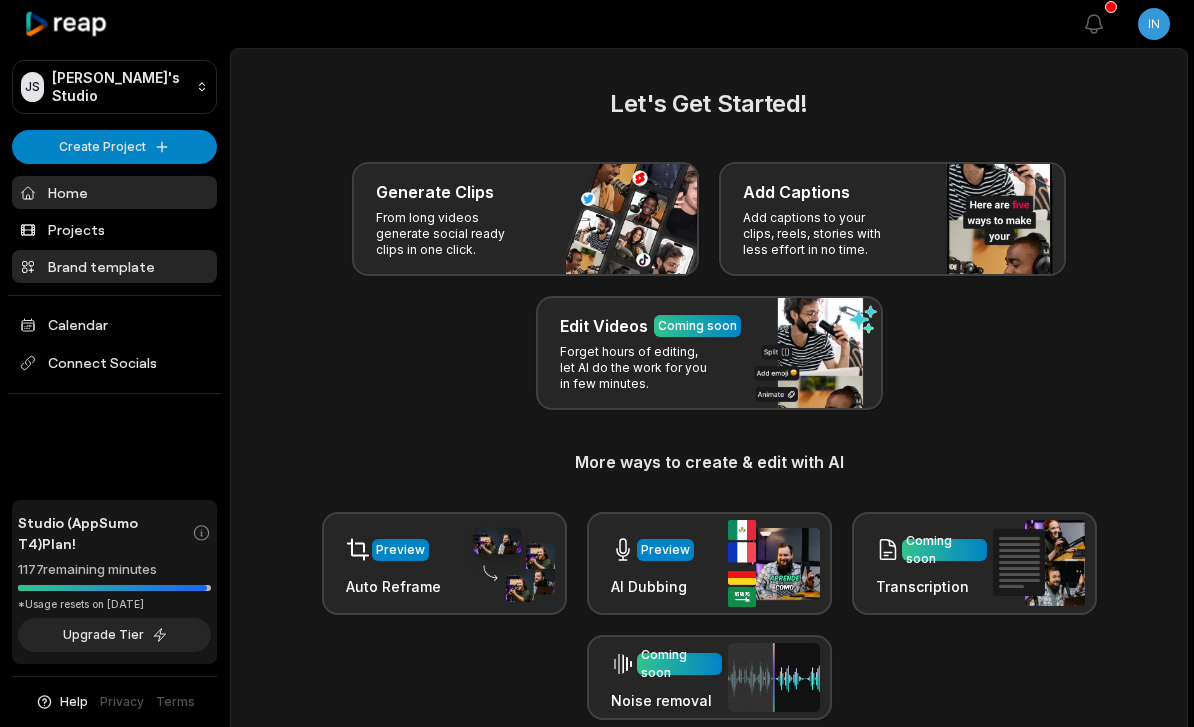 scroll, scrollTop: 0, scrollLeft: 0, axis: both 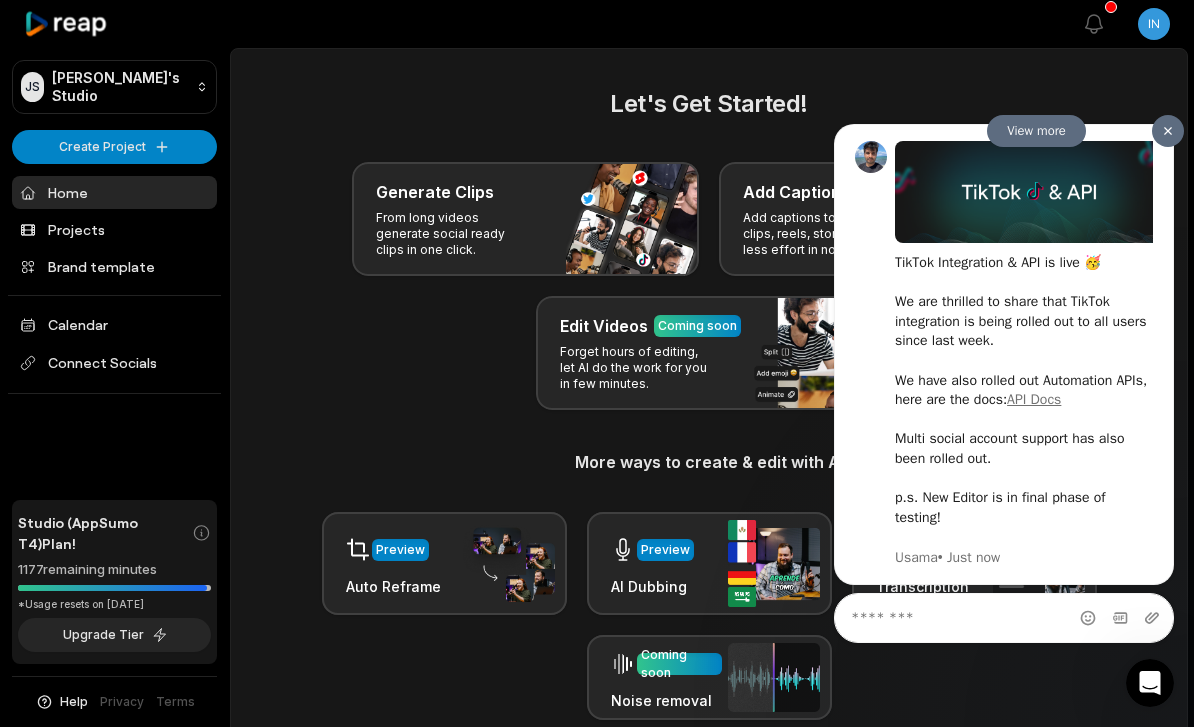 click at bounding box center [1168, 130] 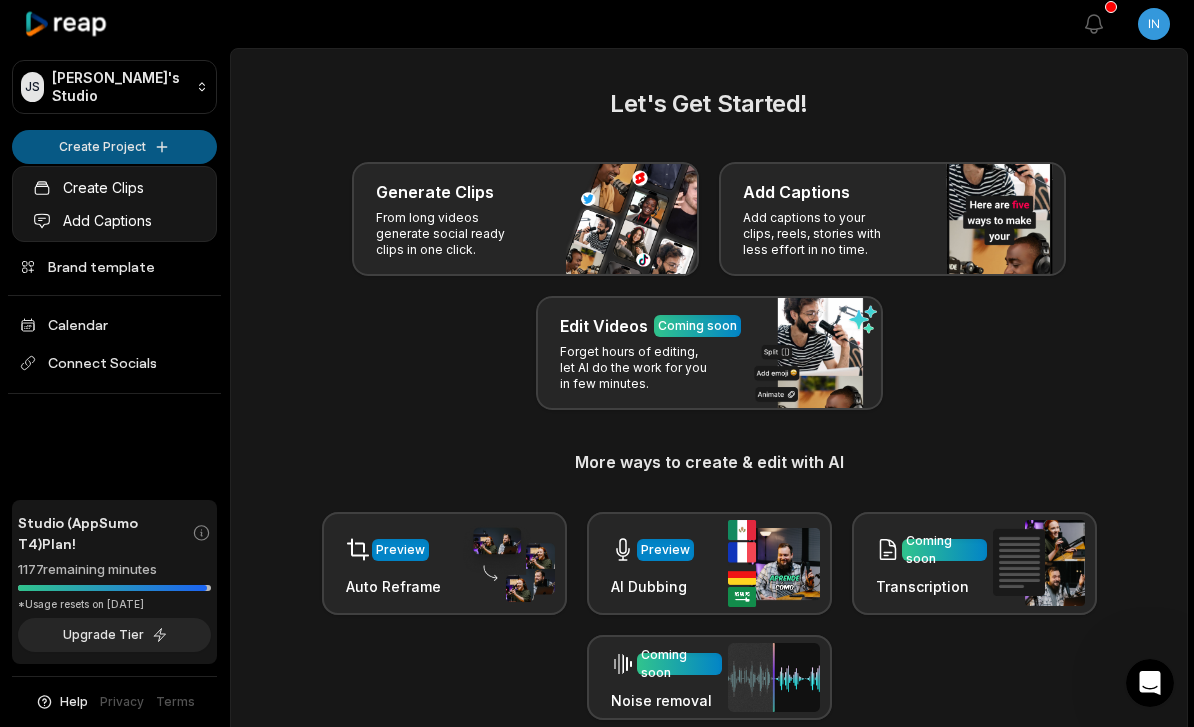 click on "JS Juuga's Studio Create Project Home Projects Brand template Calendar Connect Socials Studio (AppSumo T4)  Plan! 1177  remaining minutes *Usage resets on July 23, 2025 Upgrade Tier Help Privacy Terms Open sidebar View notifications Open user menu   Let's Get Started! Generate Clips From long videos generate social ready clips in one click. Add Captions Add captions to your clips, reels, stories with less effort in no time. Edit Videos Coming soon Forget hours of editing, let AI do the work for you in few minutes. More ways to create & edit with AI Preview Auto Reframe Preview AI Dubbing Coming soon Transcription Coming soon Noise removal Recent Projects View all View Clips Clips 23:21 June 27, 2025 Open options 5 days ago View Clips Clips 22:47 Automatic Open options a month ago View Clips Clips 13:08 IMG_0071 Open options 2 months ago View Clips Clips 25:09 Business 360 cpa - capital gain tax Open options 2 months ago Made with   in San Francisco Create Clips Add Captions" at bounding box center (597, 363) 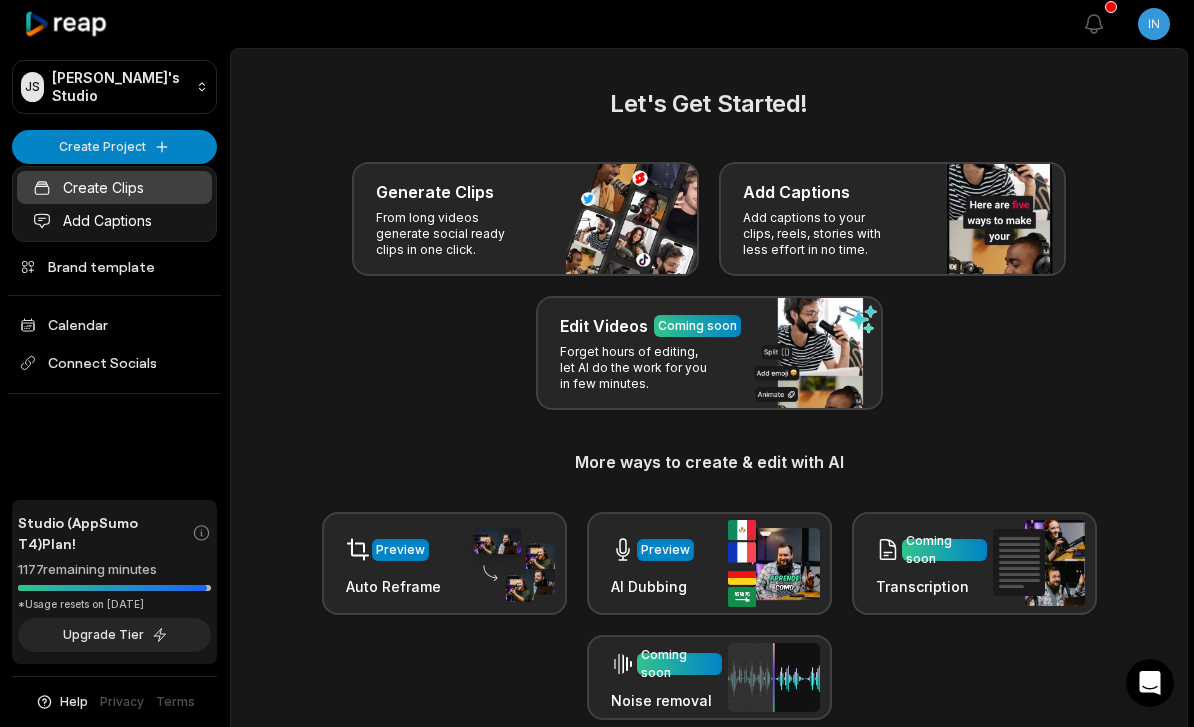 click on "Create Clips" at bounding box center [114, 187] 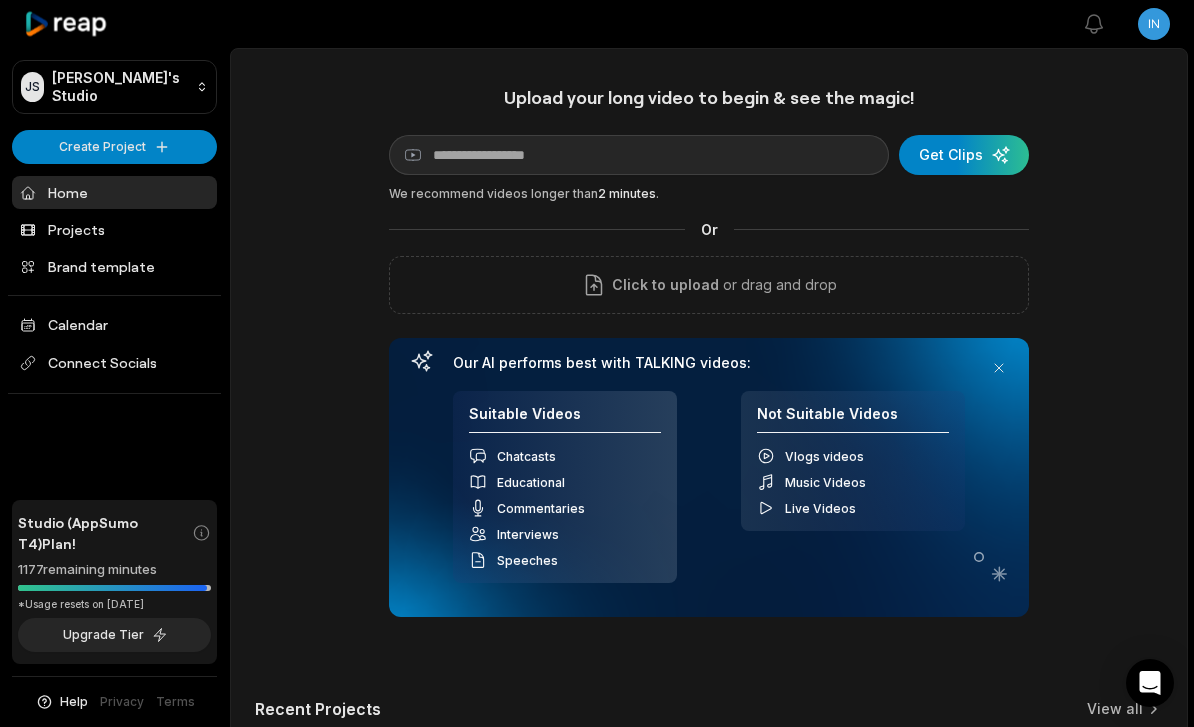 scroll, scrollTop: 0, scrollLeft: 0, axis: both 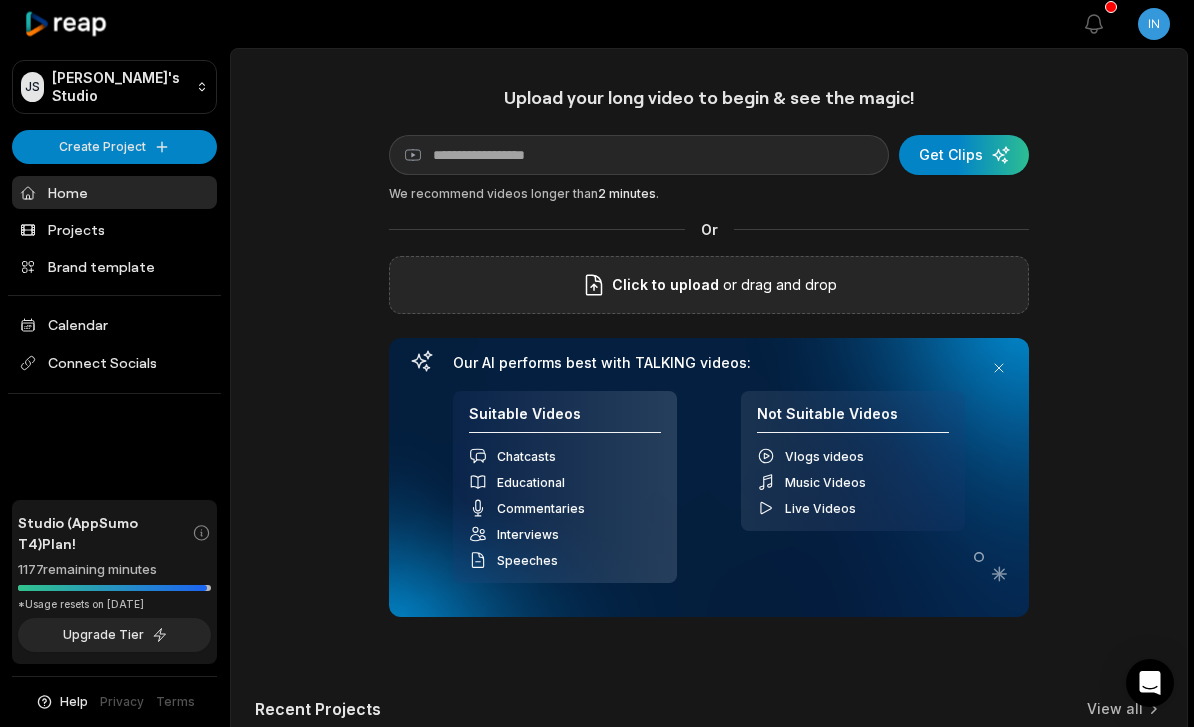 click on "Click to upload or drag and drop" at bounding box center (709, 285) 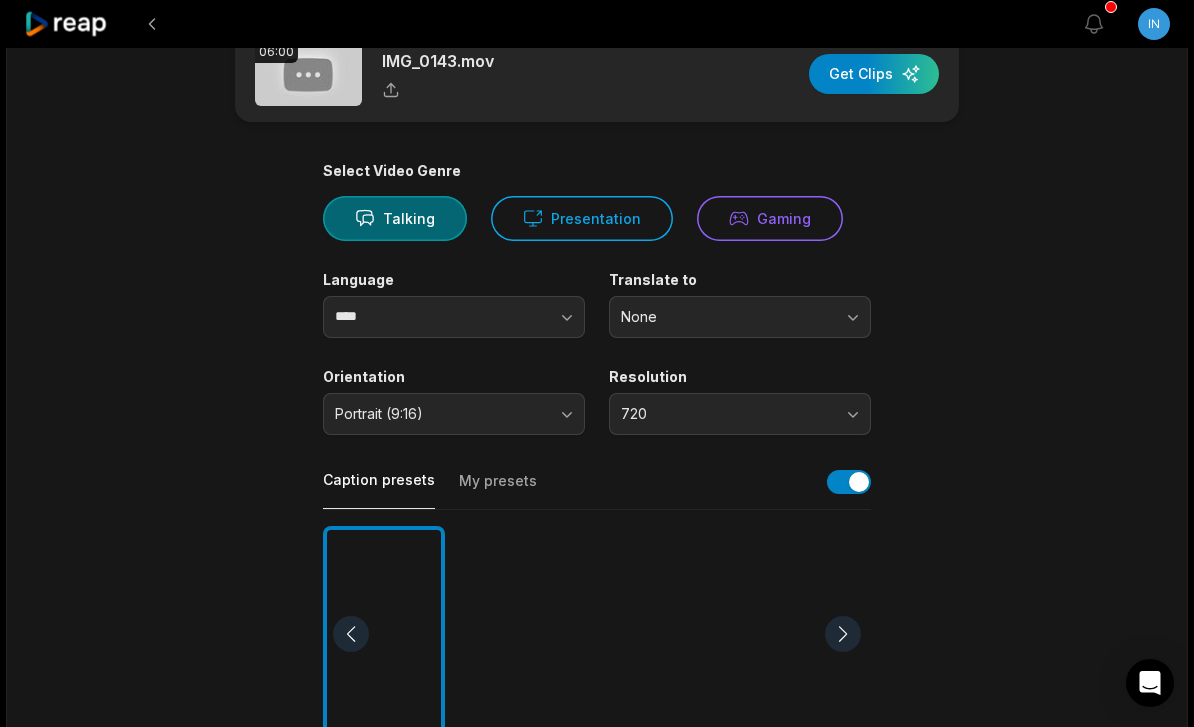 scroll, scrollTop: 62, scrollLeft: 0, axis: vertical 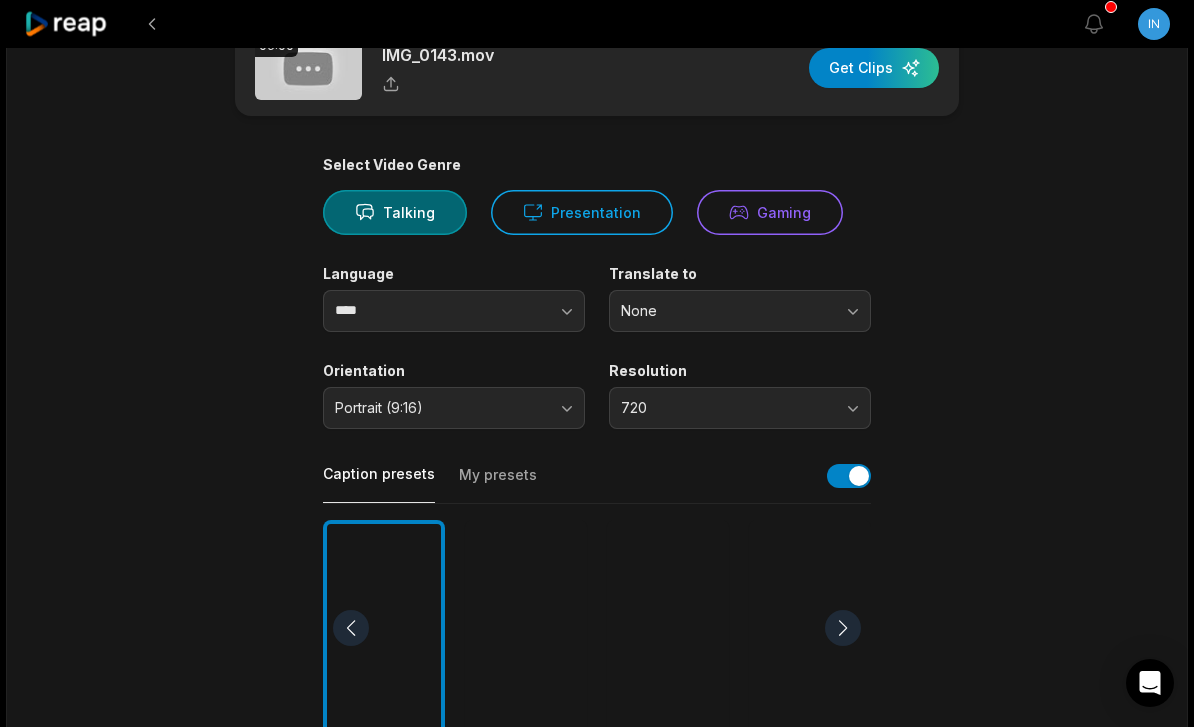 click on "720" at bounding box center [740, 408] 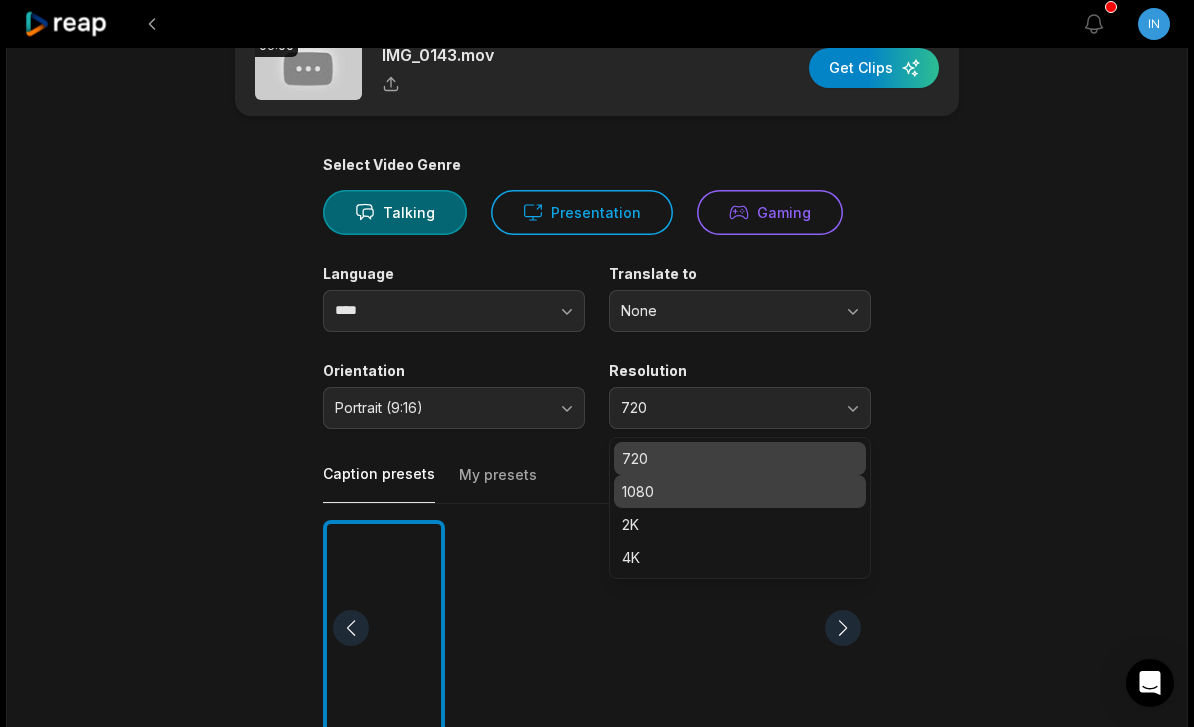 click on "1080" at bounding box center [740, 491] 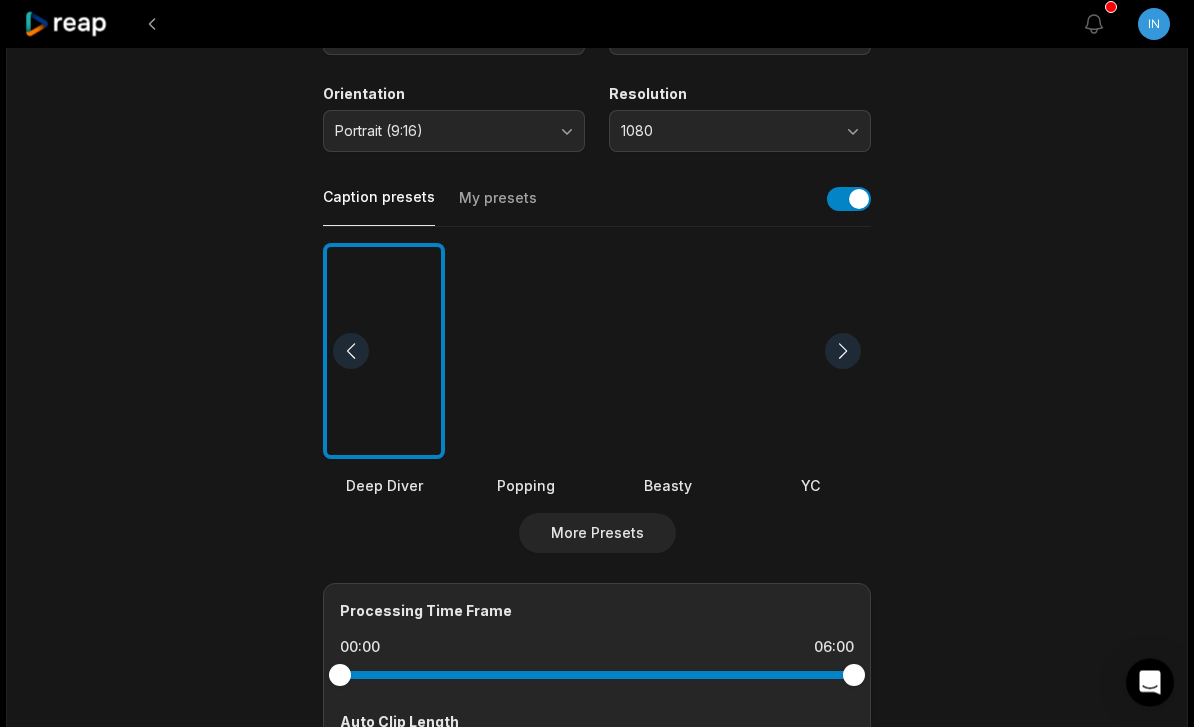 scroll, scrollTop: 339, scrollLeft: 0, axis: vertical 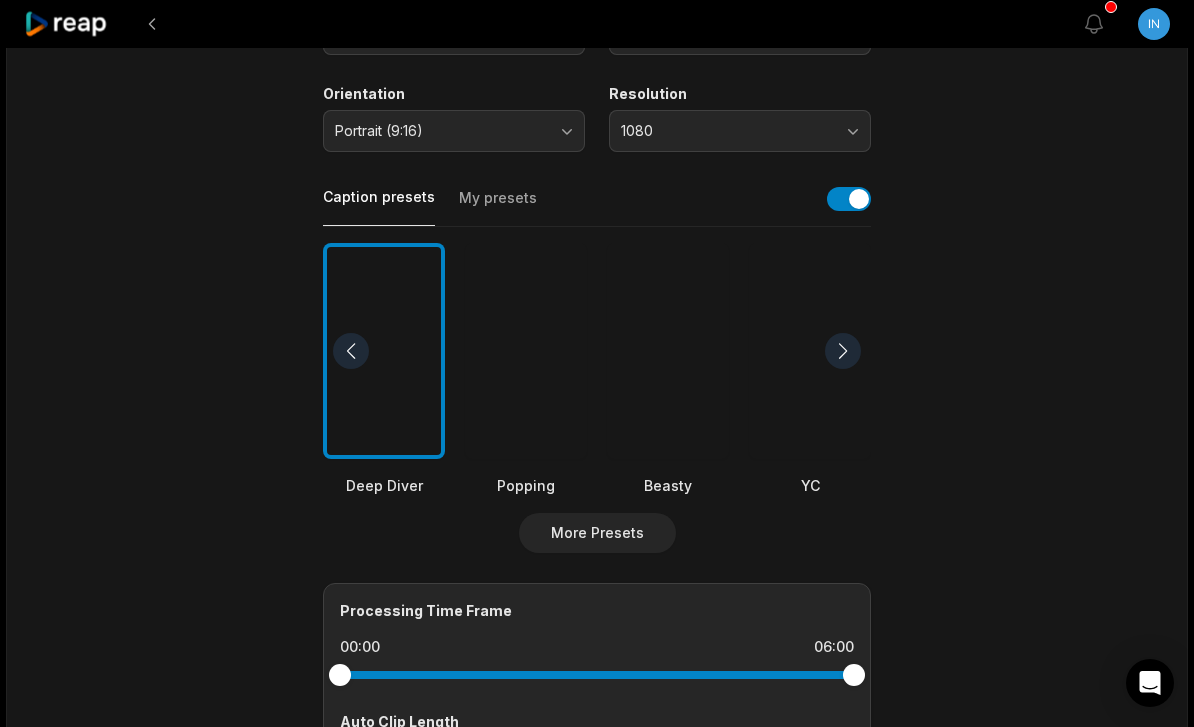 click at bounding box center (843, 351) 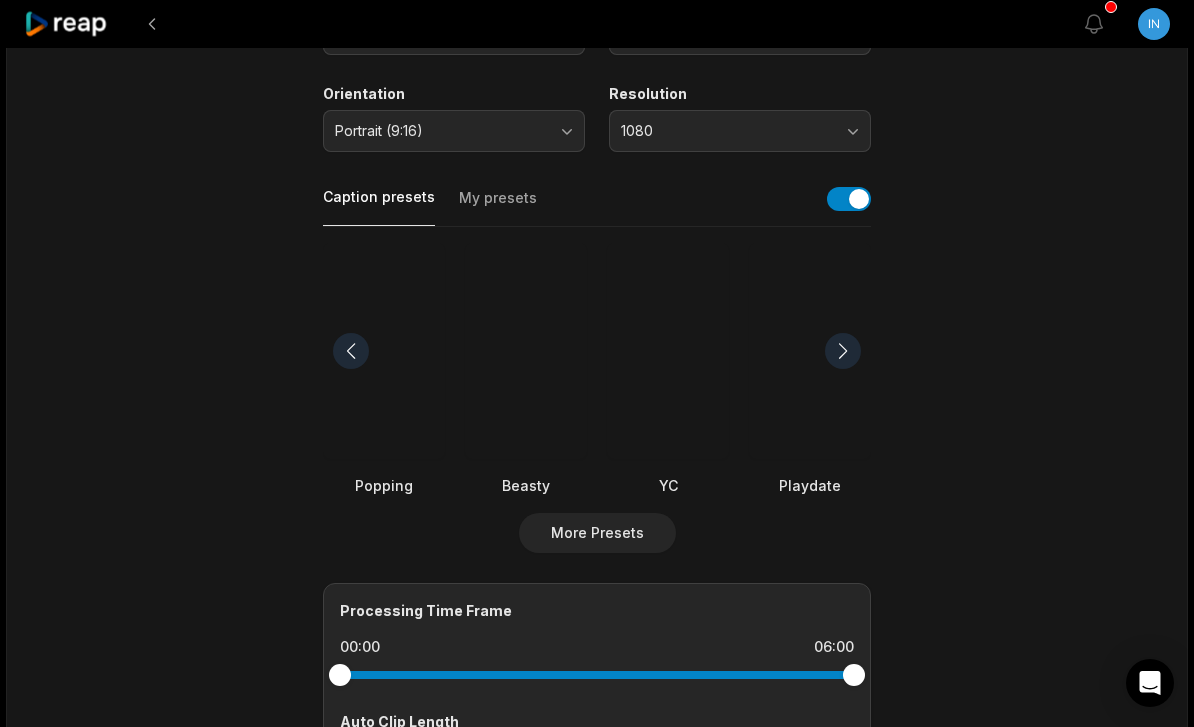 click at bounding box center (843, 351) 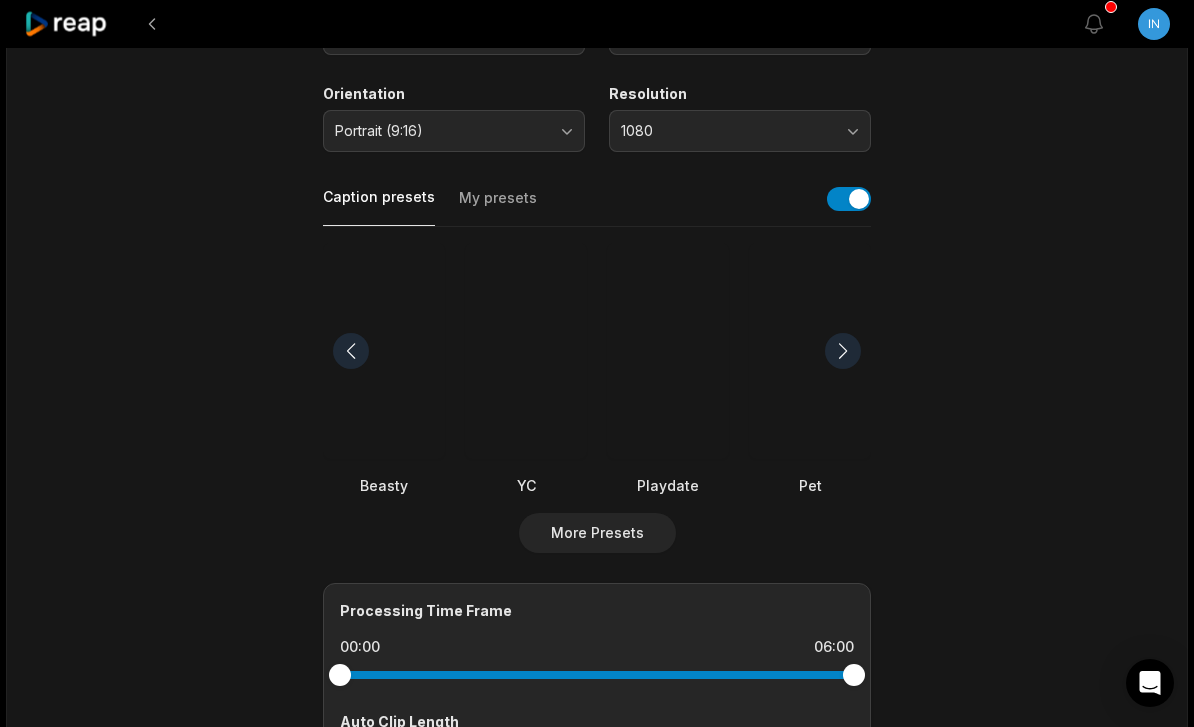 click at bounding box center [843, 351] 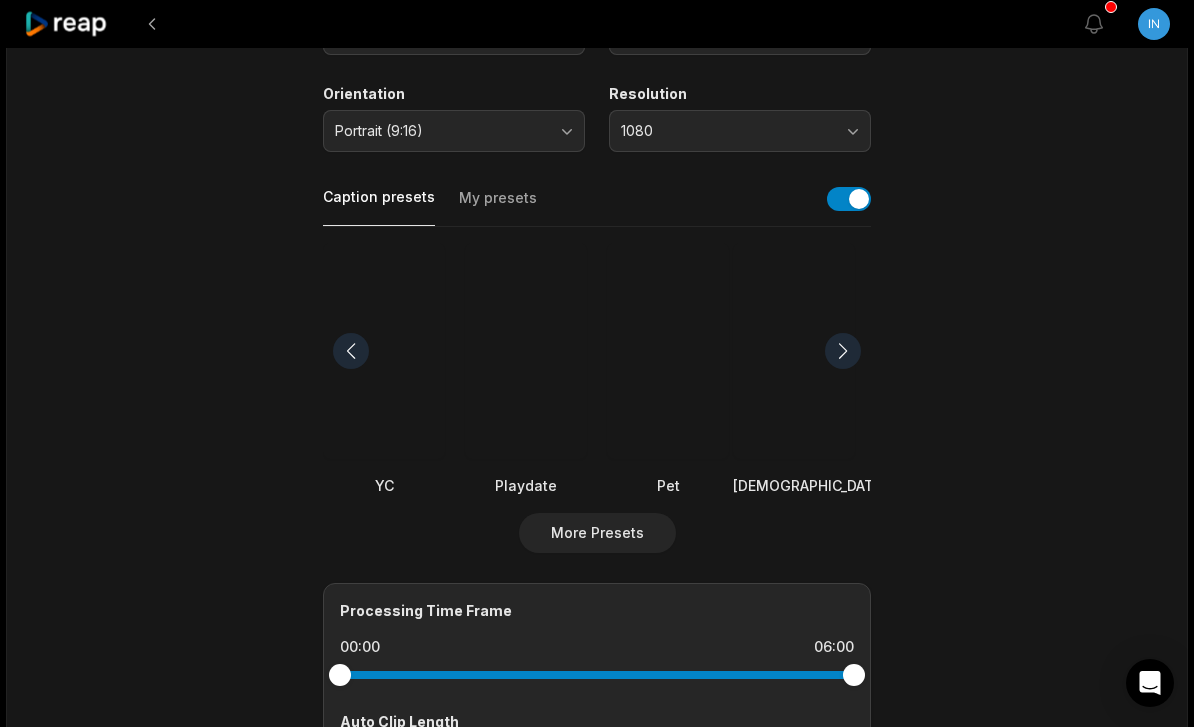 click on "My presets" at bounding box center (498, 207) 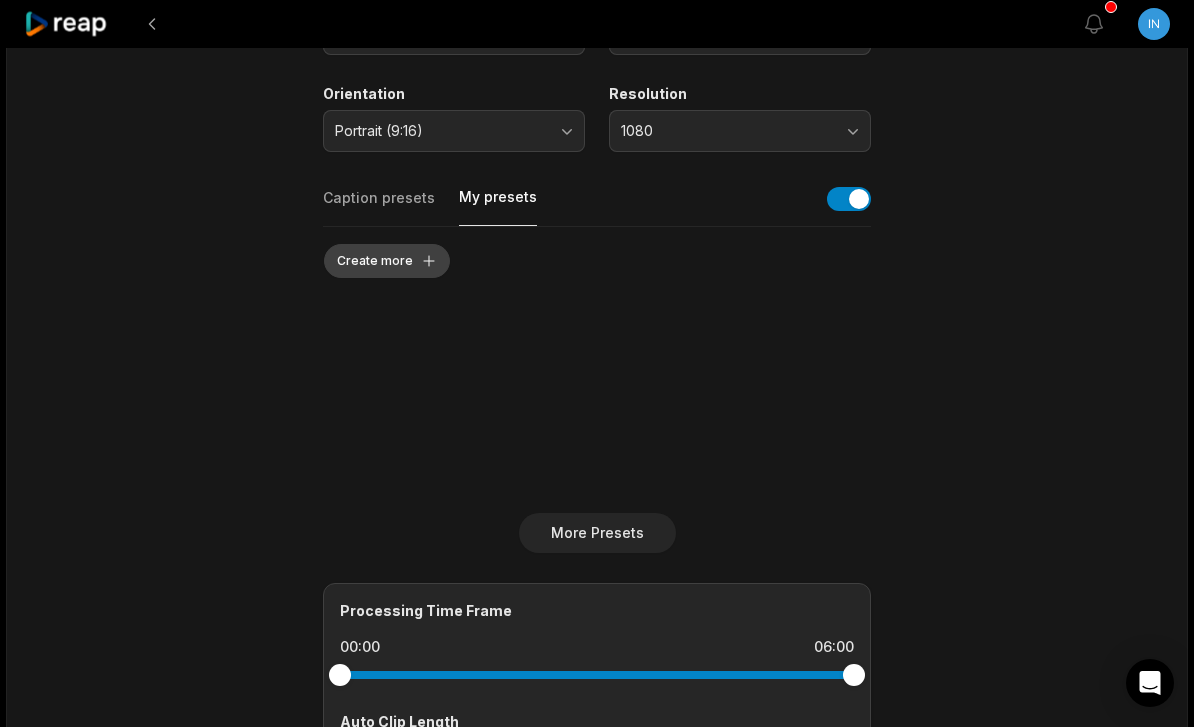 click on "Create more" at bounding box center [387, 261] 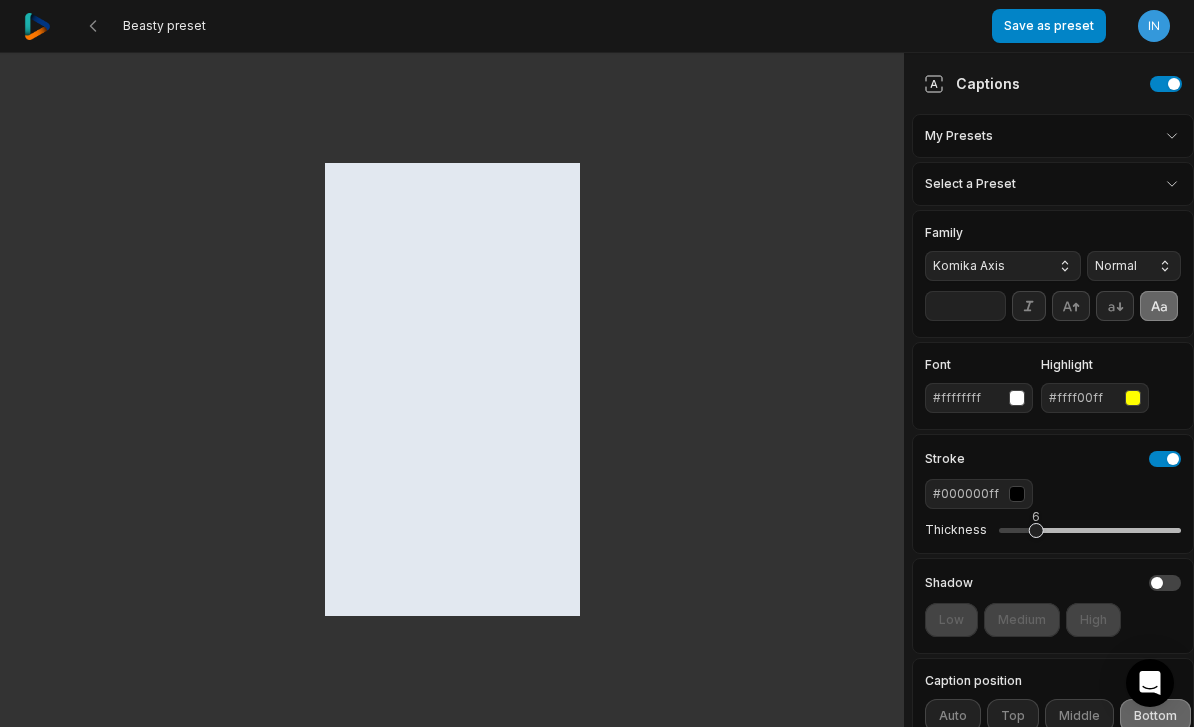 click at bounding box center [1133, 398] 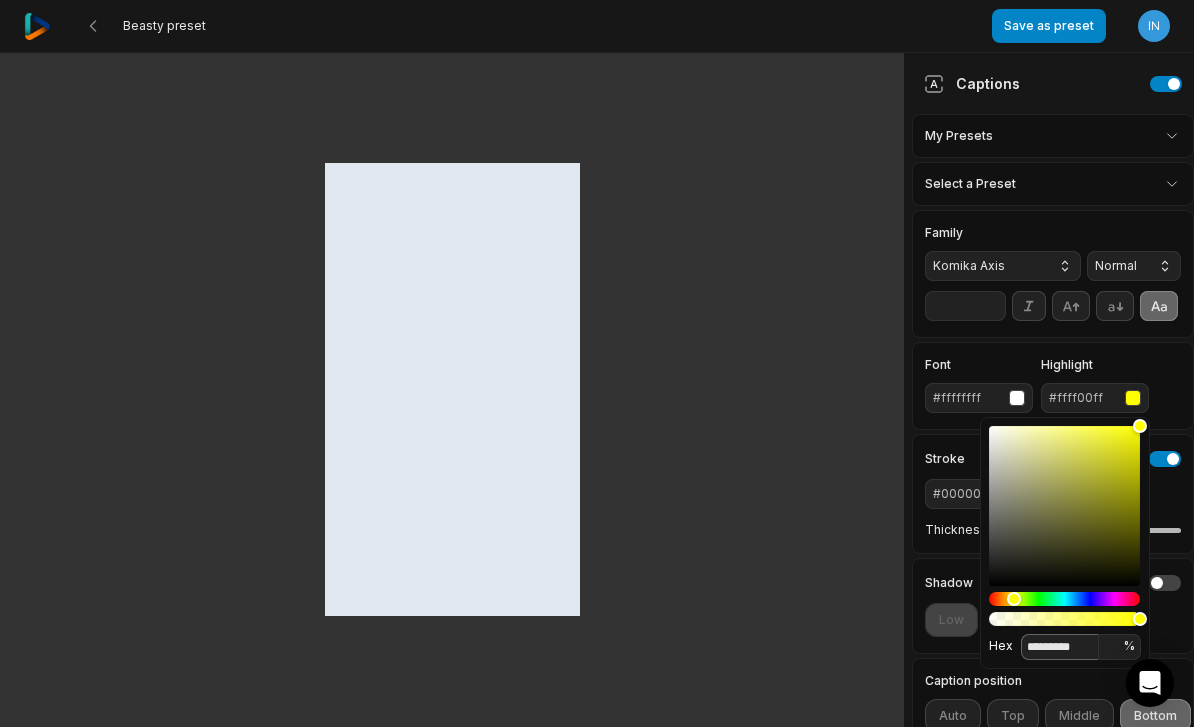 click on "*********" at bounding box center [1060, 647] 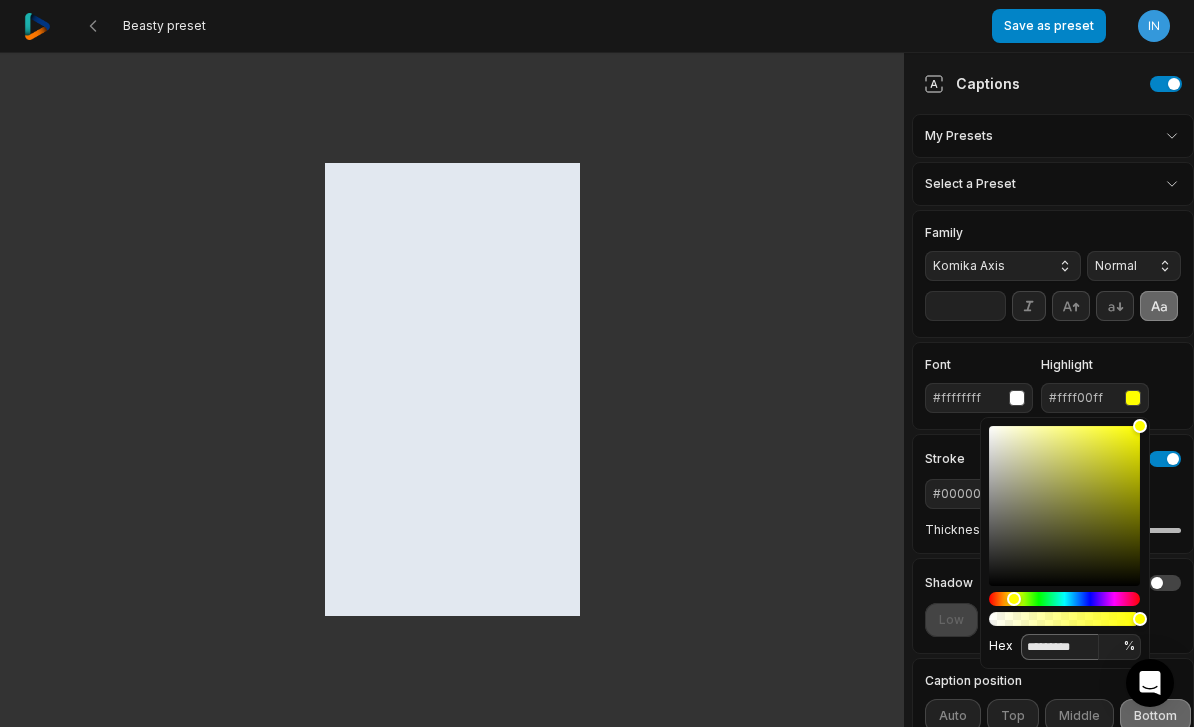 click on "Beasty preset Save as preset Open user menu Captions My Presets Select a Preset Family Komika Axis Normal ** Font #ffffffff Highlight #ffff00ff Stroke #000000ff Thickness 6 Shadow Low Medium High Caption position Auto Top Middle Bottom 70 Animation Fade in Partial fade in Slide in Pop in Box Caption animation Pop in Pop burst Recoil Unfold Widen Skew Sneak Slide up Tilt Orbit
Hex ********* *** %" at bounding box center (597, 362) 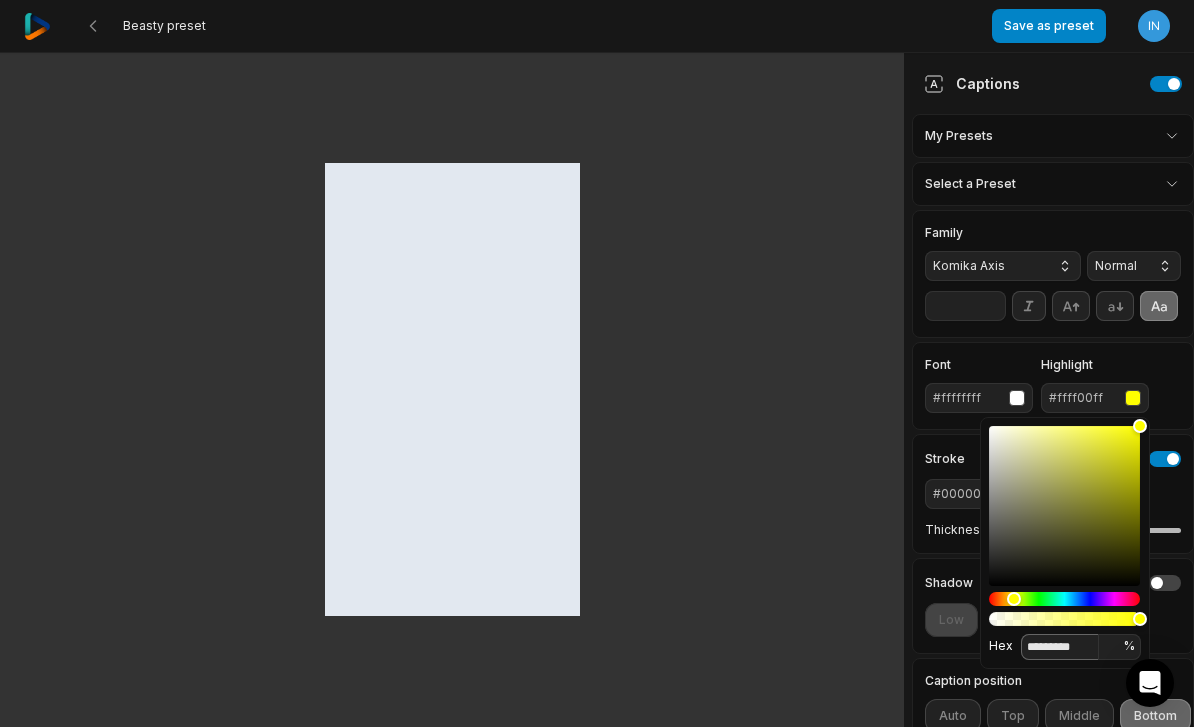 click on "*********" at bounding box center [1060, 647] 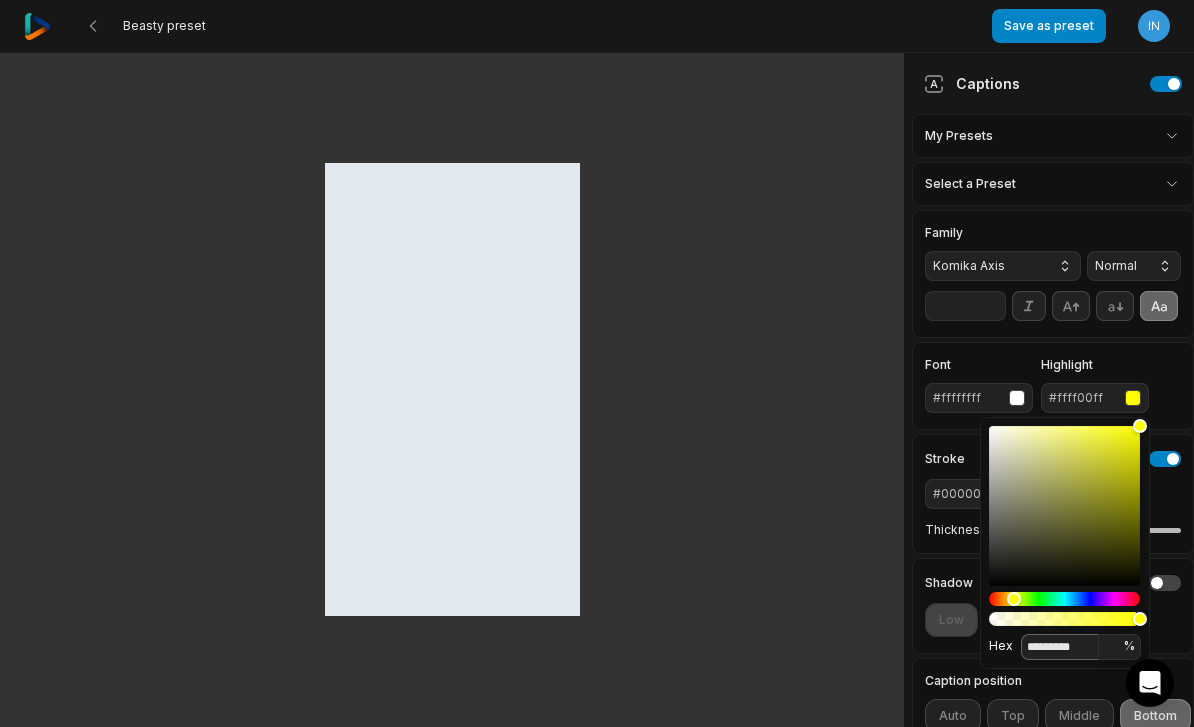 drag, startPoint x: 1077, startPoint y: 647, endPoint x: 1032, endPoint y: 652, distance: 45.276924 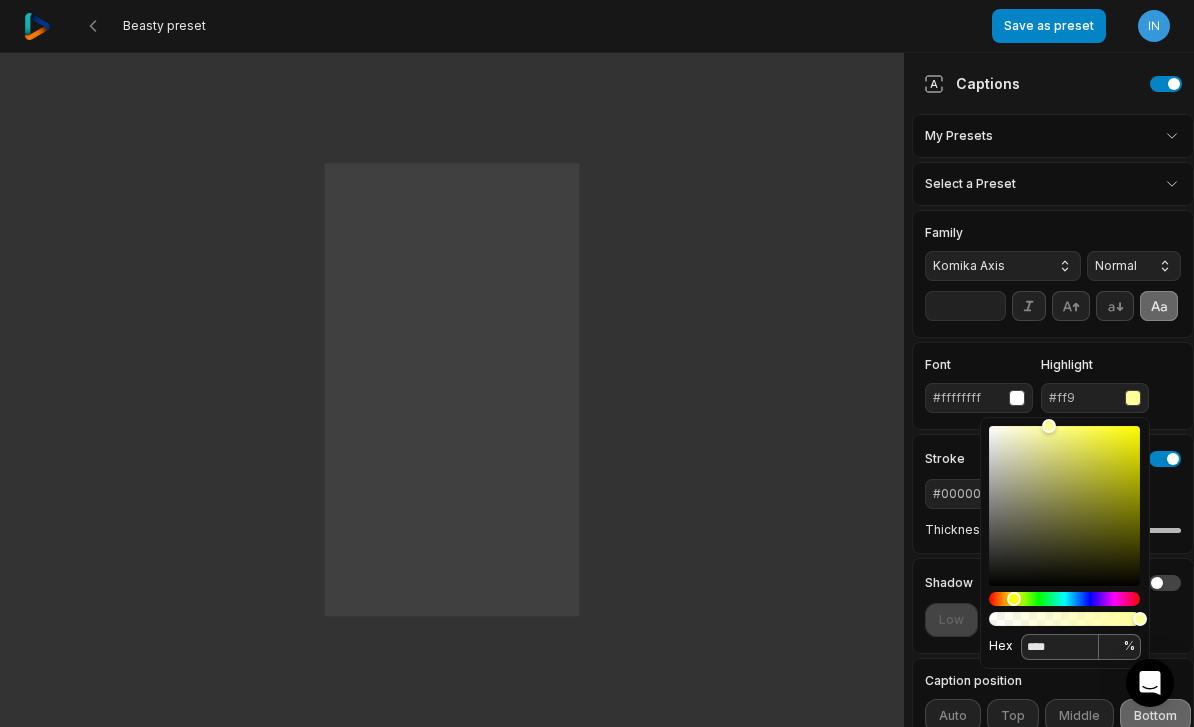type on "*****" 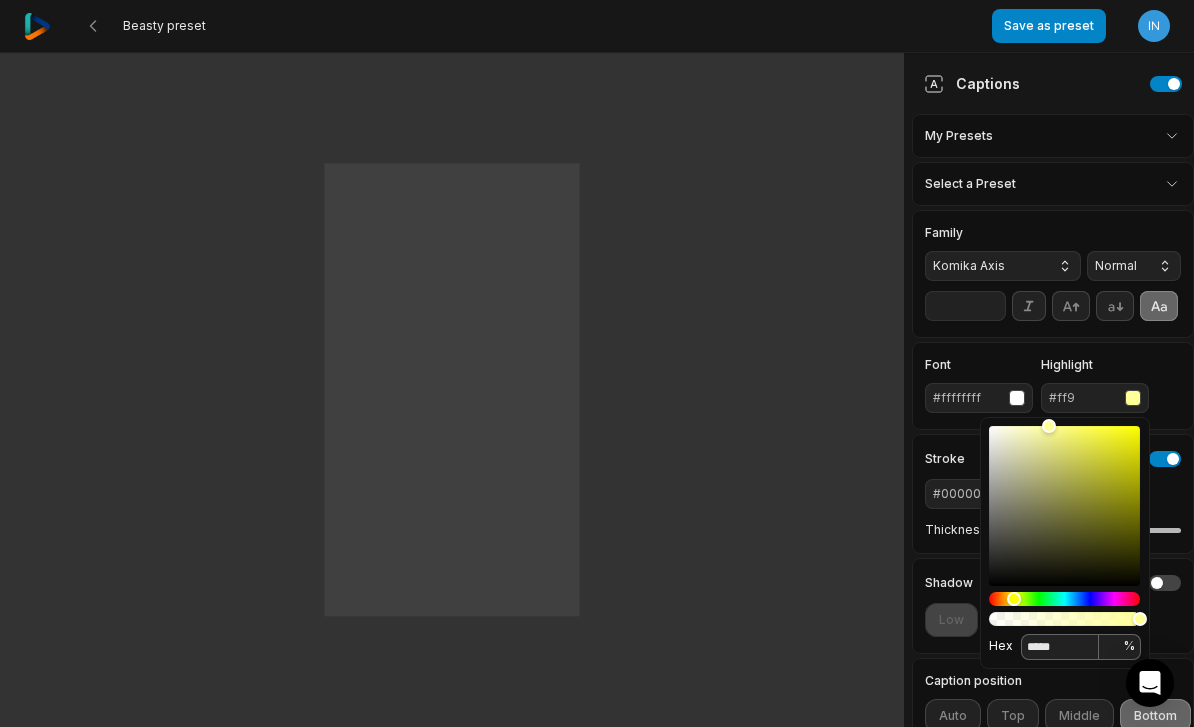 type on "**" 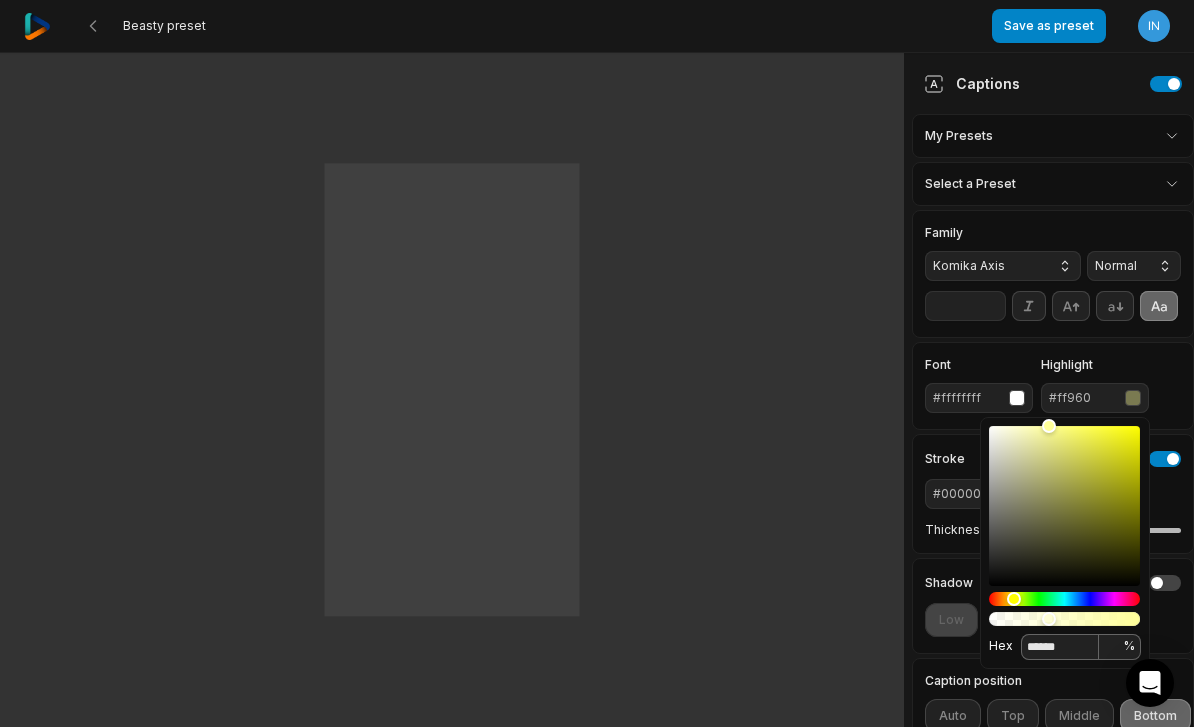 type on "*******" 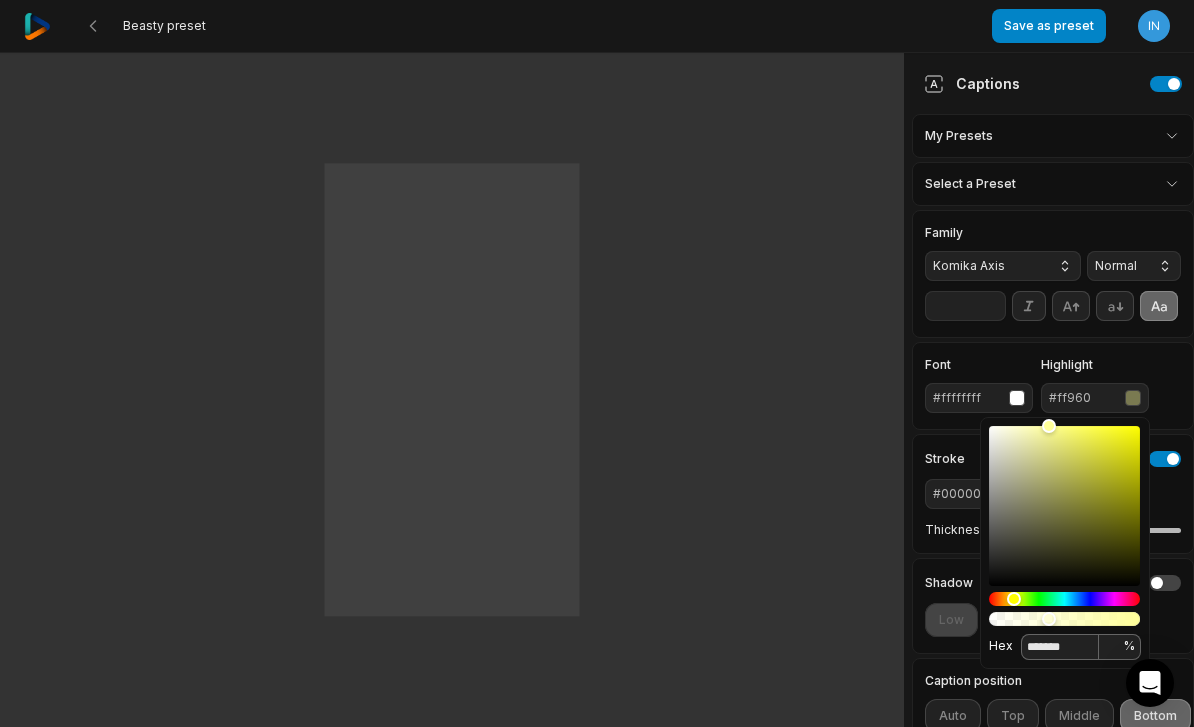type on "***" 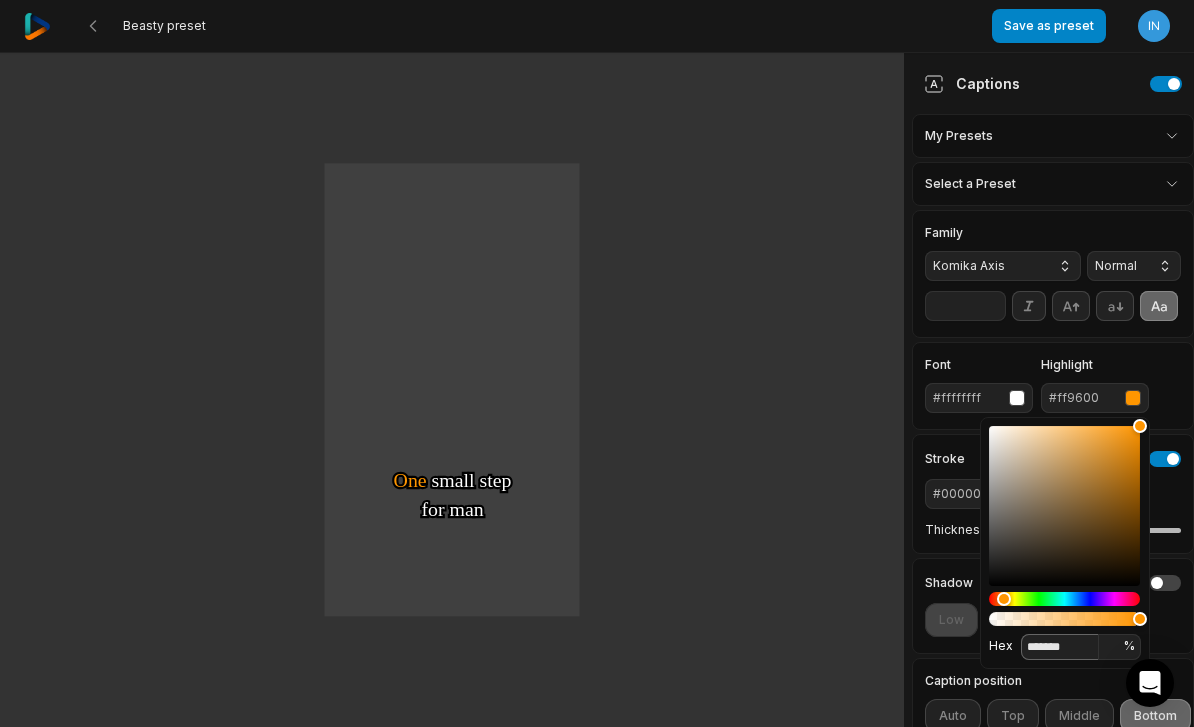 type on "*******" 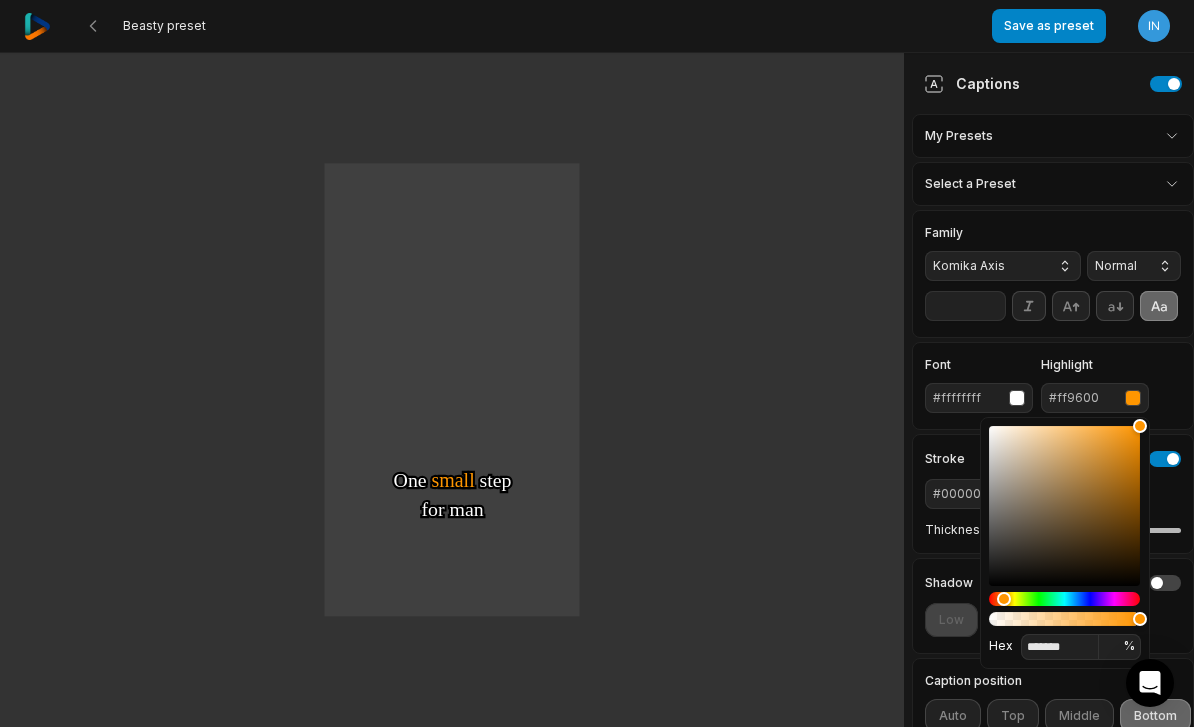 click on "Font" at bounding box center [979, 365] 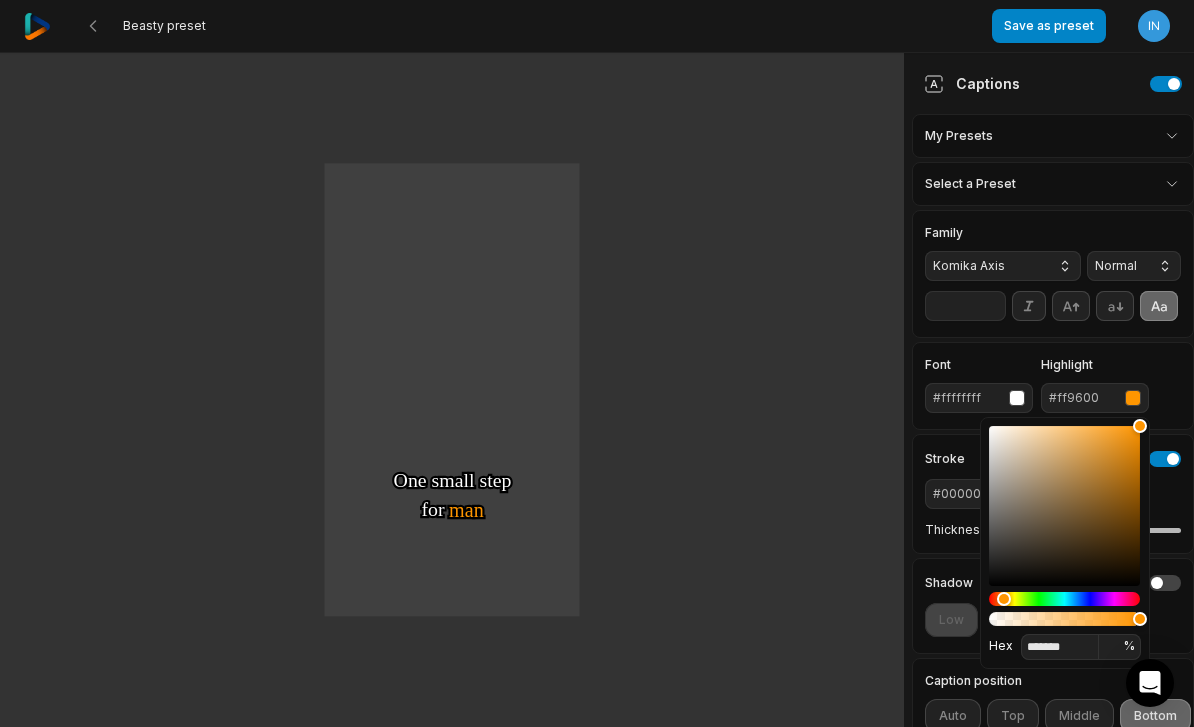 click on "Komika Axis" at bounding box center (987, 266) 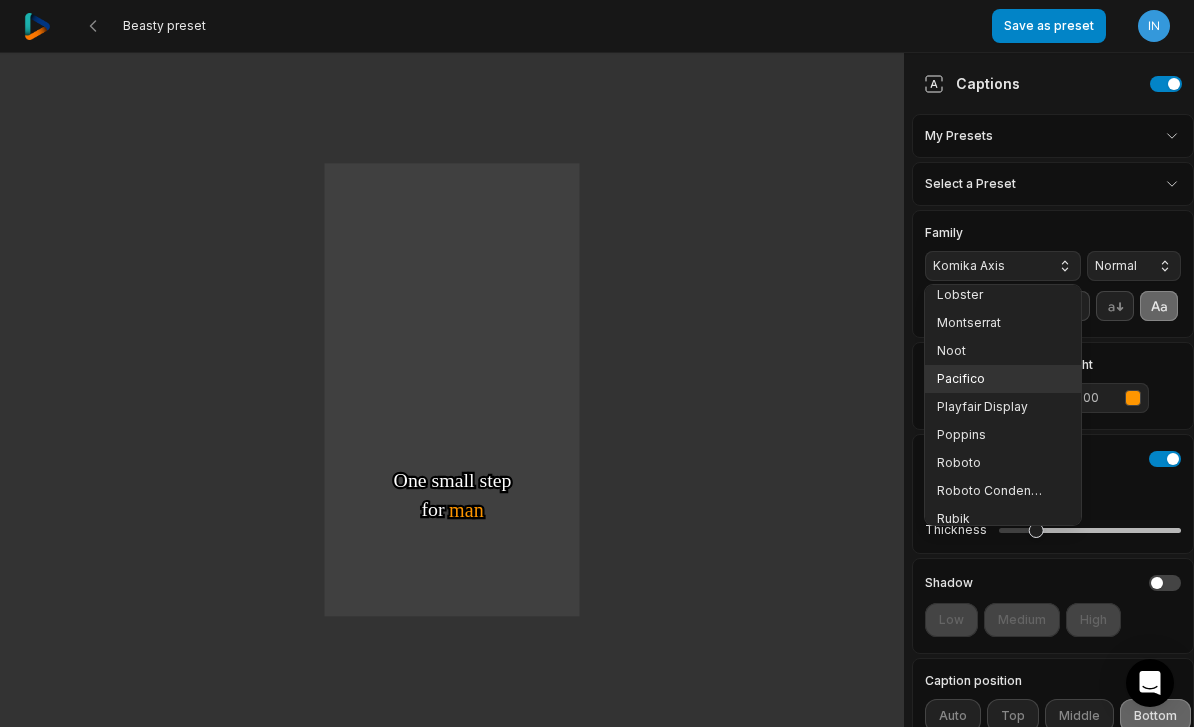scroll, scrollTop: 263, scrollLeft: 0, axis: vertical 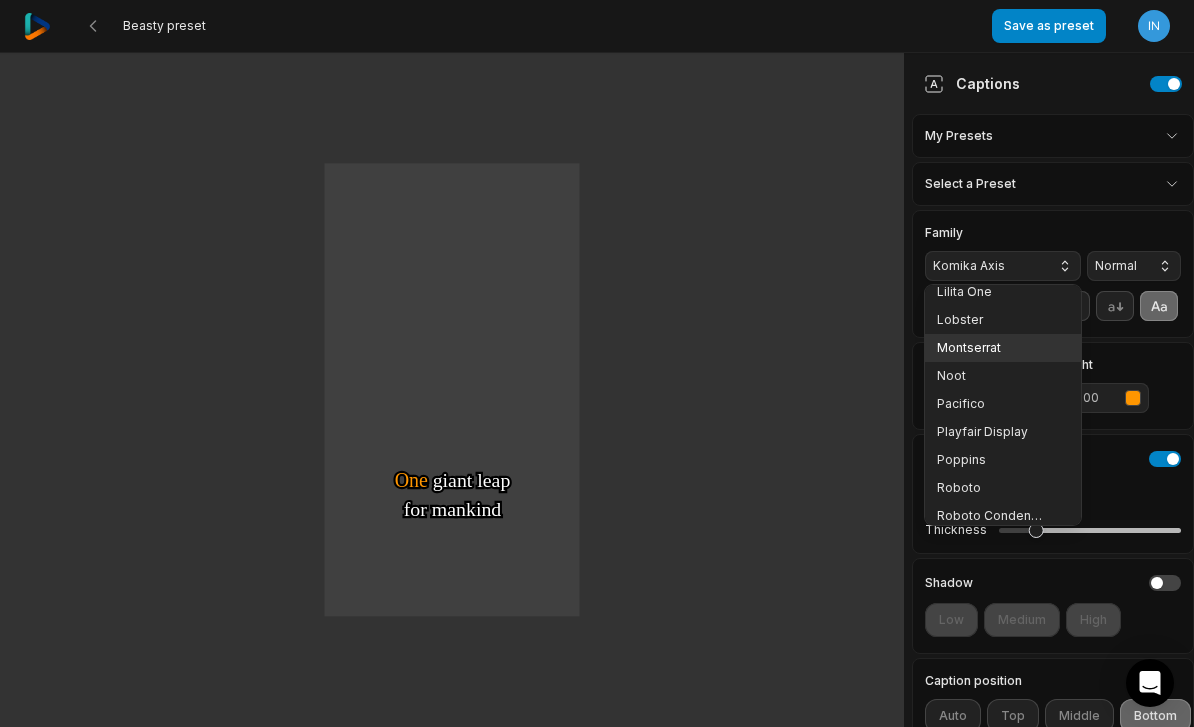 click on "Montserrat" at bounding box center [991, 348] 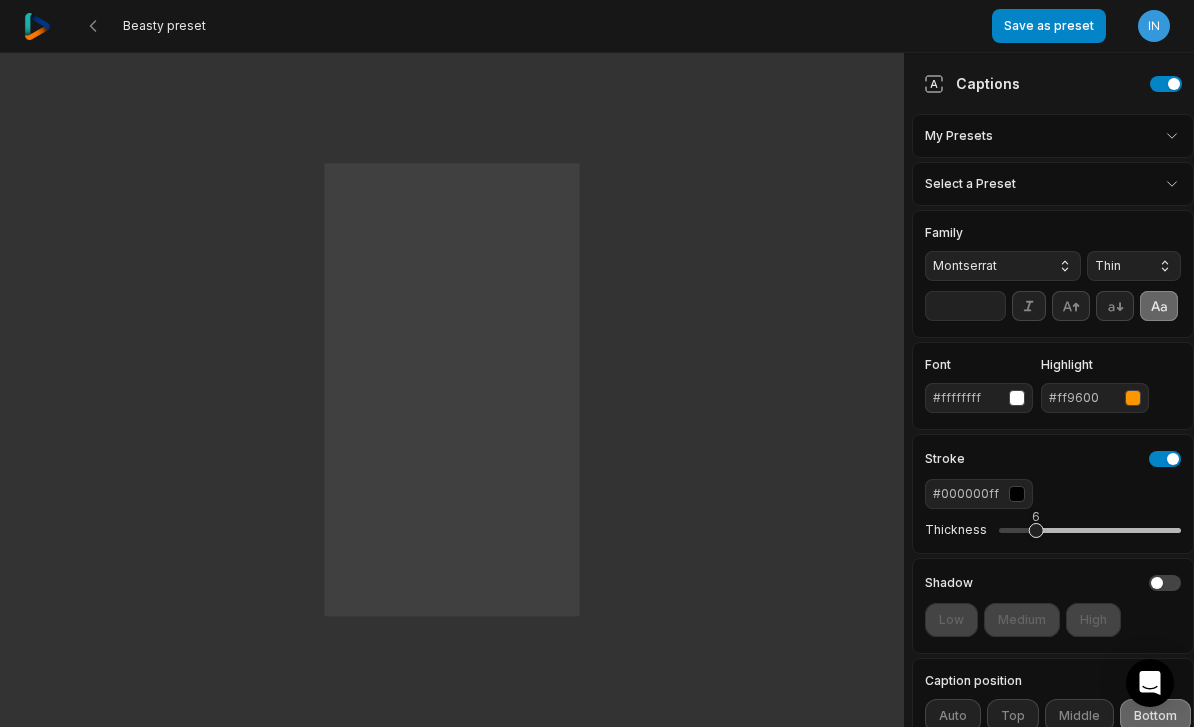 click on "Montserrat" at bounding box center [1003, 266] 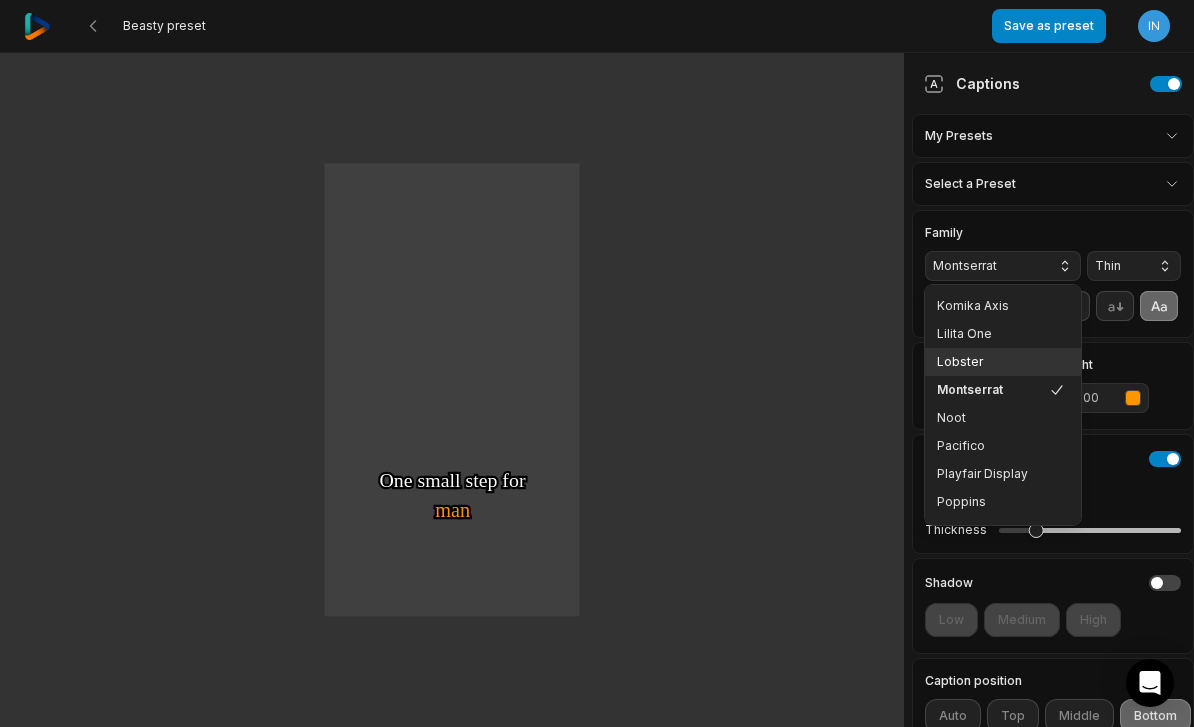 scroll, scrollTop: 394, scrollLeft: 0, axis: vertical 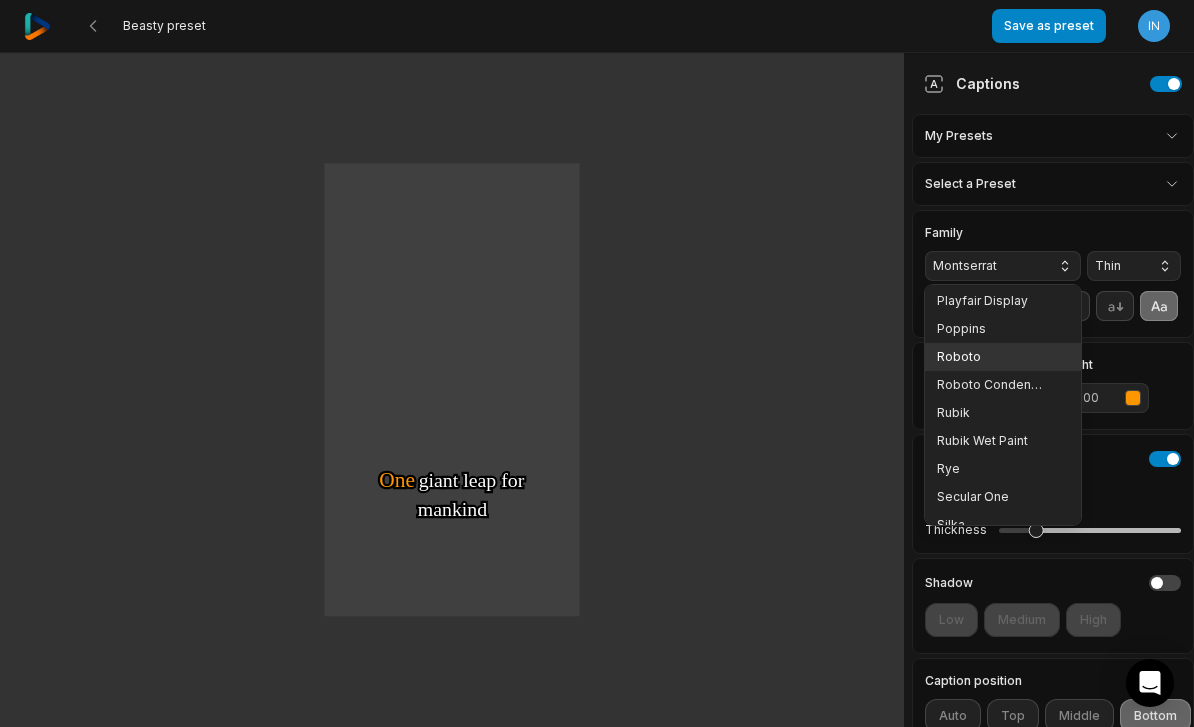 click on "Roboto" at bounding box center (991, 357) 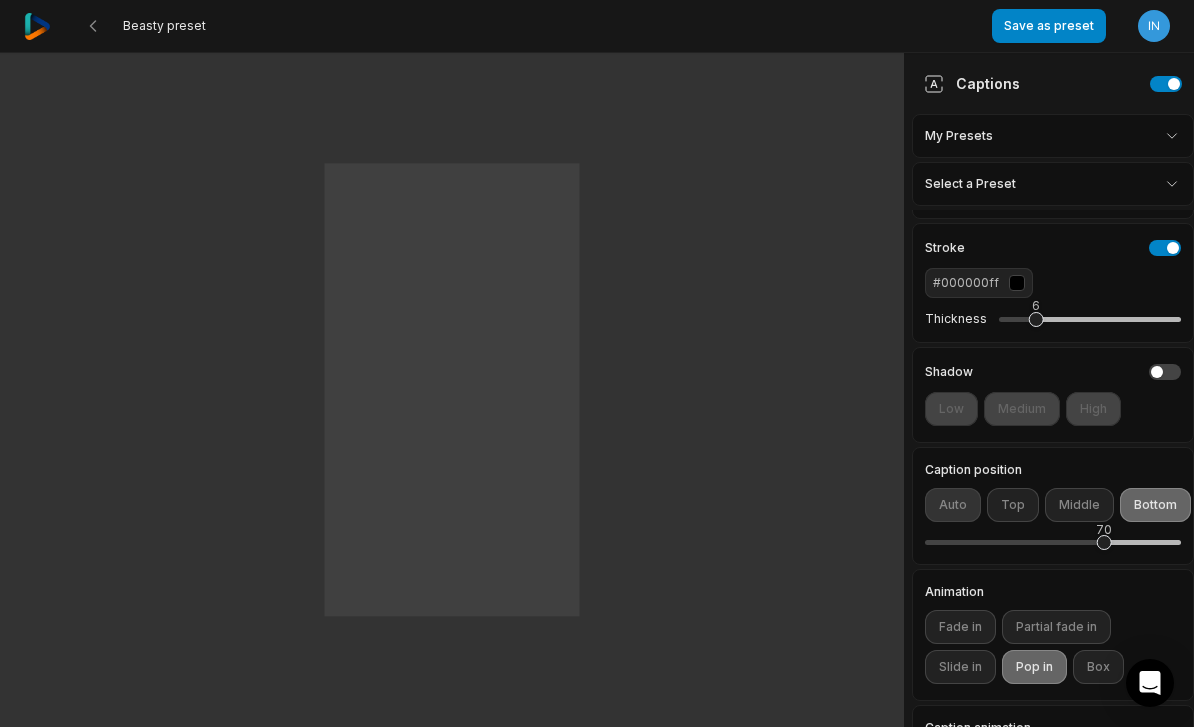 scroll, scrollTop: 131, scrollLeft: 0, axis: vertical 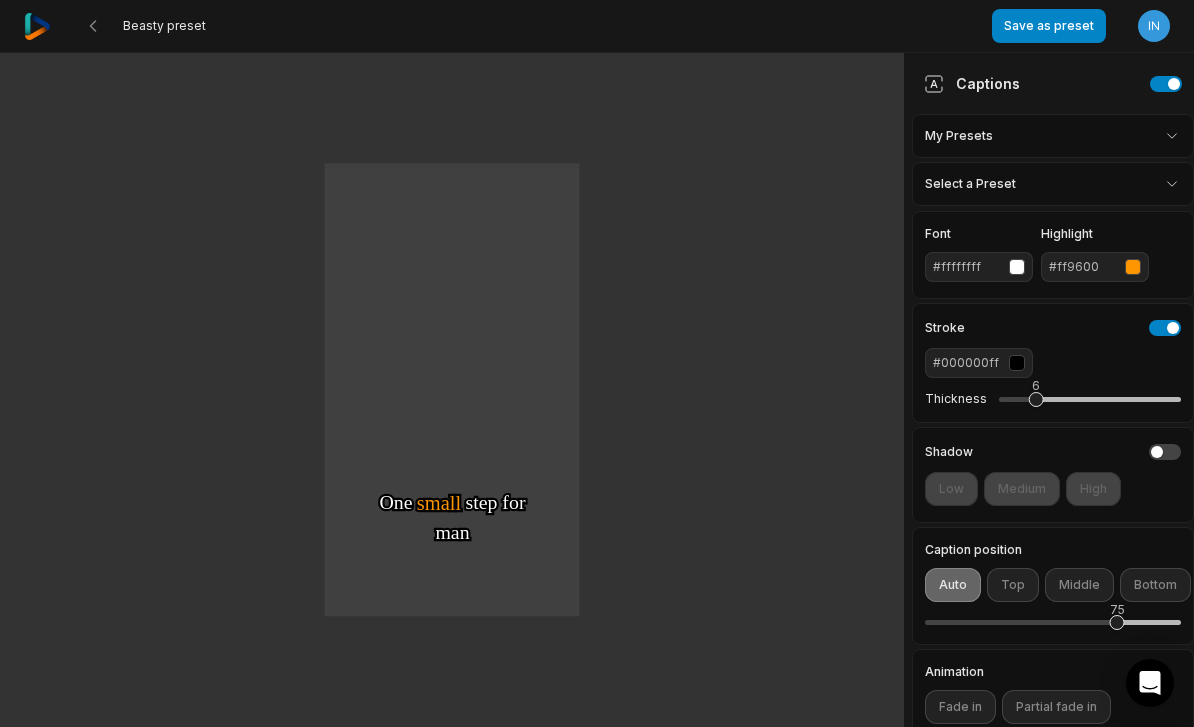 drag, startPoint x: 1104, startPoint y: 624, endPoint x: 1117, endPoint y: 623, distance: 13.038404 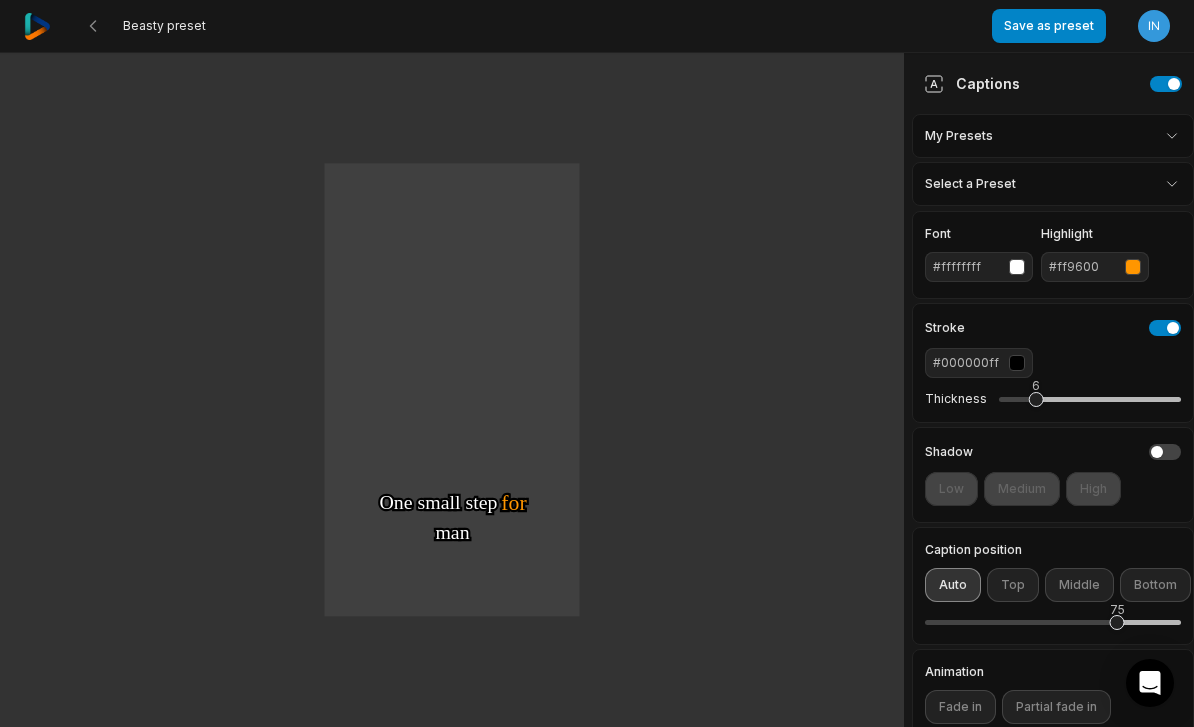 click on "Auto" at bounding box center [953, 585] 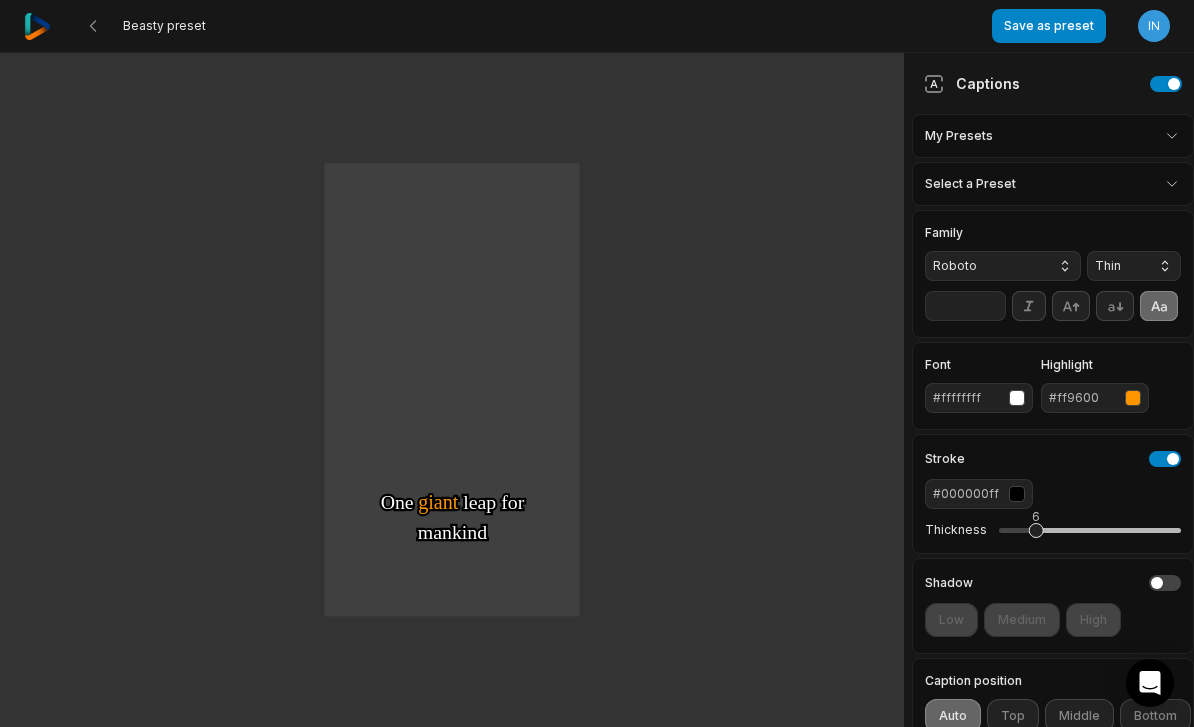 scroll, scrollTop: 0, scrollLeft: 0, axis: both 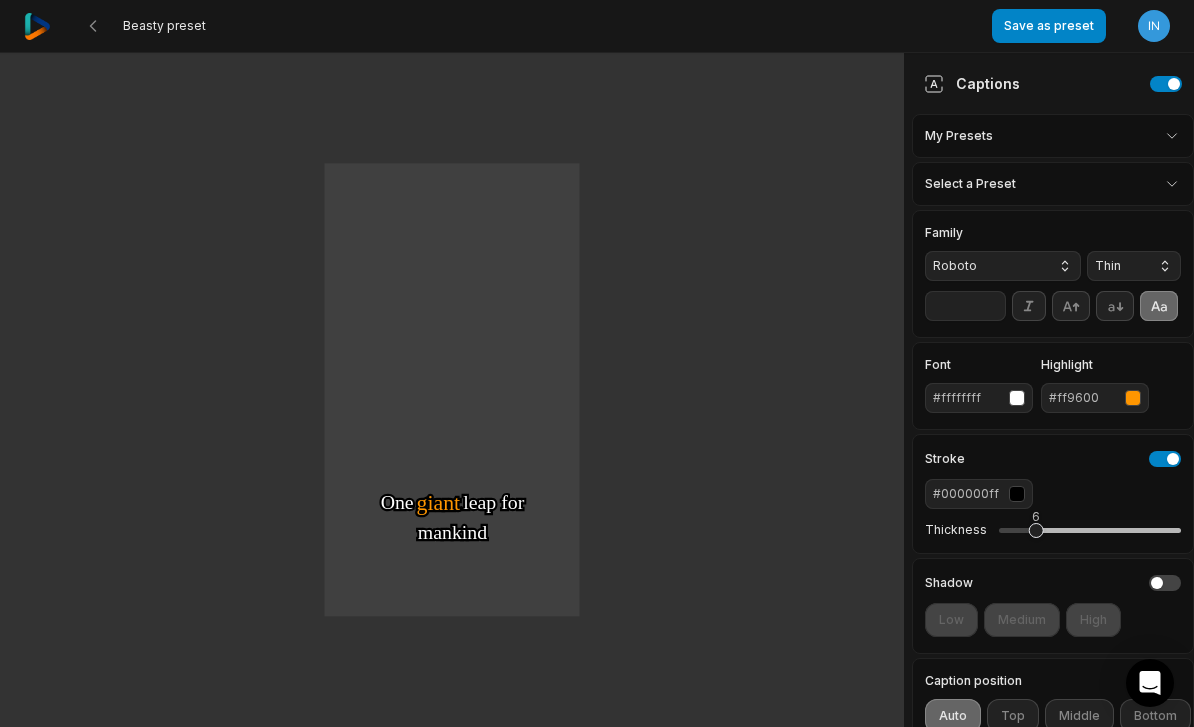 click on "Beasty preset" at bounding box center (164, 26) 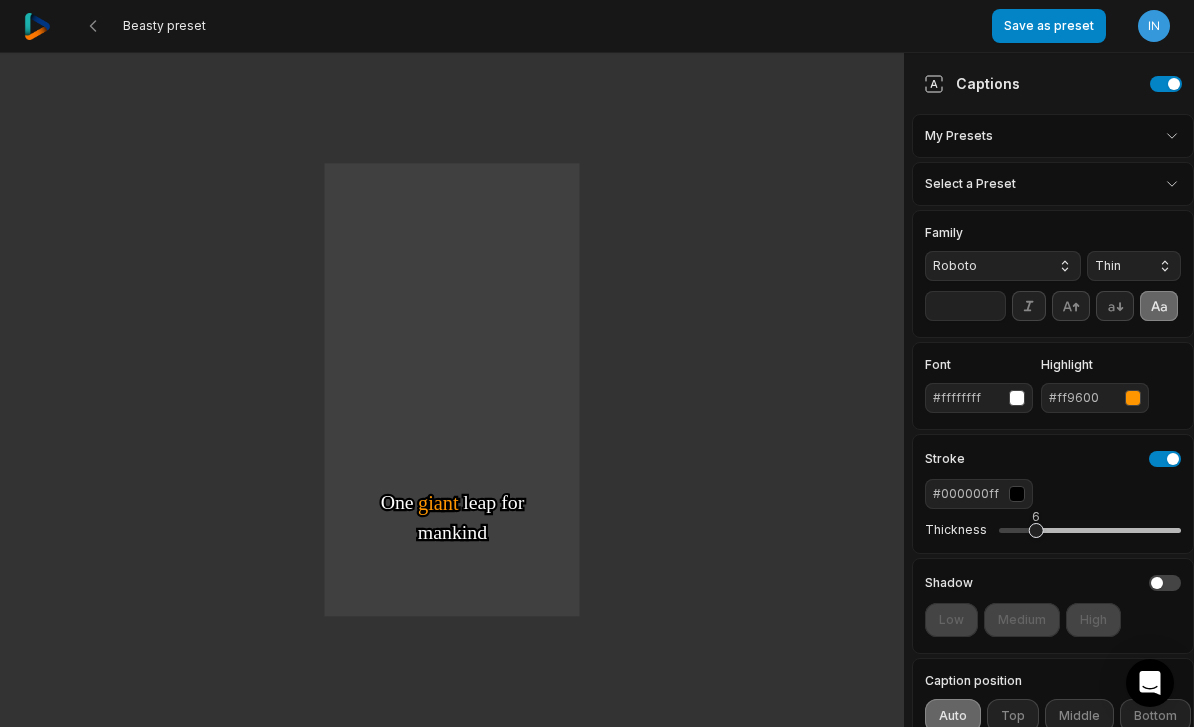 click on "Beasty preset" at bounding box center [164, 26] 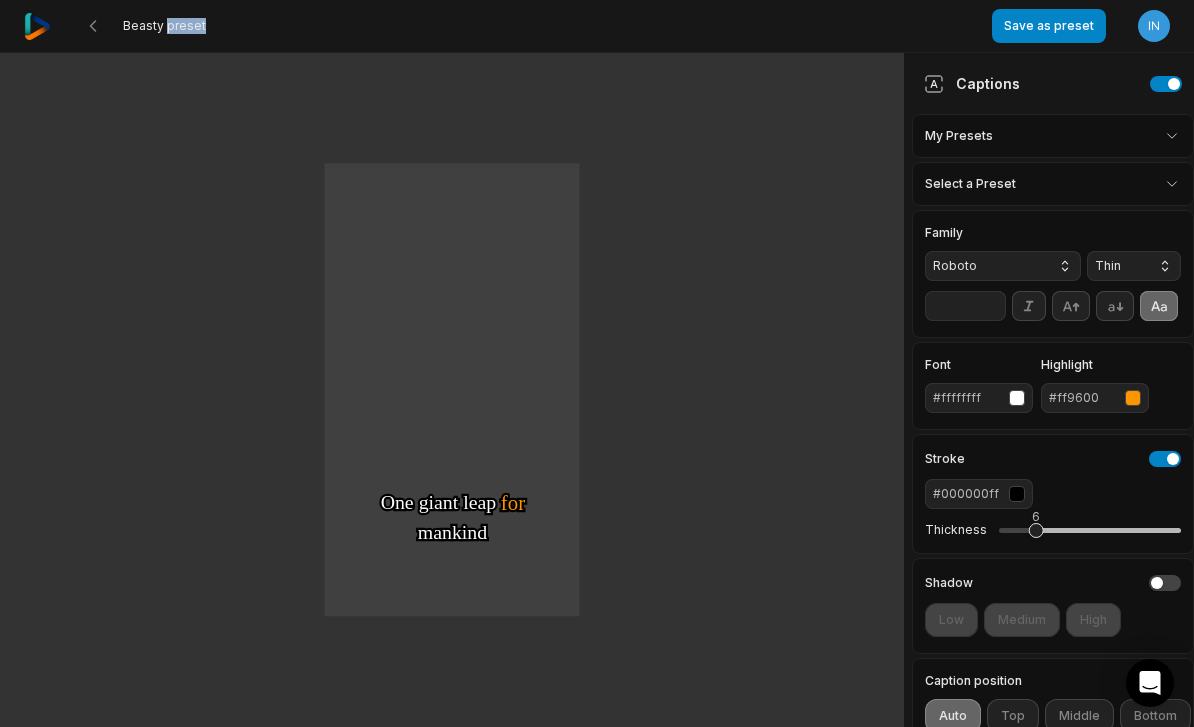 click on "Beasty preset" at bounding box center [164, 26] 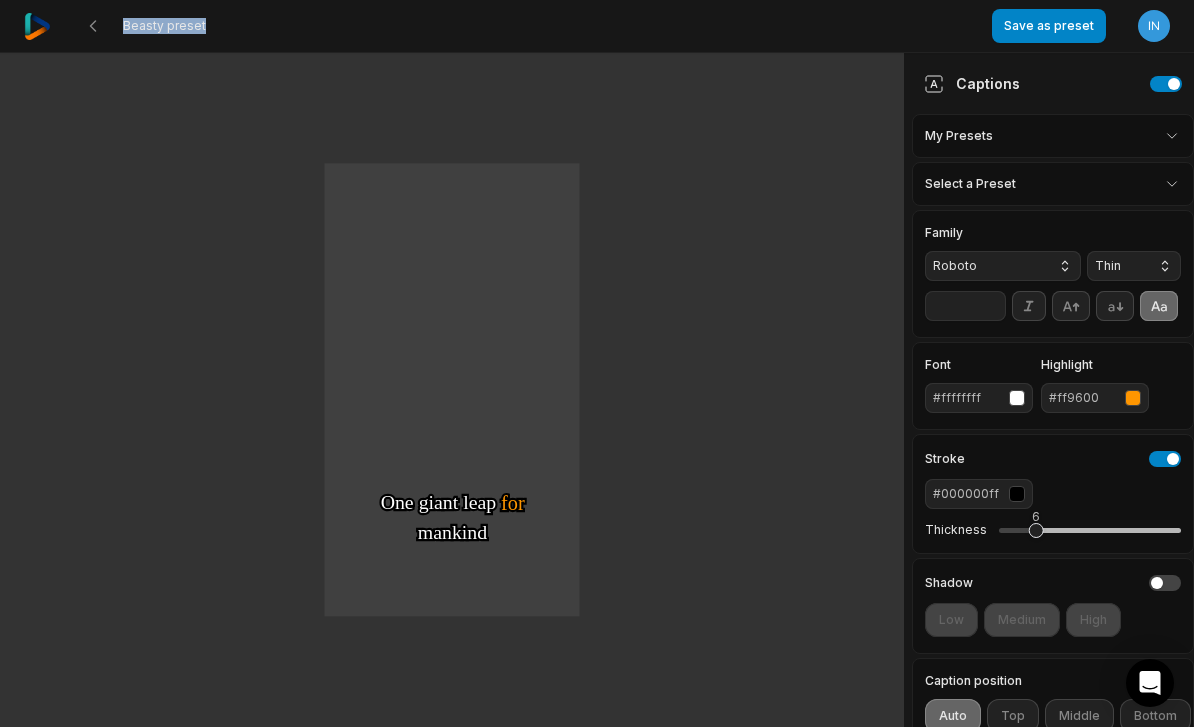 click on "Beasty preset" at bounding box center [164, 26] 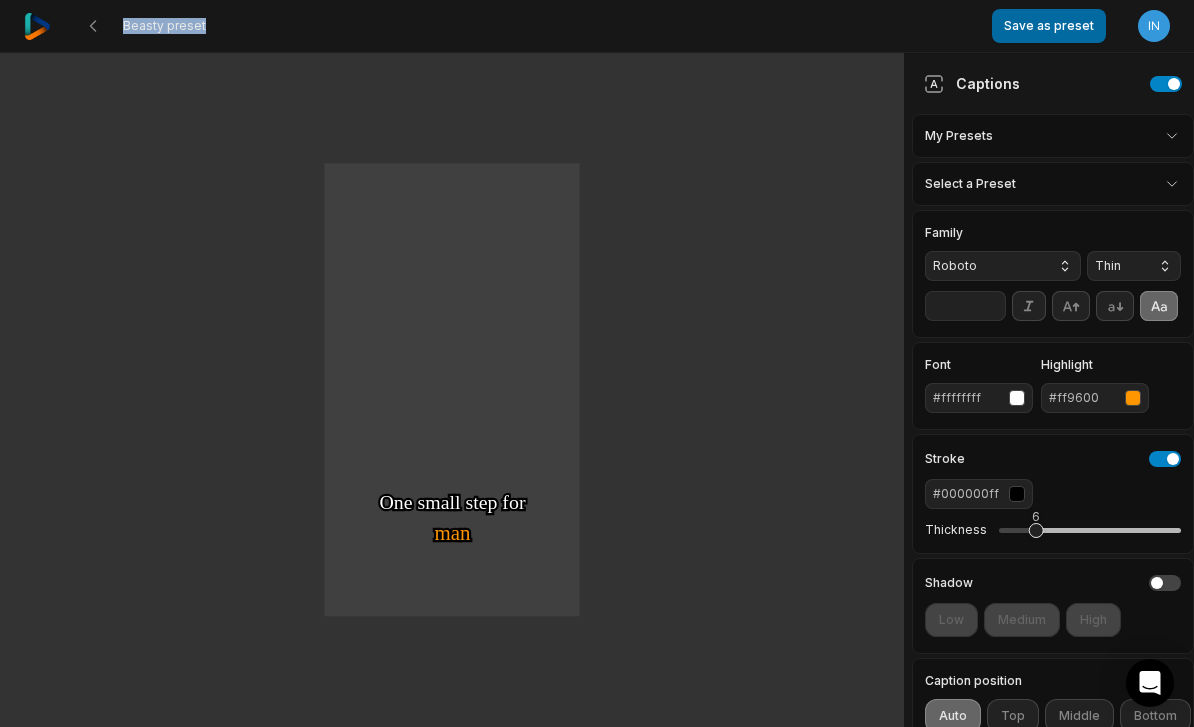 click on "Save as preset" at bounding box center [1049, 26] 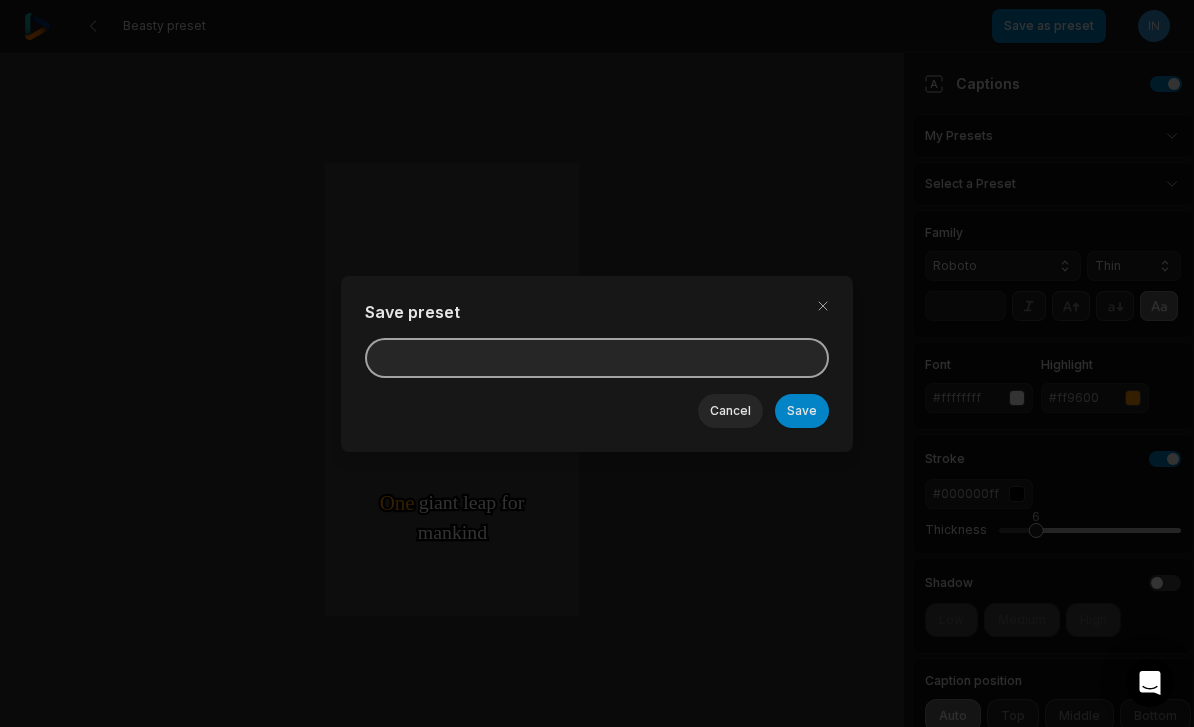 click at bounding box center [597, 358] 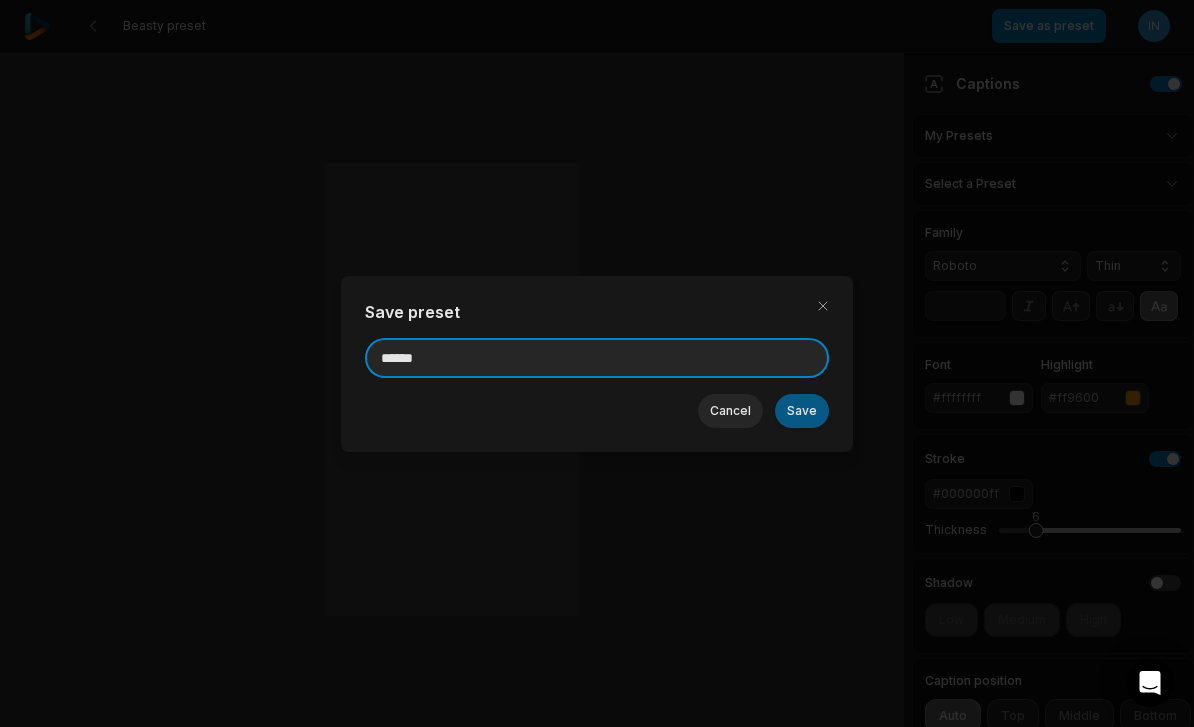 type on "*****" 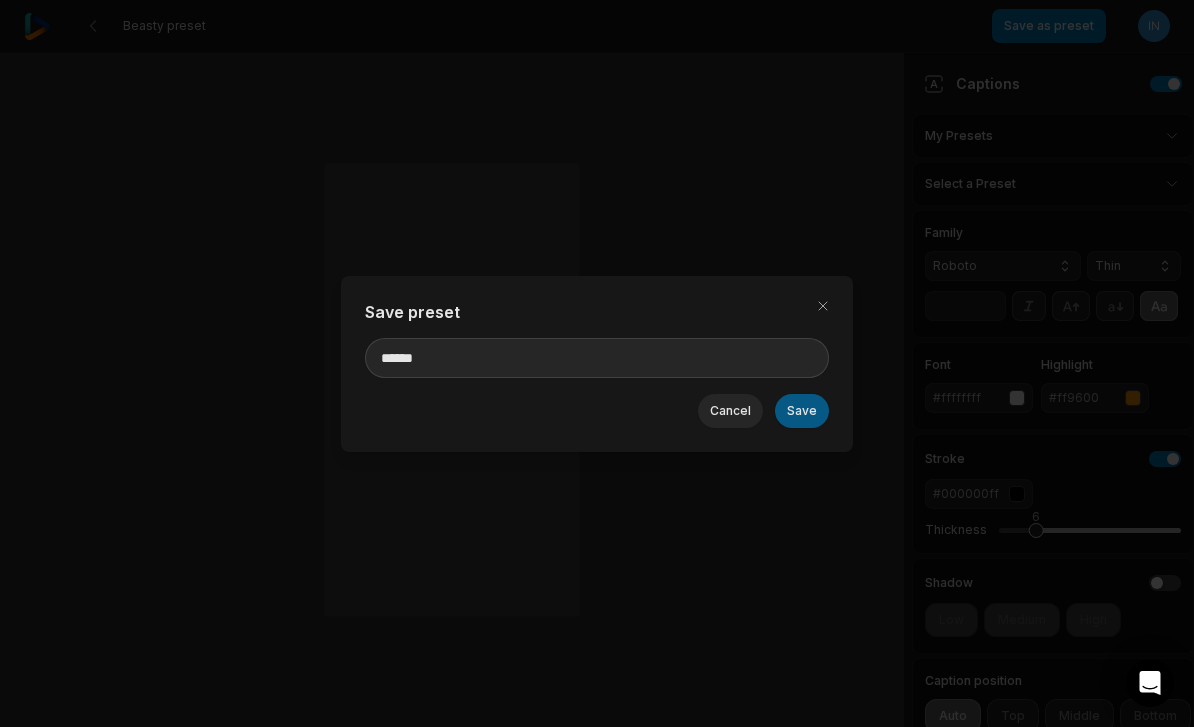 click on "Save" at bounding box center [802, 411] 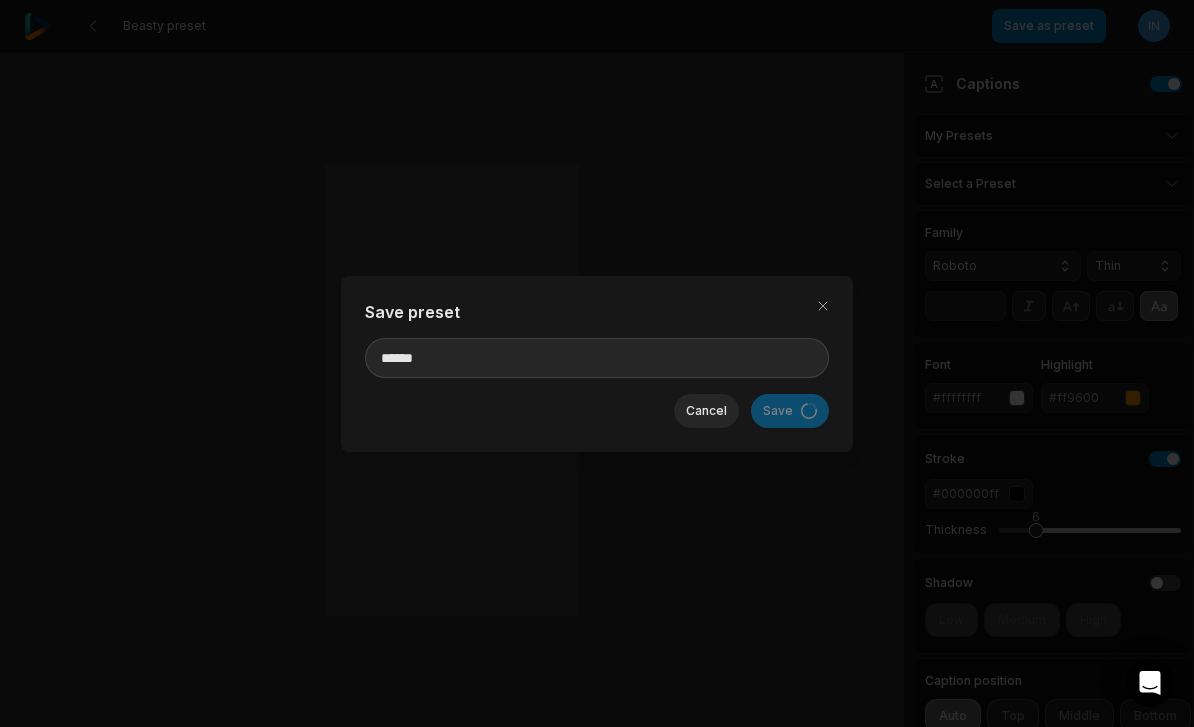 type 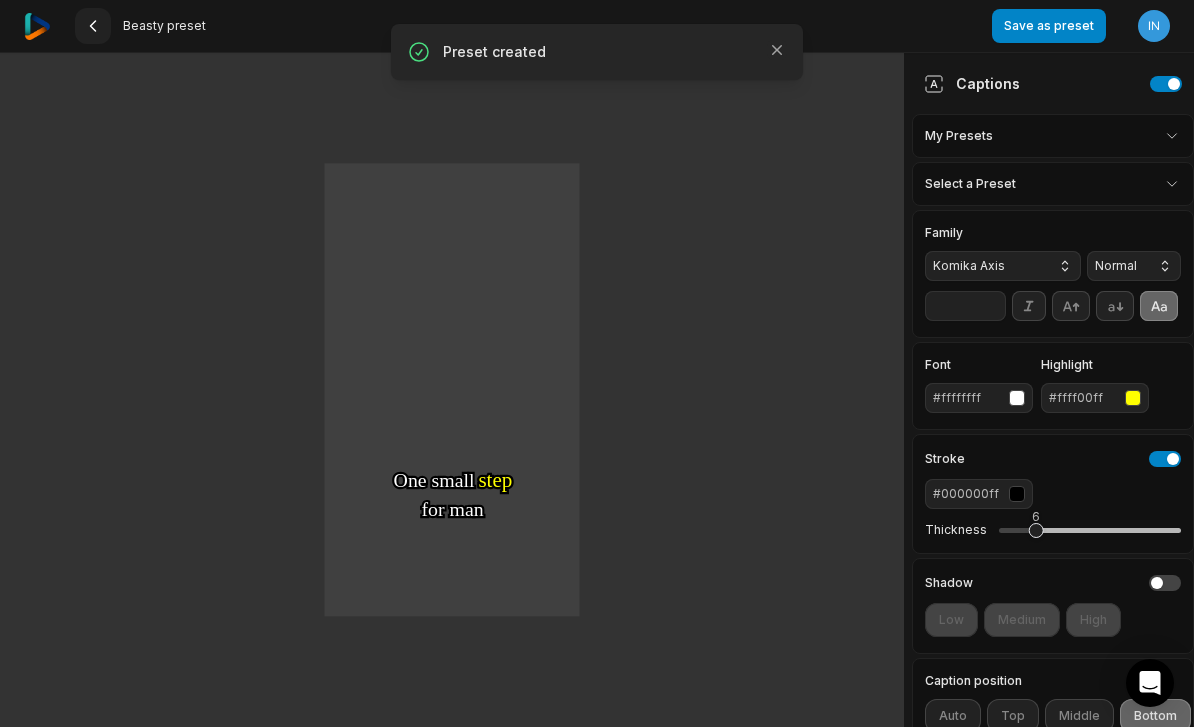 click at bounding box center (93, 26) 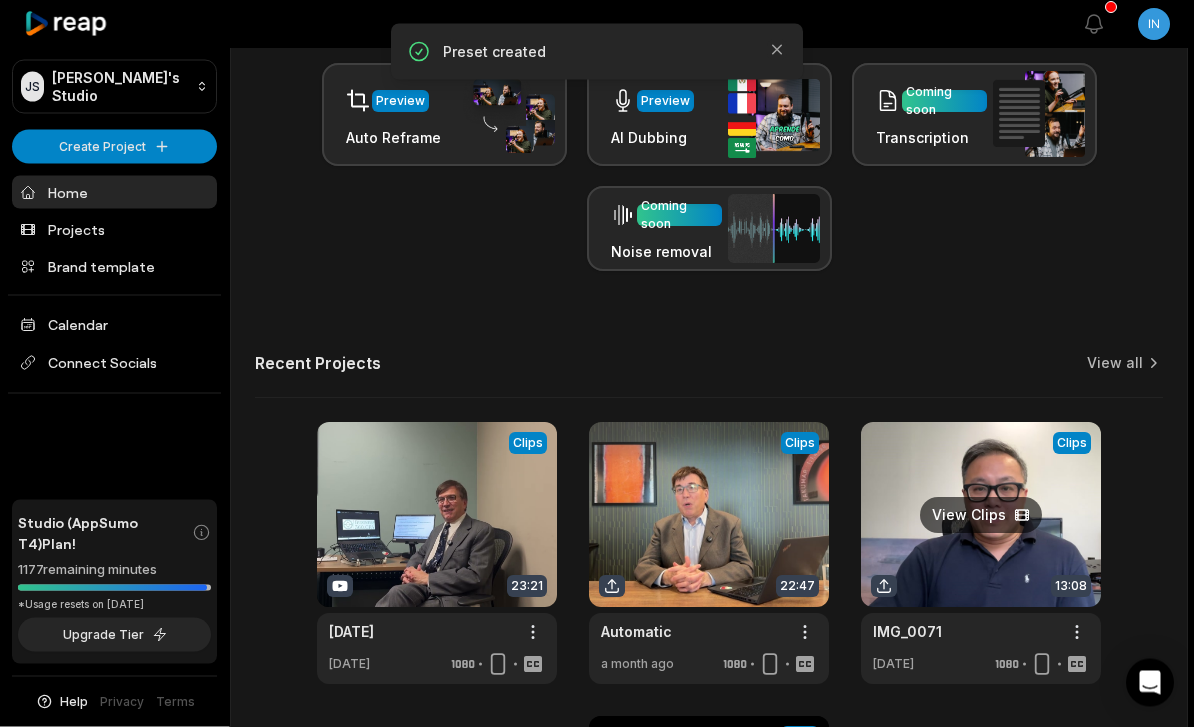 scroll, scrollTop: 449, scrollLeft: 0, axis: vertical 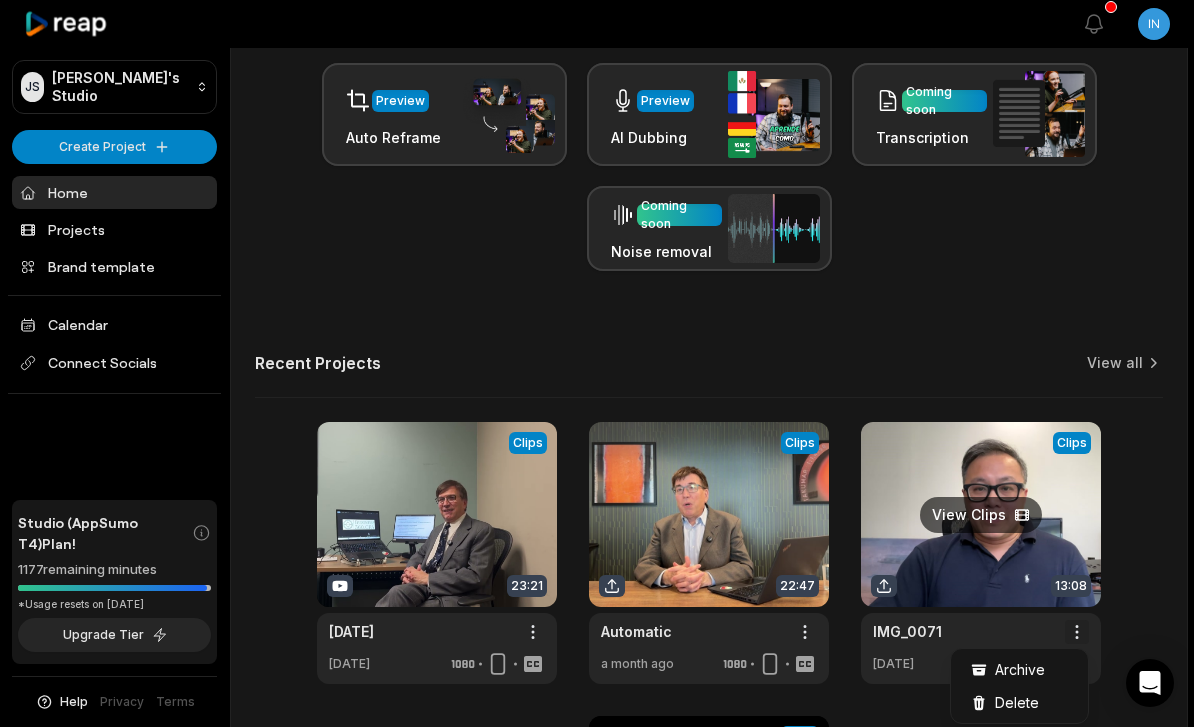 click on "JS Juuga's Studio Create Project Home Projects Brand template Calendar Connect Socials Studio (AppSumo T4)  Plan! 1177  remaining minutes *Usage resets on July 23, 2025 Upgrade Tier Help Privacy Terms Open sidebar View notifications Open user menu   Let's Get Started! Generate Clips From long videos generate social ready clips in one click. Add Captions Add captions to your clips, reels, stories with less effort in no time. Edit Videos Coming soon Forget hours of editing, let AI do the work for you in few minutes. More ways to create & edit with AI Preview Auto Reframe Preview AI Dubbing Coming soon Transcription Coming soon Noise removal Recent Projects View all View Clips Clips 23:21 June 27, 2025 Open options 5 days ago View Clips Clips 22:47 Automatic Open options a month ago View Clips Clips 13:08 IMG_0071 Open options 2 months ago View Clips Clips 25:09 Business 360 cpa - capital gain tax Open options 2 months ago Made with   in San Francisco
IMG_0071 Archive Delete" at bounding box center (597, -86) 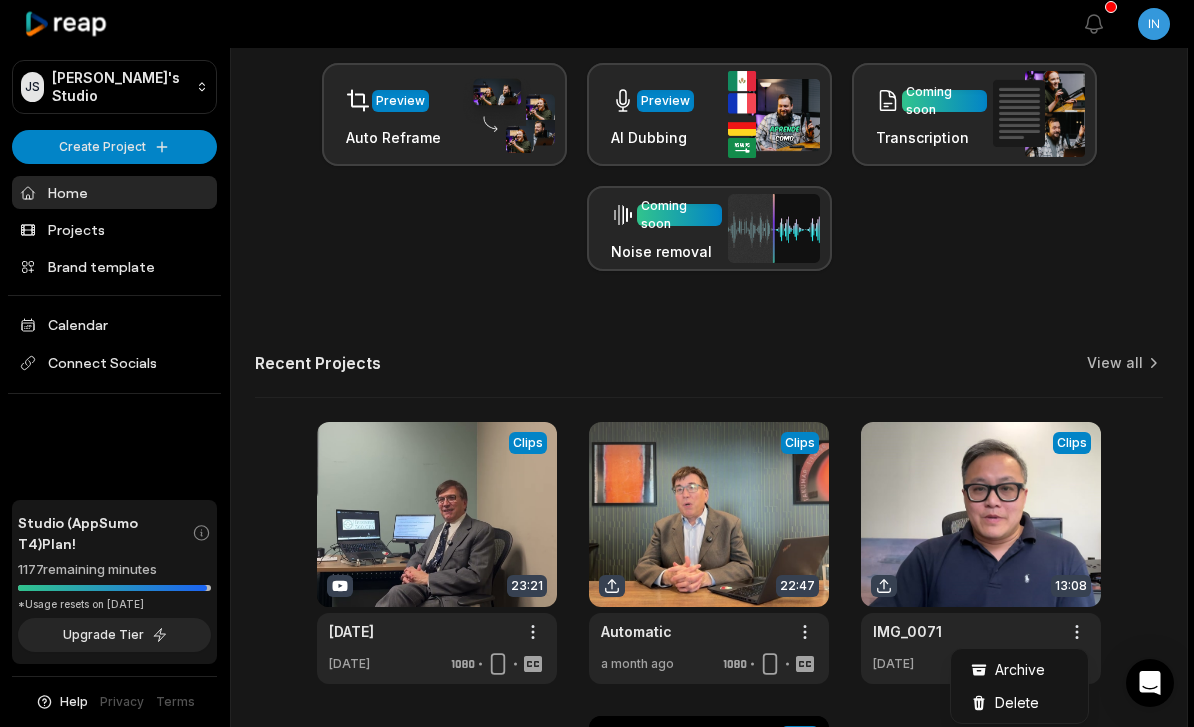 click on "JS Juuga's Studio Create Project Home Projects Brand template Calendar Connect Socials Studio (AppSumo T4)  Plan! 1177  remaining minutes *Usage resets on July 23, 2025 Upgrade Tier Help Privacy Terms Open sidebar View notifications Open user menu   Let's Get Started! Generate Clips From long videos generate social ready clips in one click. Add Captions Add captions to your clips, reels, stories with less effort in no time. Edit Videos Coming soon Forget hours of editing, let AI do the work for you in few minutes. More ways to create & edit with AI Preview Auto Reframe Preview AI Dubbing Coming soon Transcription Coming soon Noise removal Recent Projects View all View Clips Clips 23:21 June 27, 2025 Open options 5 days ago View Clips Clips 22:47 Automatic Open options a month ago View Clips Clips 13:08 IMG_0071 Open options 2 months ago View Clips Clips 25:09 Business 360 cpa - capital gain tax Open options 2 months ago Made with   in San Francisco
IMG_0071 Archive Delete" at bounding box center [597, -86] 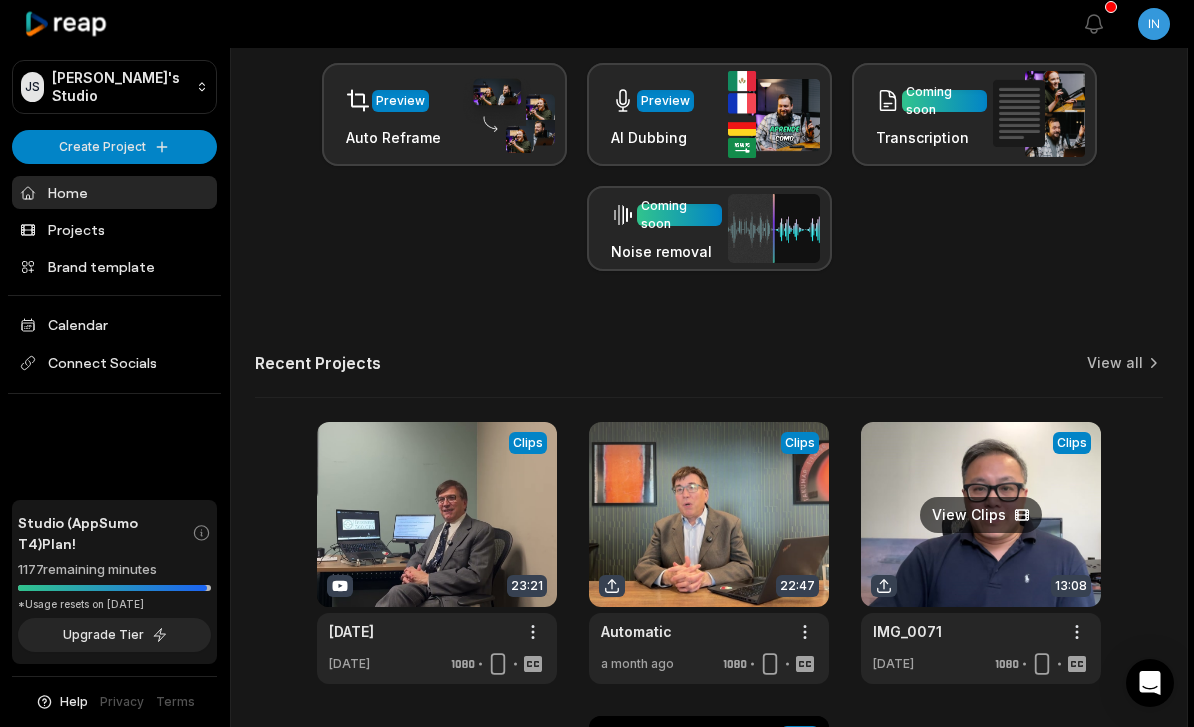 click at bounding box center [981, 553] 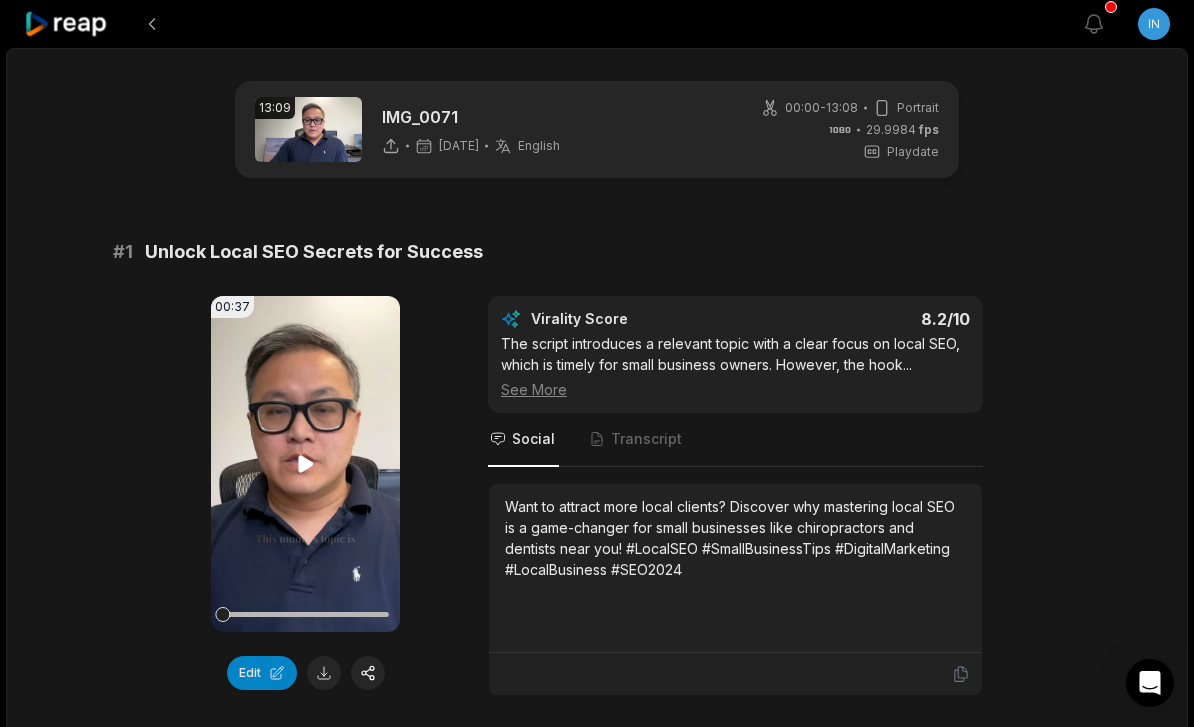 click 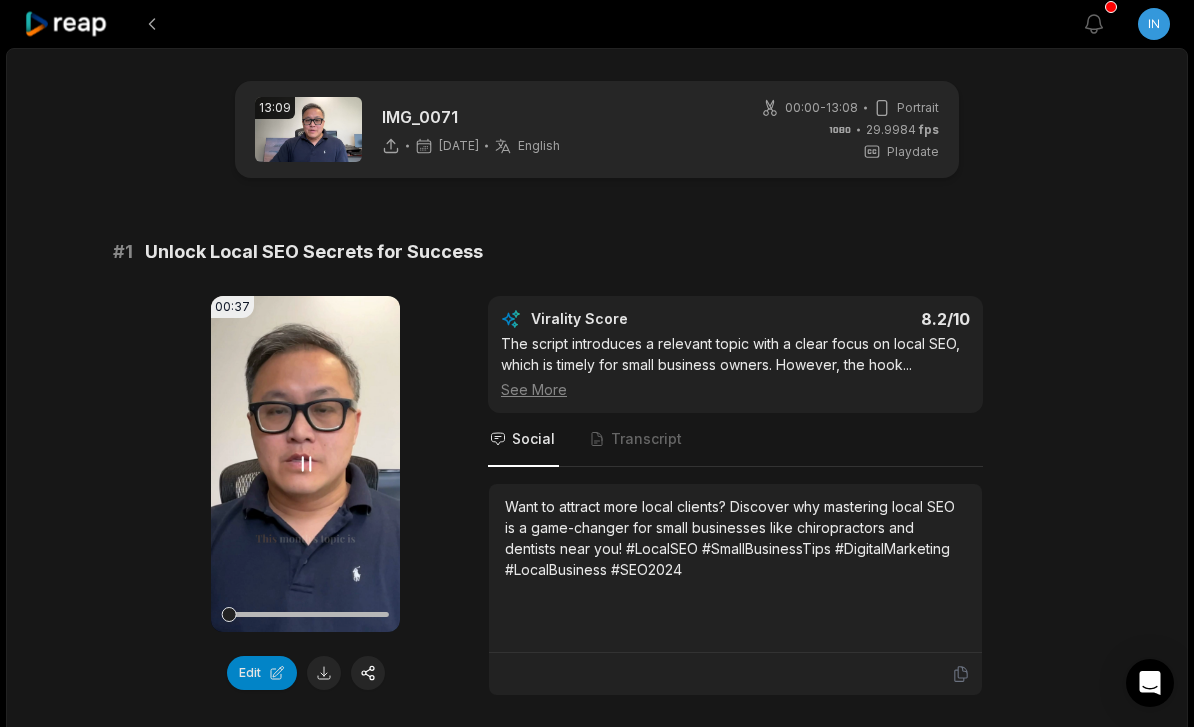click 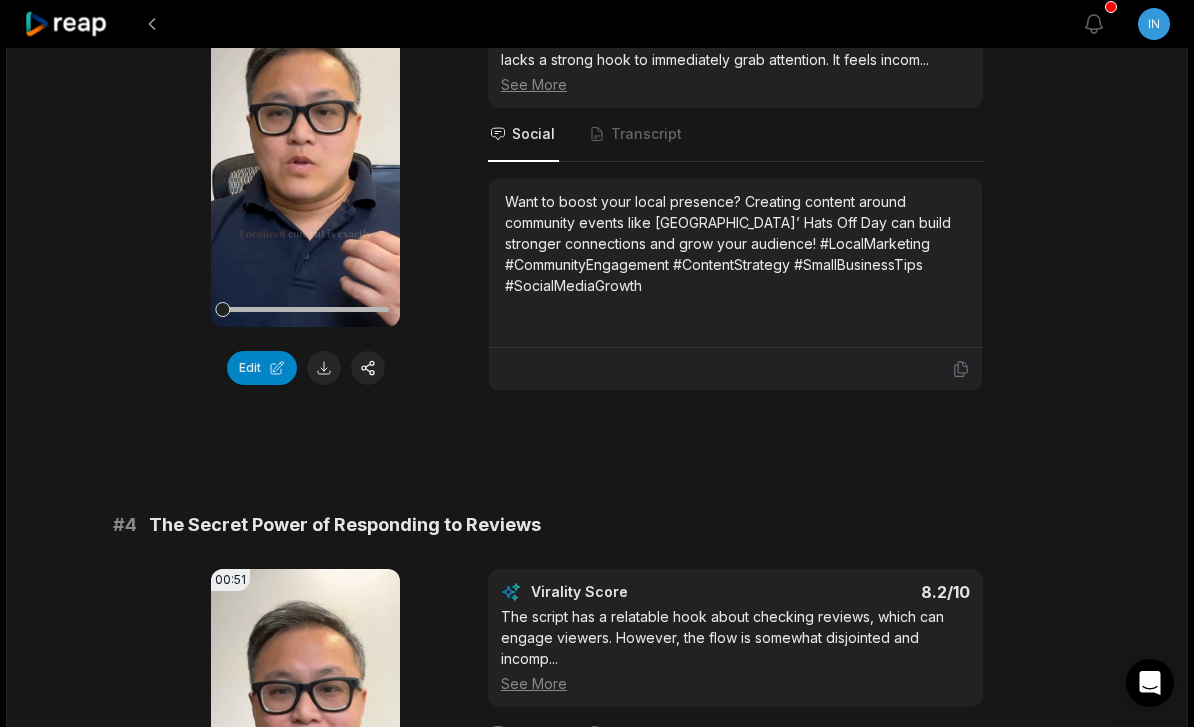 scroll, scrollTop: 0, scrollLeft: 0, axis: both 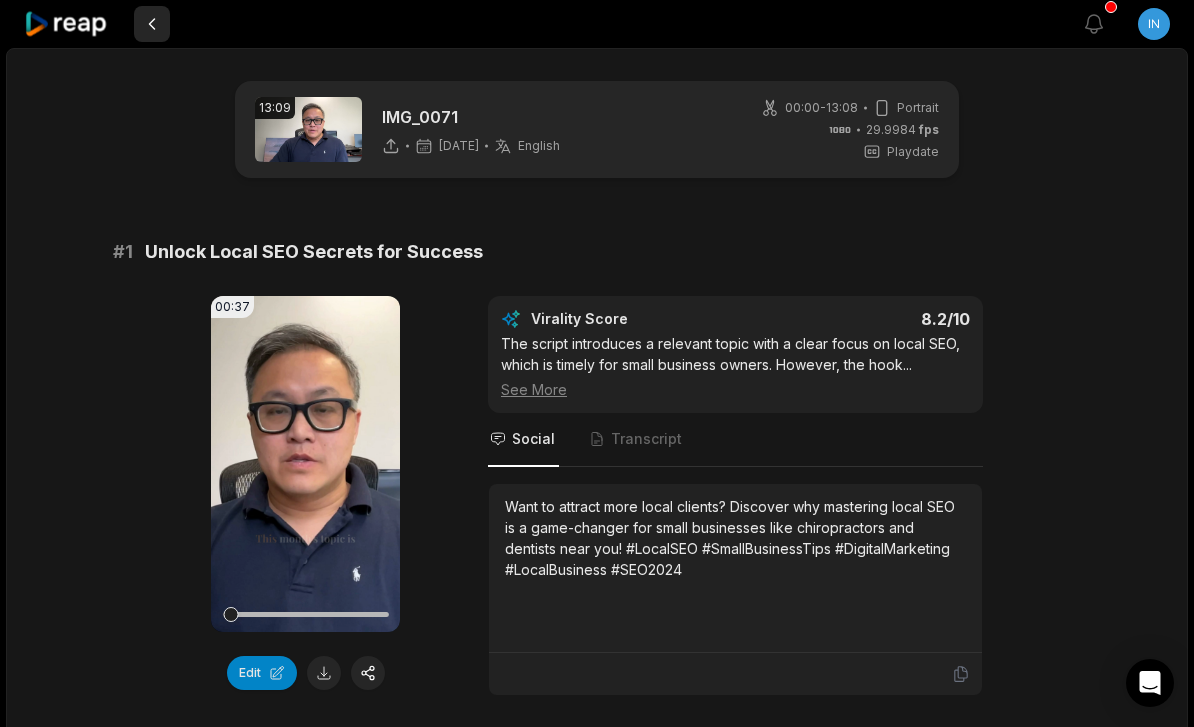 click at bounding box center [152, 24] 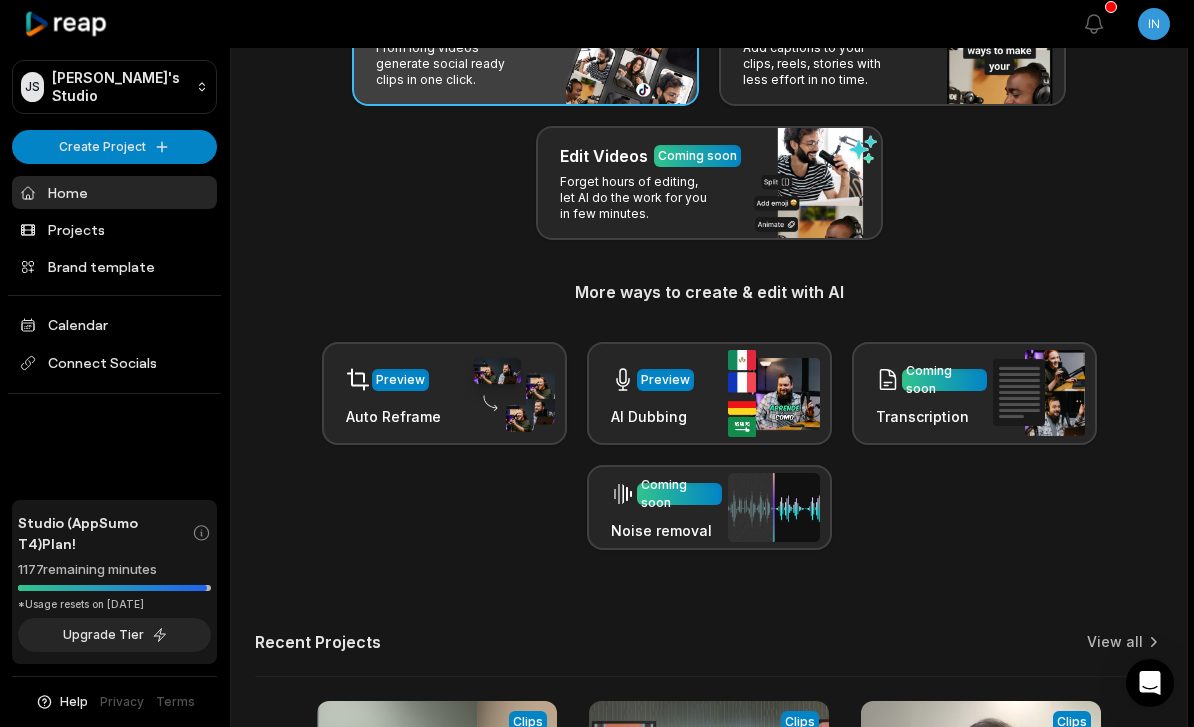 scroll, scrollTop: 13, scrollLeft: 0, axis: vertical 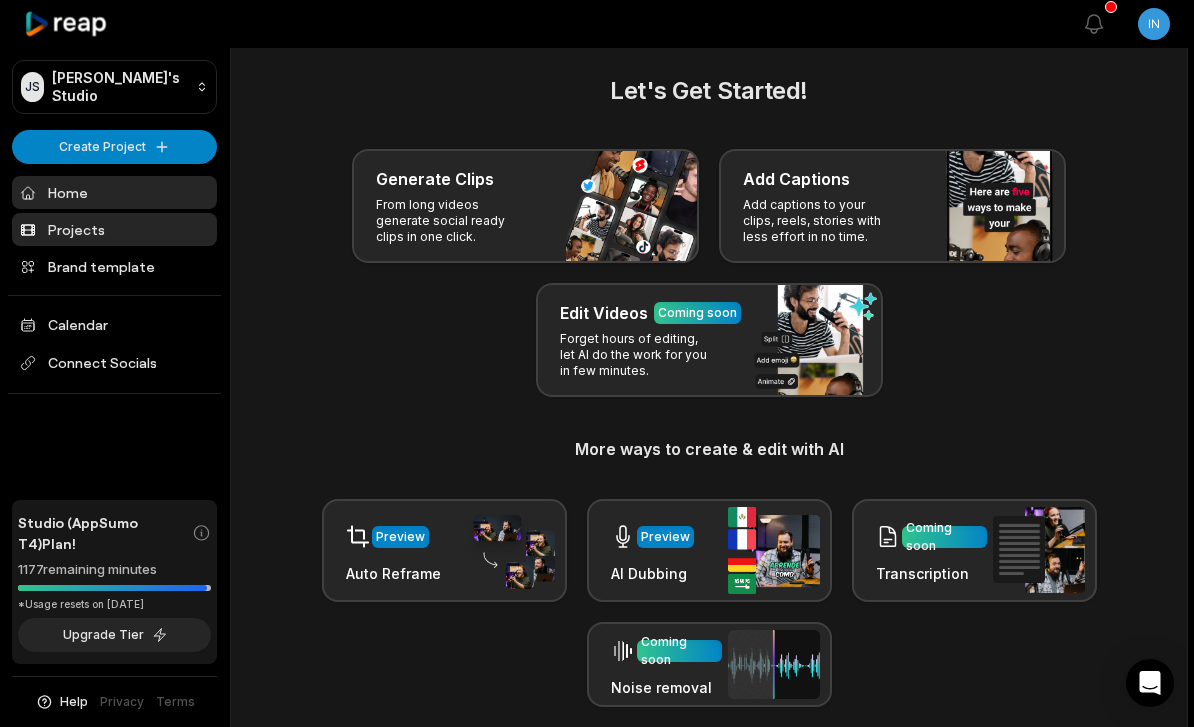 click on "Projects" at bounding box center (114, 229) 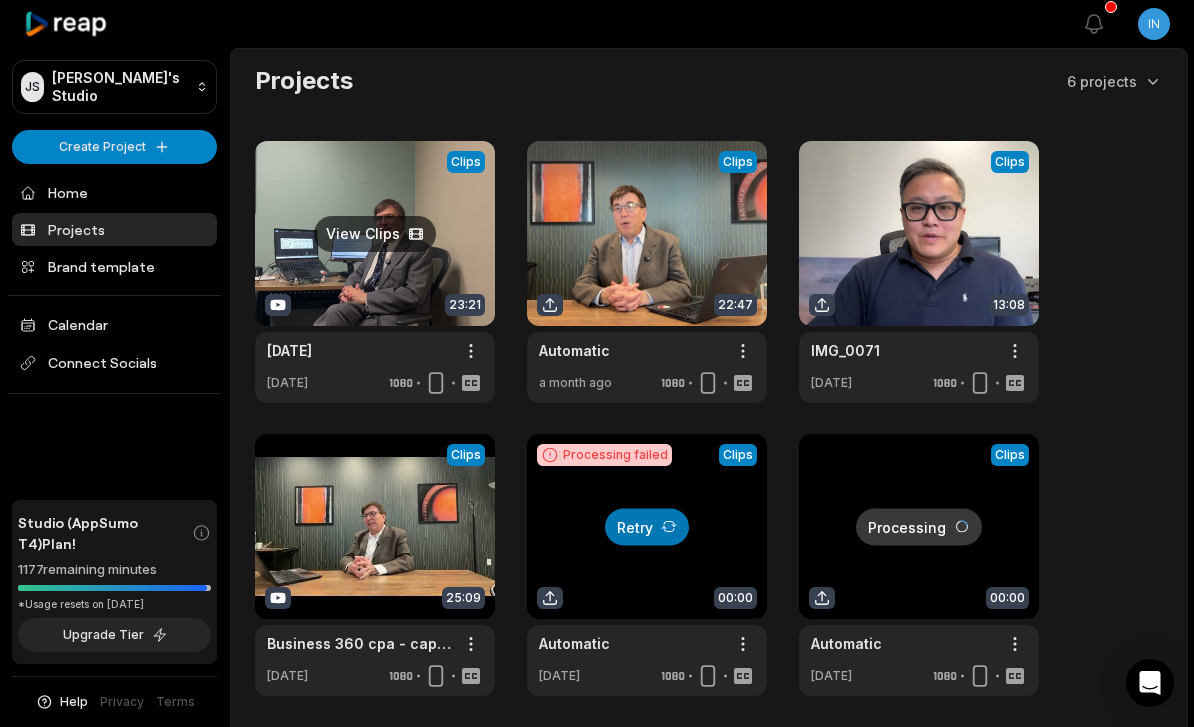 scroll, scrollTop: 0, scrollLeft: 0, axis: both 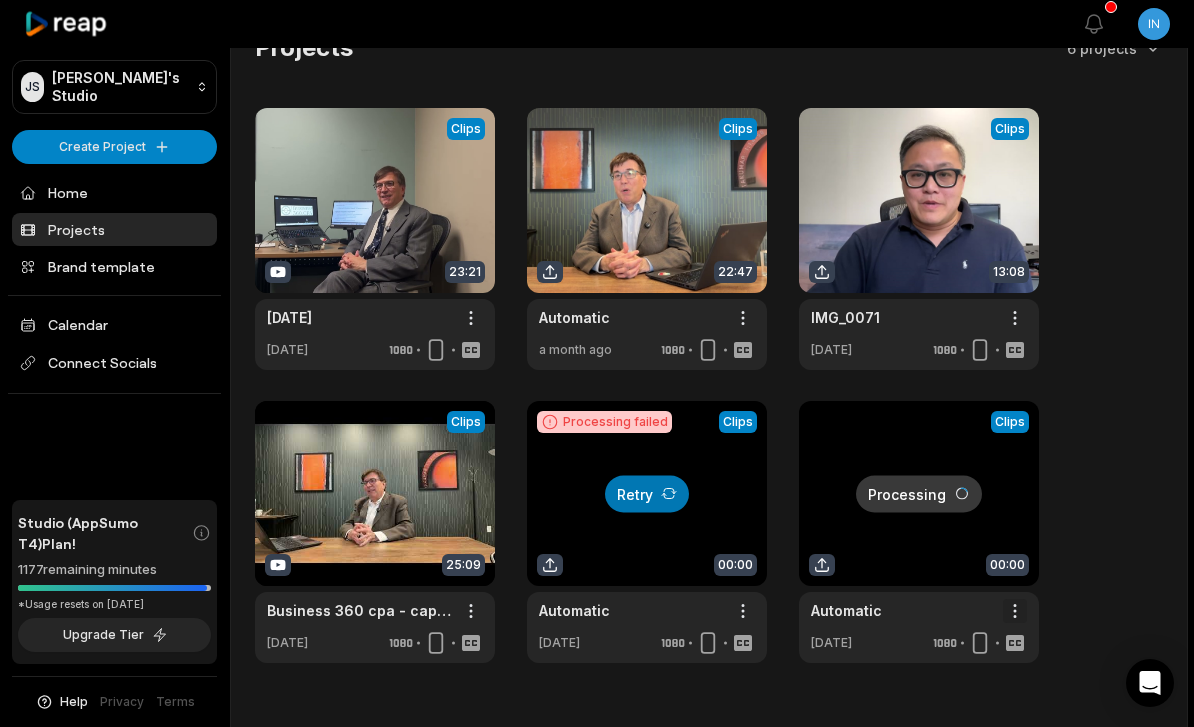 click on "JS Juuga's Studio Create Project Home Projects Brand template Calendar Connect Socials Studio (AppSumo T4)  Plan! 1177  remaining minutes *Usage resets on July 23, 2025 Upgrade Tier Help Privacy Terms Open sidebar View notifications Open user menu Projects   6 projects   View Clips Clips 23:21 June 27, 2025 Open options 5 days ago View Clips Clips 22:47 Automatic Open options a month ago View Clips Clips 13:08 IMG_0071 Open options 2 months ago View Clips Clips 25:09 Business 360 cpa - capital gain tax Open options 2 months ago Processing failed Retry Clips 00:00 Automatic Open options 2 months ago Processing Clips 00:00 Automatic Open options 2 months ago Made with   in San Francisco
Video resolution" at bounding box center (597, 330) 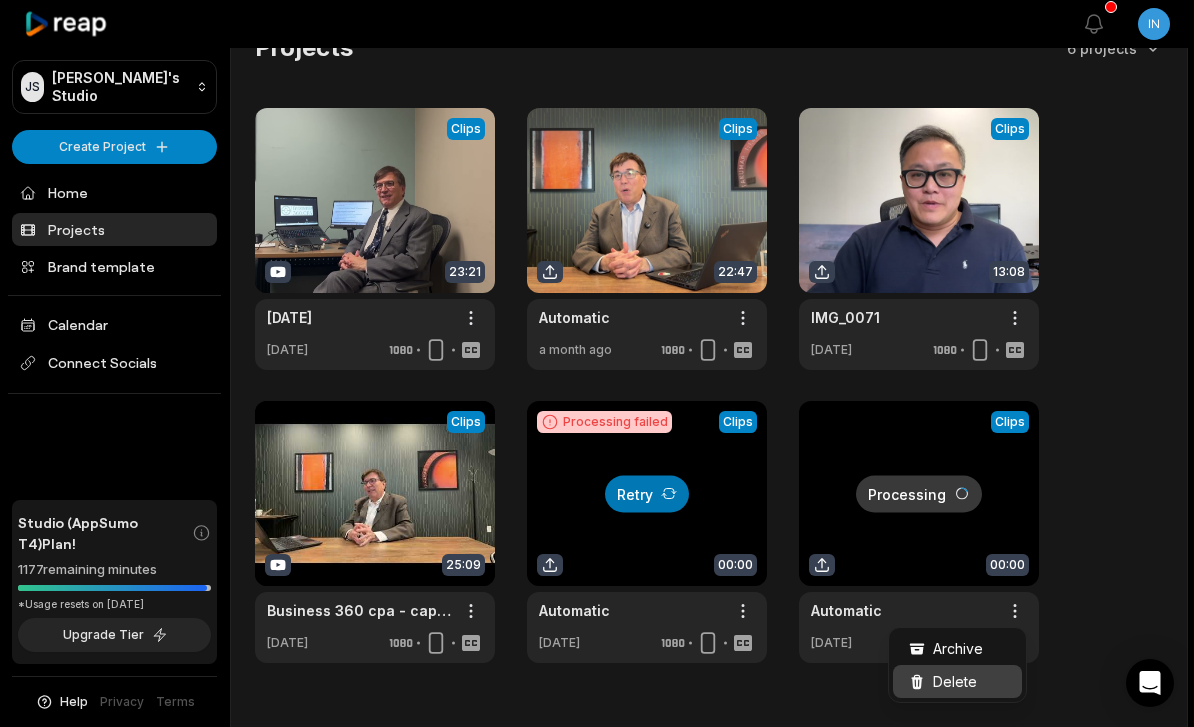 click on "Delete" at bounding box center (955, 681) 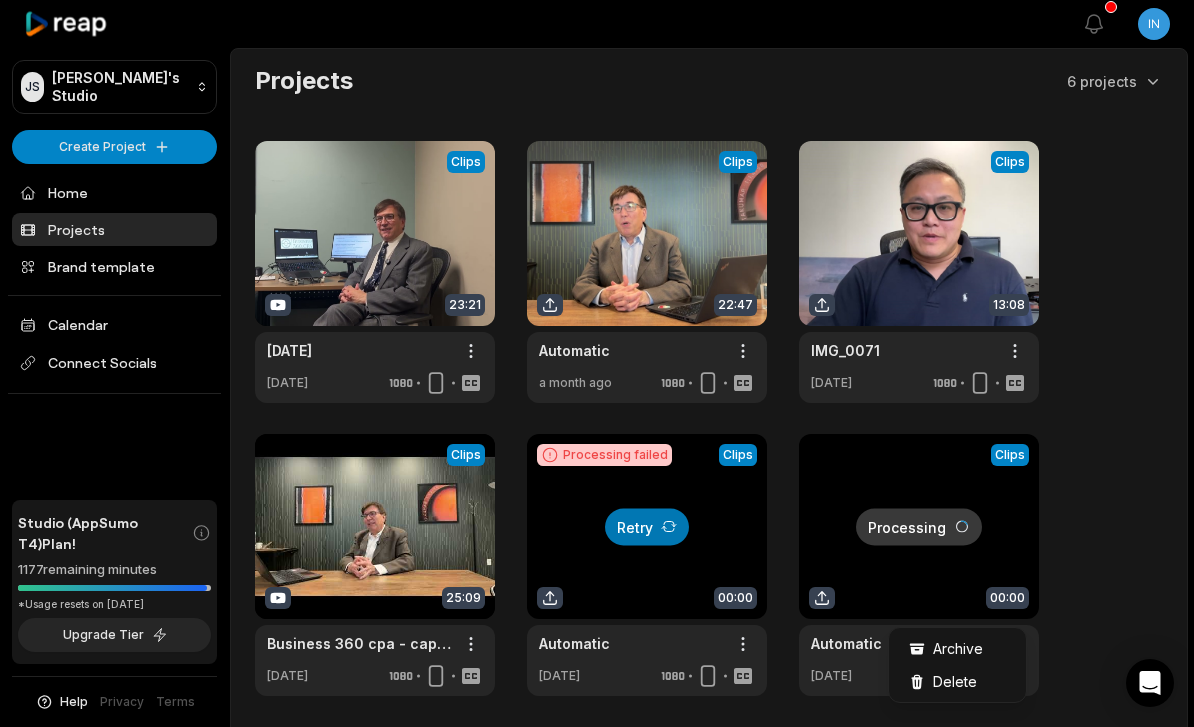 scroll, scrollTop: 0, scrollLeft: 0, axis: both 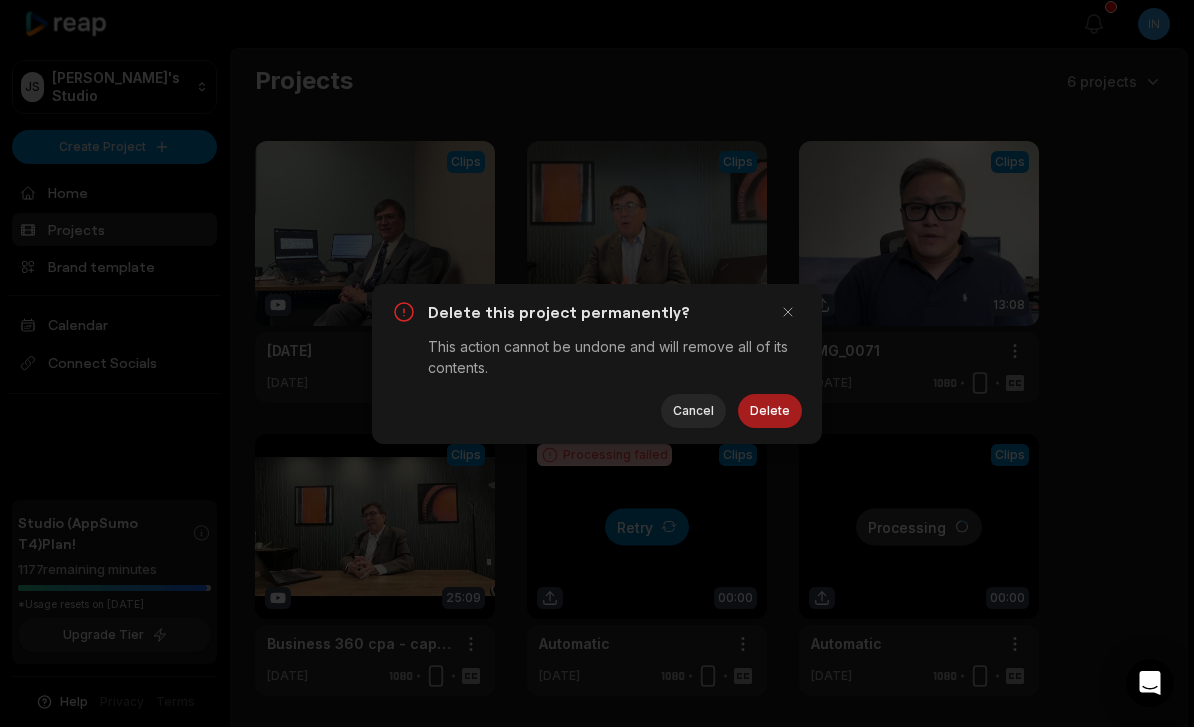 click on "Delete" at bounding box center (770, 411) 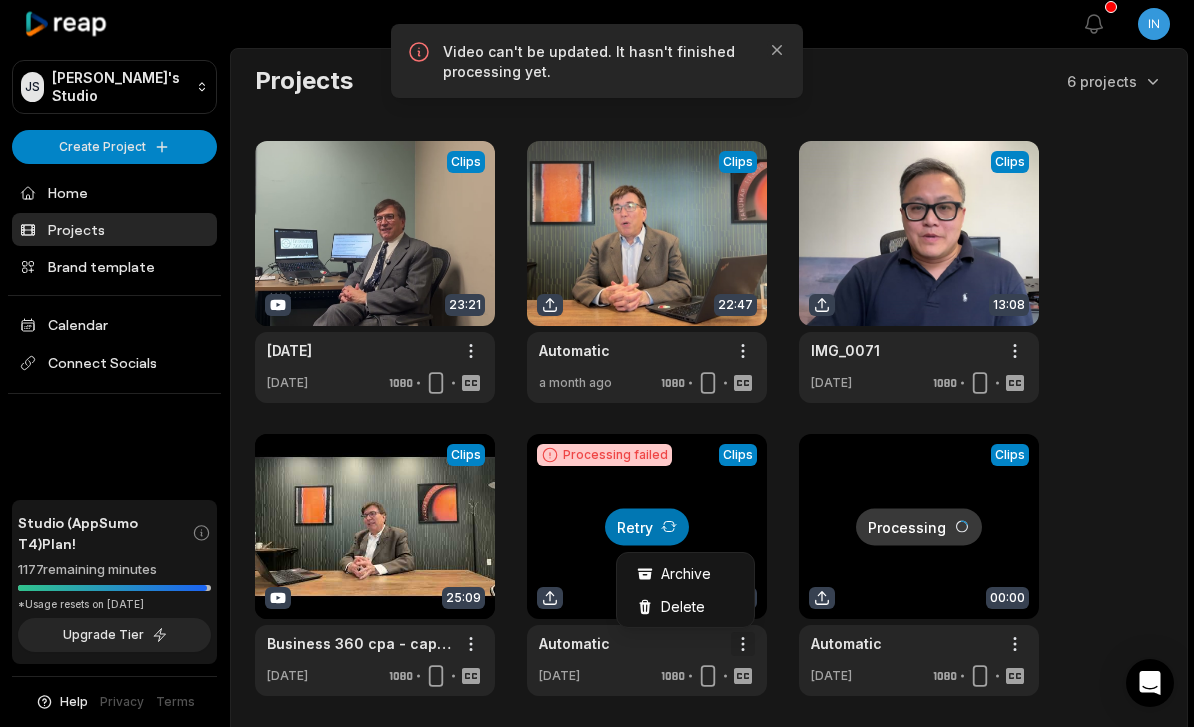 click on "JS Juuga's Studio Create Project Home Projects Brand template Calendar Connect Socials Studio (AppSumo T4)  Plan! 1177  remaining minutes *Usage resets on July 23, 2025 Upgrade Tier Help Privacy Terms Open sidebar View notifications Open user menu Projects   6 projects   View Clips Clips 23:21 June 27, 2025 Open options 5 days ago View Clips Clips 22:47 Automatic Open options a month ago View Clips Clips 13:08 IMG_0071 Open options 2 months ago View Clips Clips 25:09 Business 360 cpa - capital gain tax Open options 2 months ago Processing failed Retry Clips 00:00 Automatic Open options 2 months ago Processing Clips 00:00 Automatic Open options 2 months ago Made with   in San Francisco Video can't be updated. It hasn't finished processing yet. Close
Video resolution Deep Diver Archive Delete" at bounding box center (597, 363) 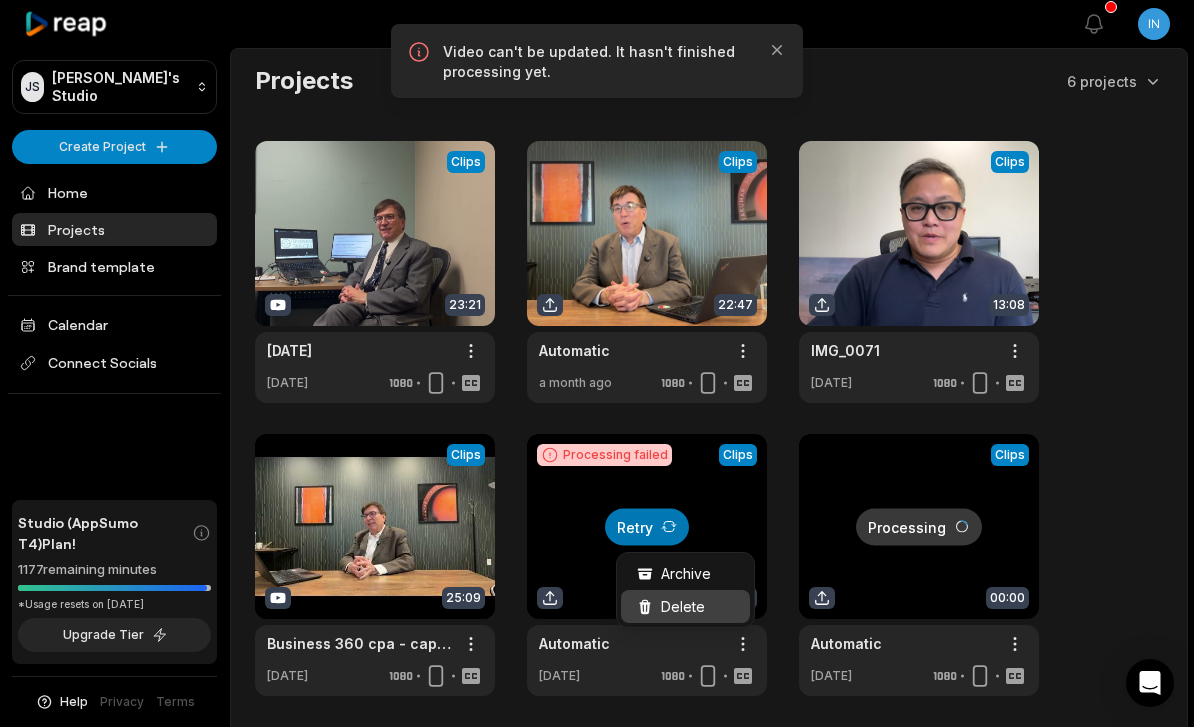 click on "Delete" at bounding box center [685, 606] 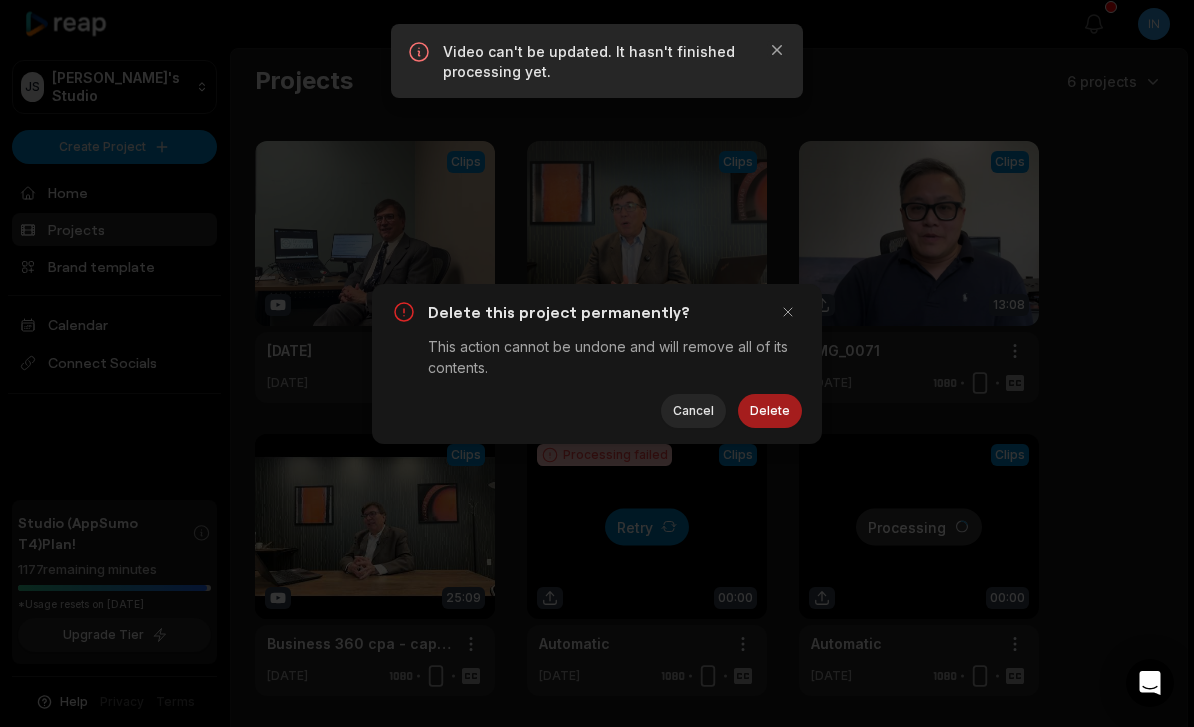 click on "Delete" at bounding box center [770, 411] 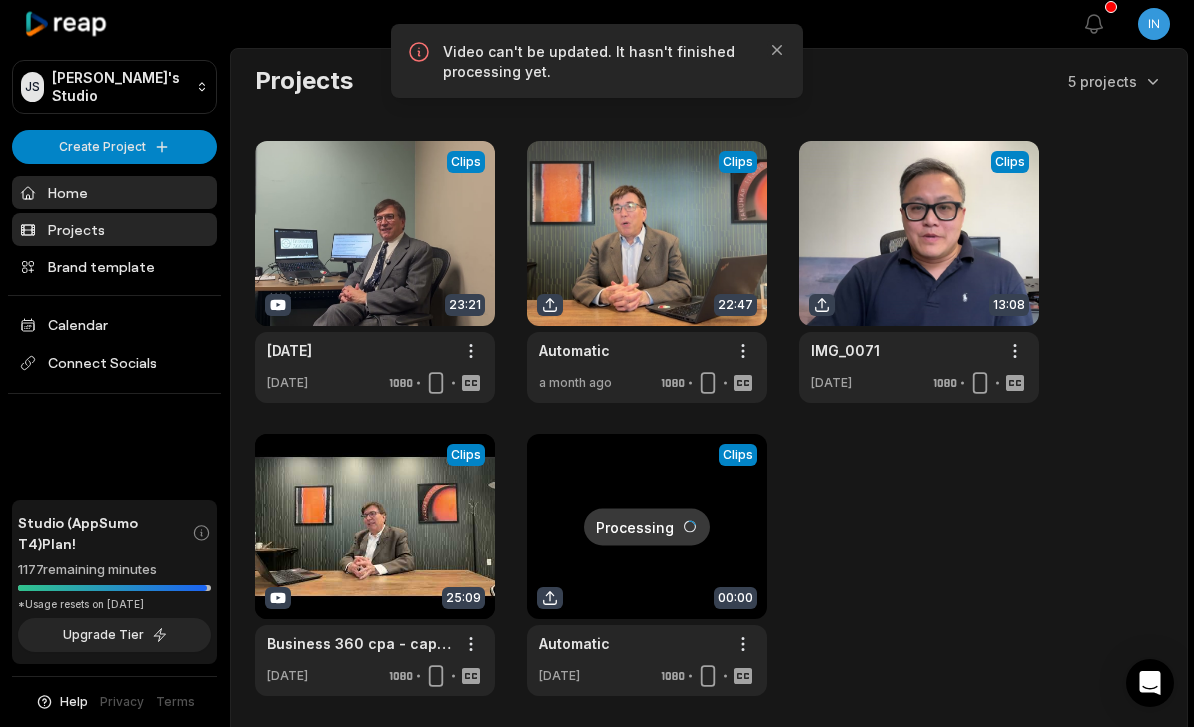 click on "Home" at bounding box center [114, 192] 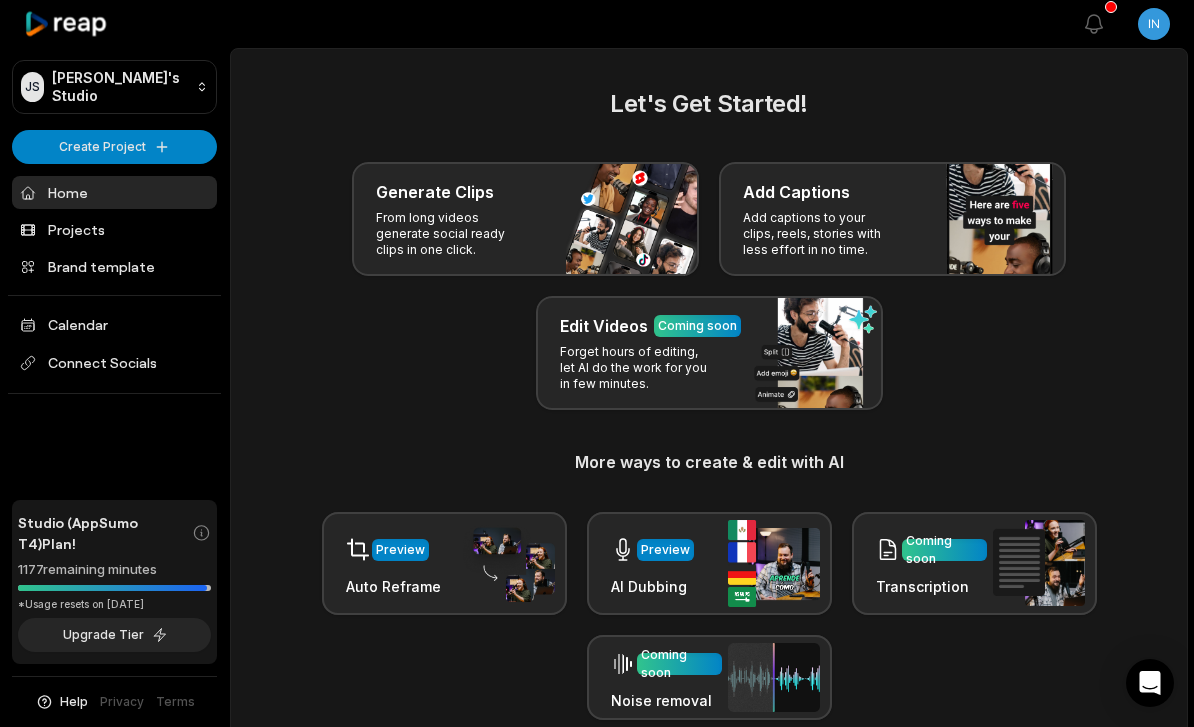 scroll, scrollTop: 0, scrollLeft: 0, axis: both 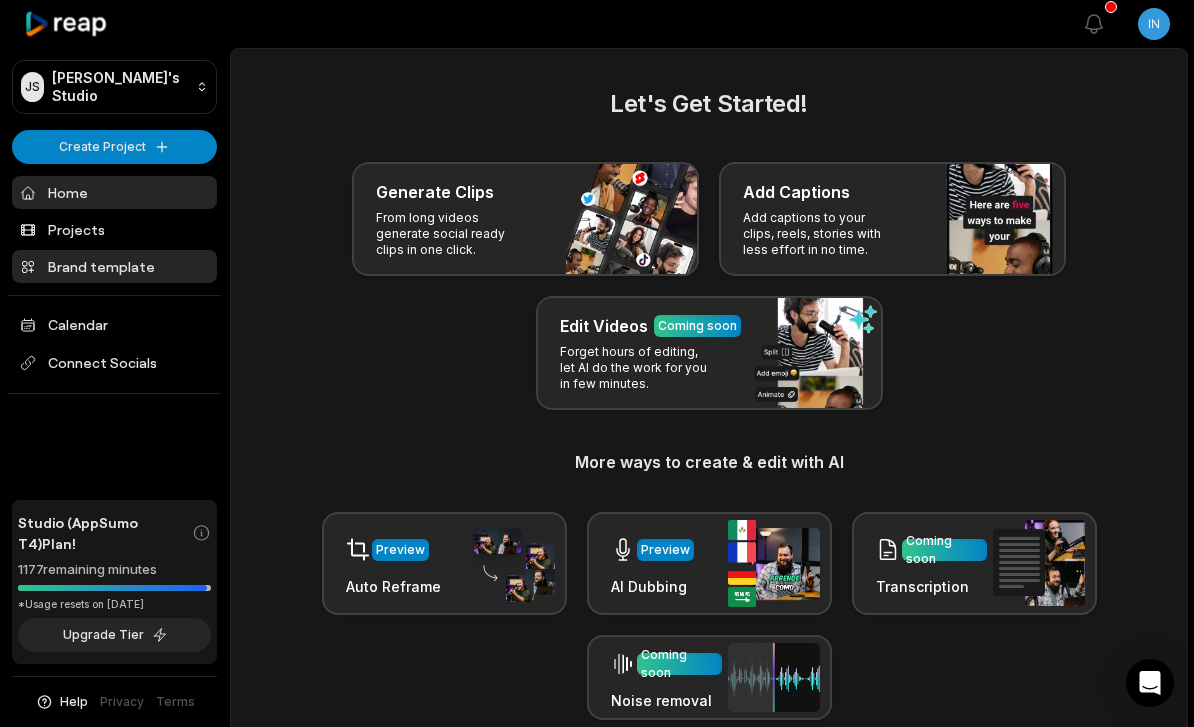 click on "Brand template" at bounding box center (114, 266) 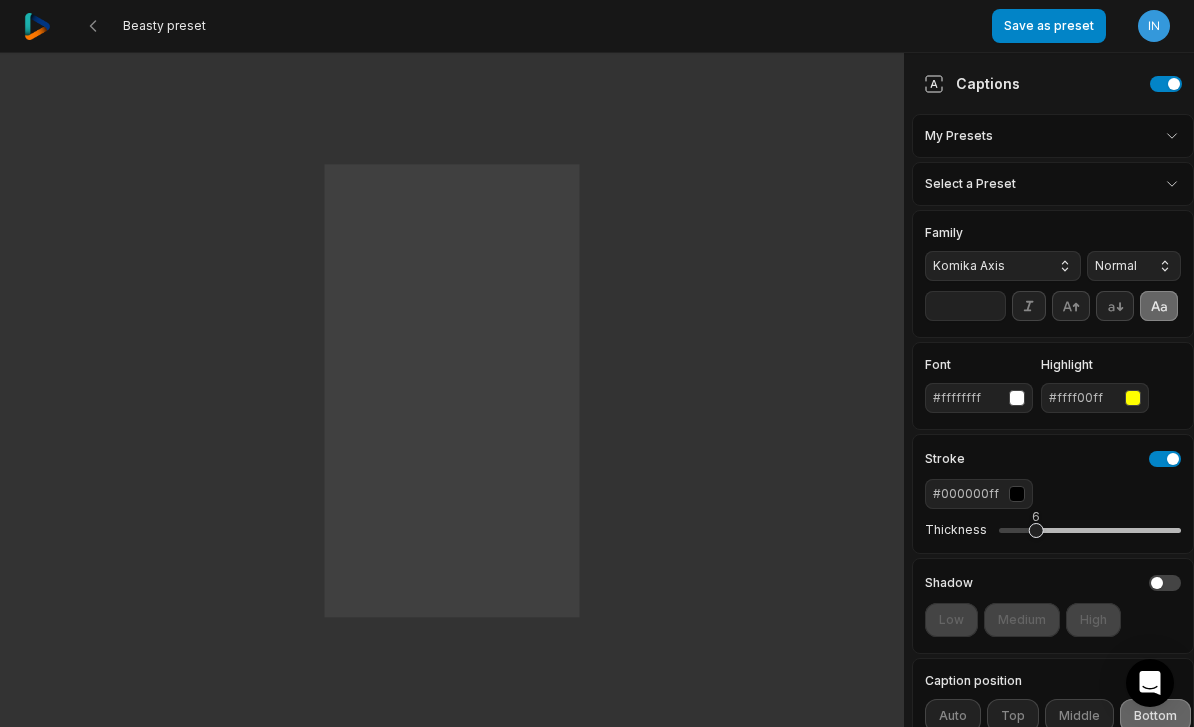scroll, scrollTop: 0, scrollLeft: 0, axis: both 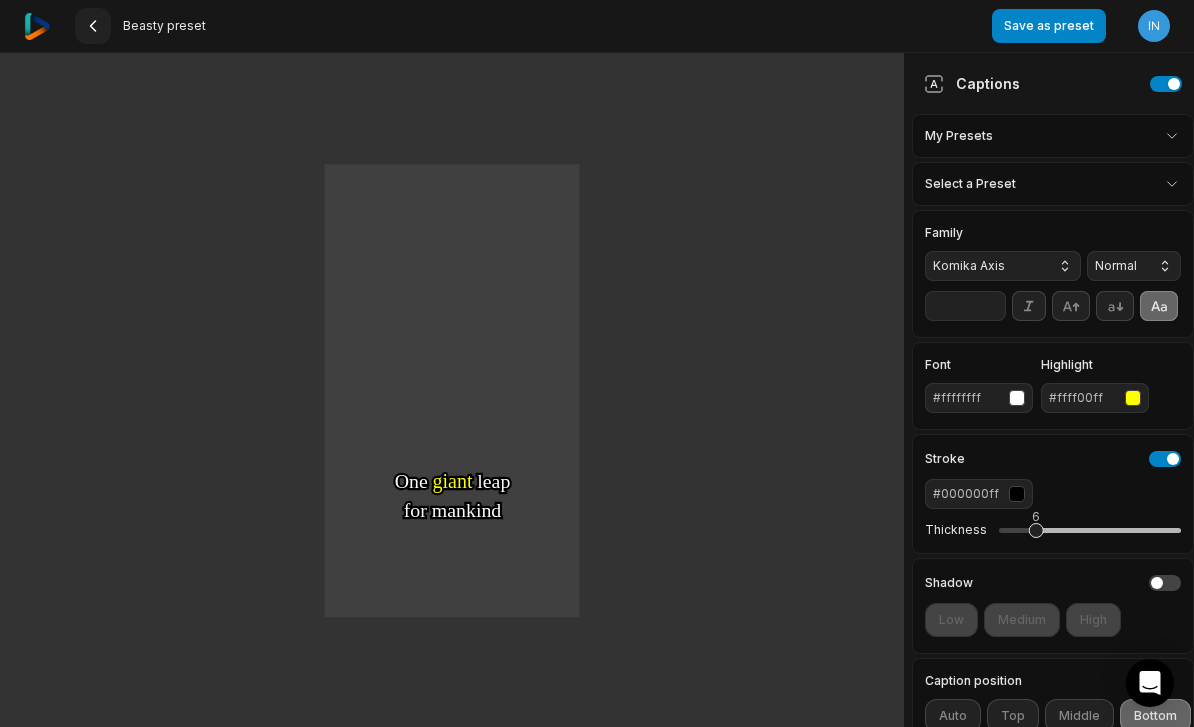 click 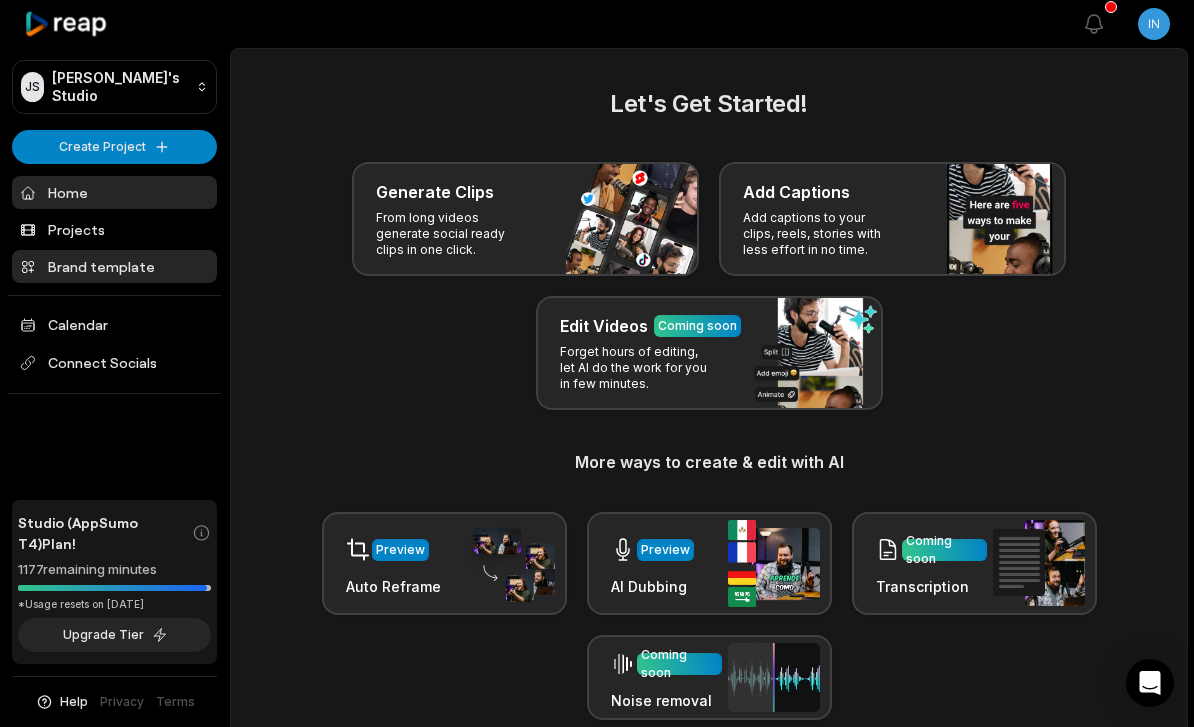click on "Brand template" at bounding box center (114, 266) 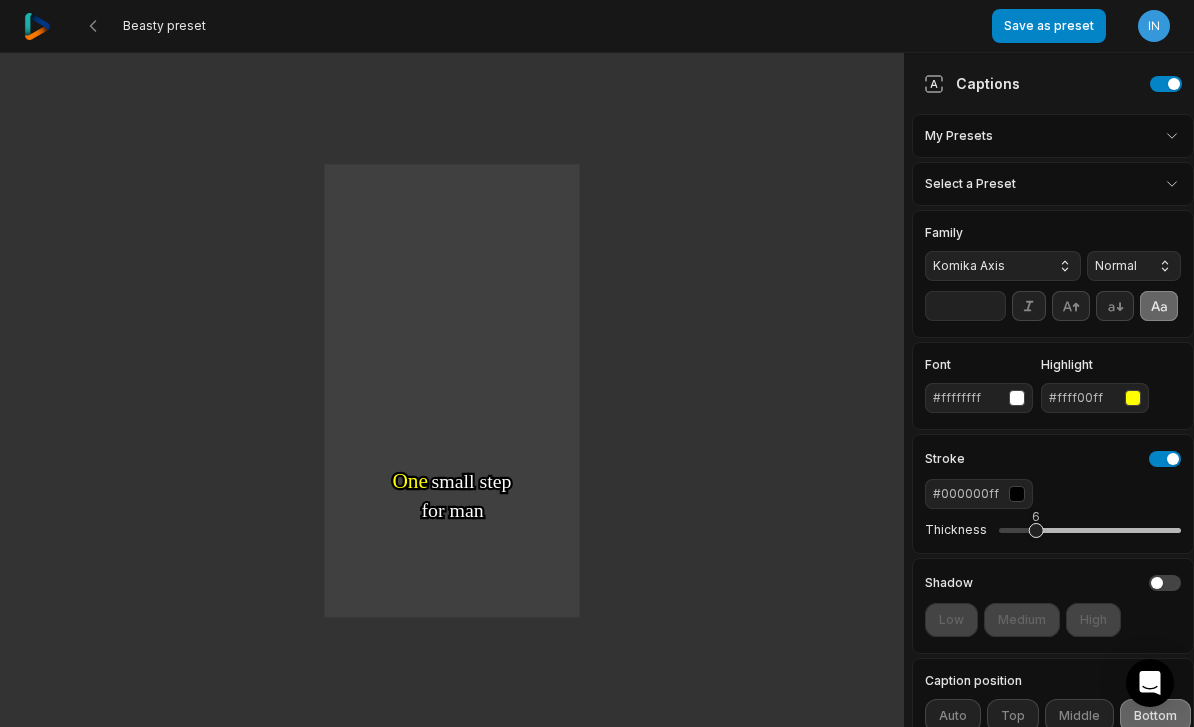 scroll, scrollTop: 0, scrollLeft: 0, axis: both 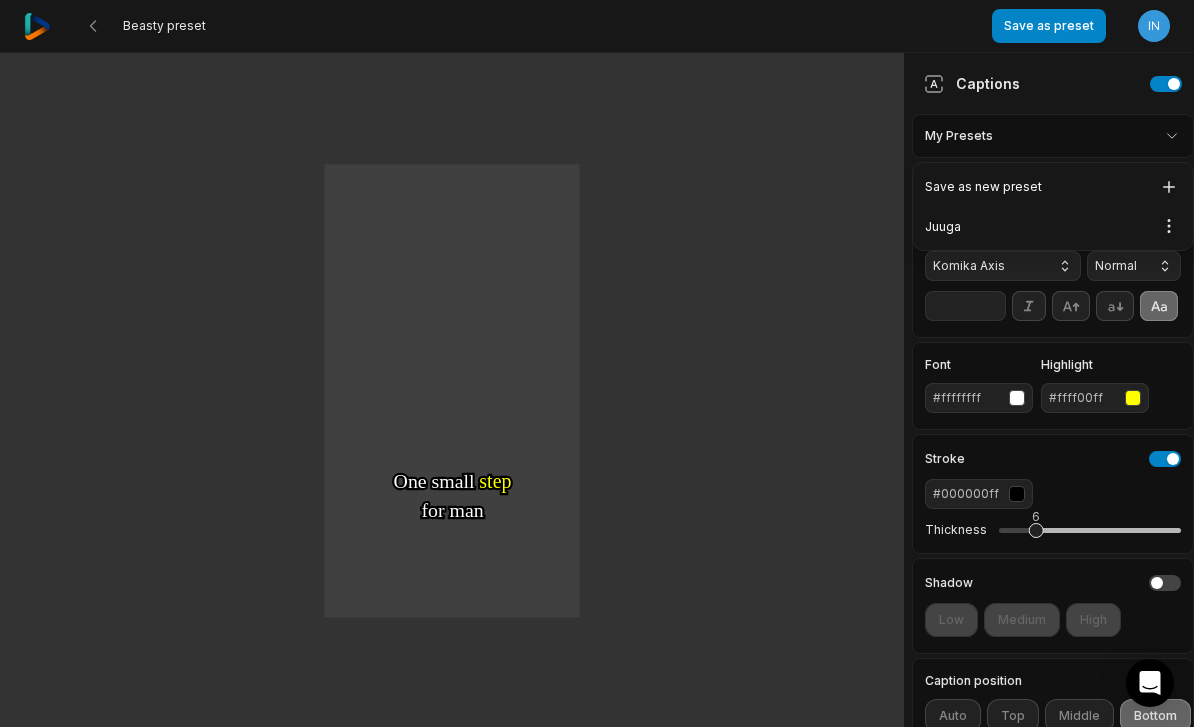 click on "Beasty preset Save as preset Open user menu One One   small small   step step for for   man man One One   giant giant   leap leap for for   mankind mankind Captions My Presets Select a Preset Family Komika Axis Normal ** Font #ffffffff Highlight #ffff00ff Stroke #000000ff Thickness 6 Shadow Low Medium High Caption position Auto Top Middle Bottom 70 Animation Fade in Partial fade in Slide in Pop in Box Caption animation Pop in Pop burst Recoil Unfold Widen Skew Sneak Slide up Tilt Orbit
Save as new preset   Juuga  Open options" at bounding box center (597, 363) 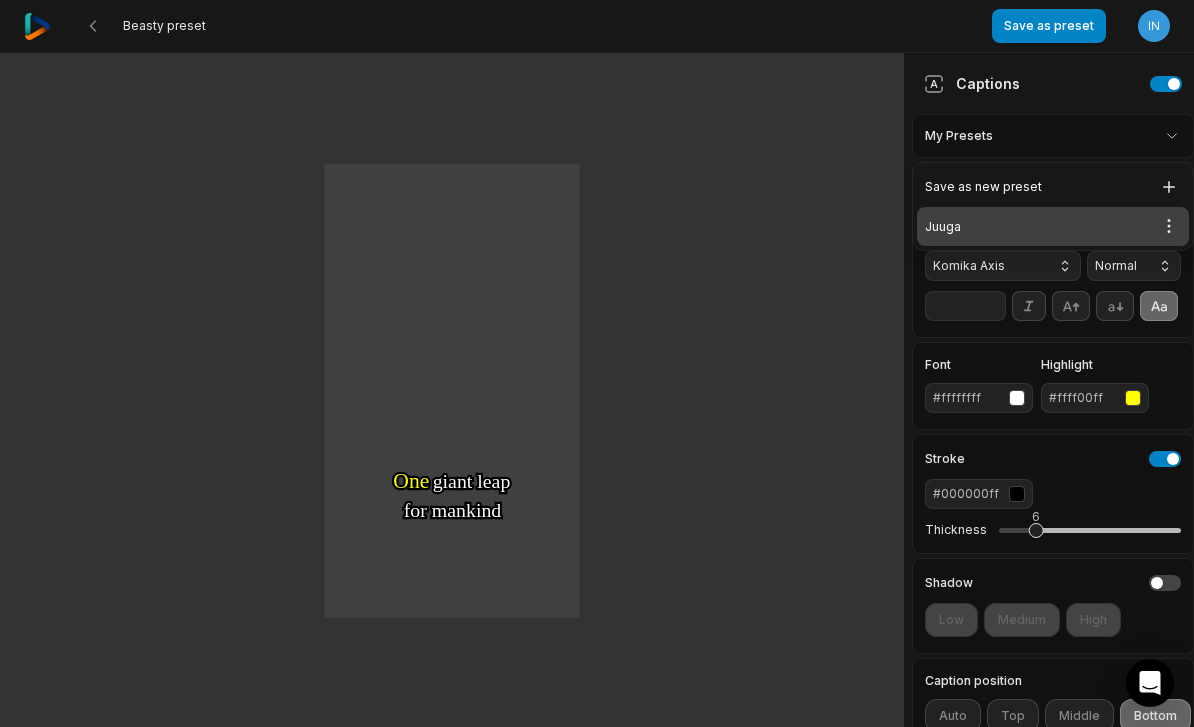 click on "Juuga  Open options" at bounding box center [1053, 226] 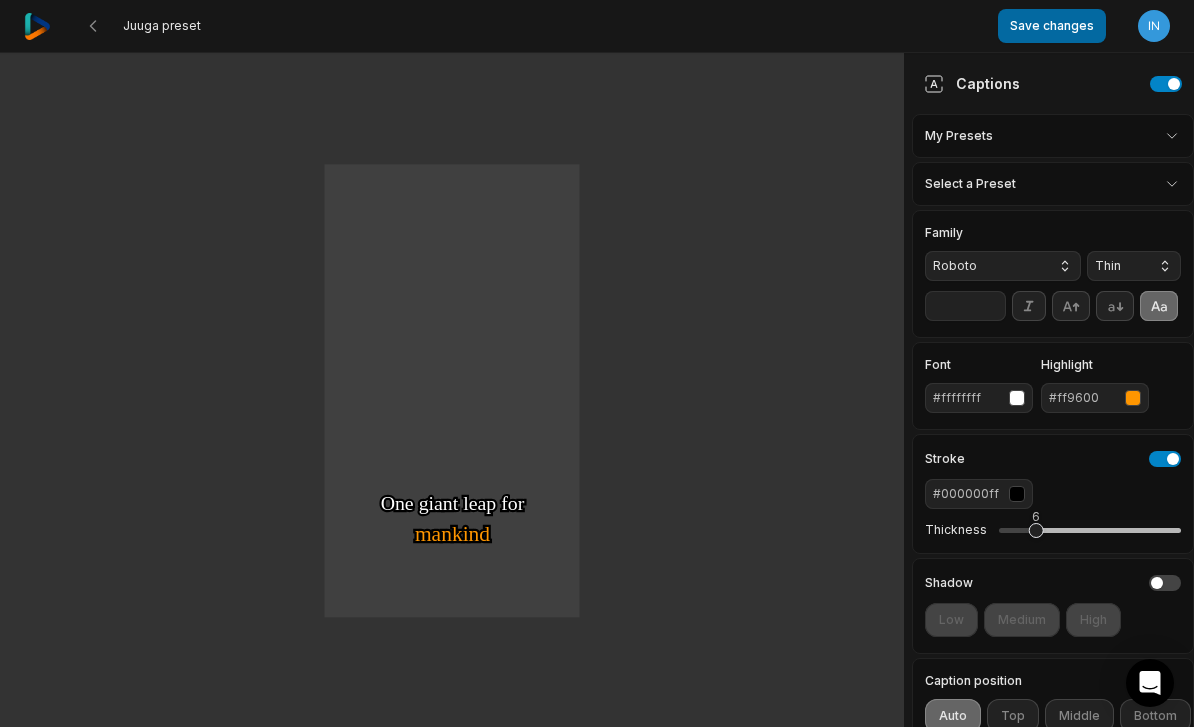 click on "Save changes" at bounding box center (1052, 26) 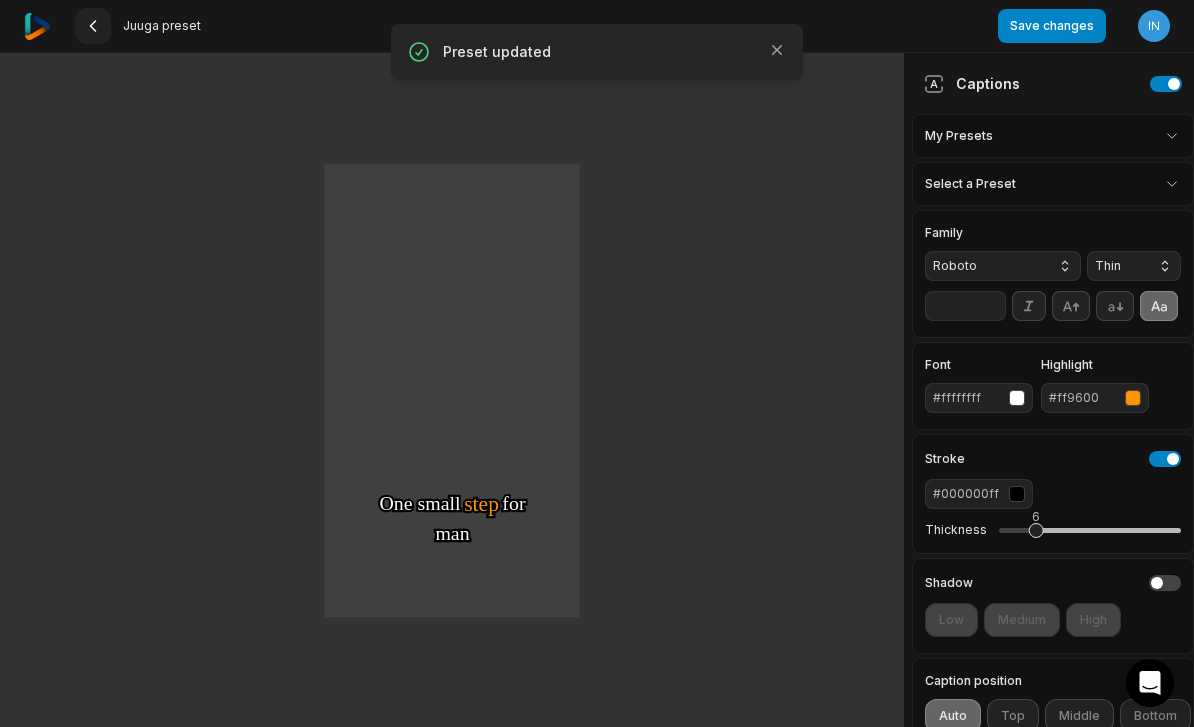 click 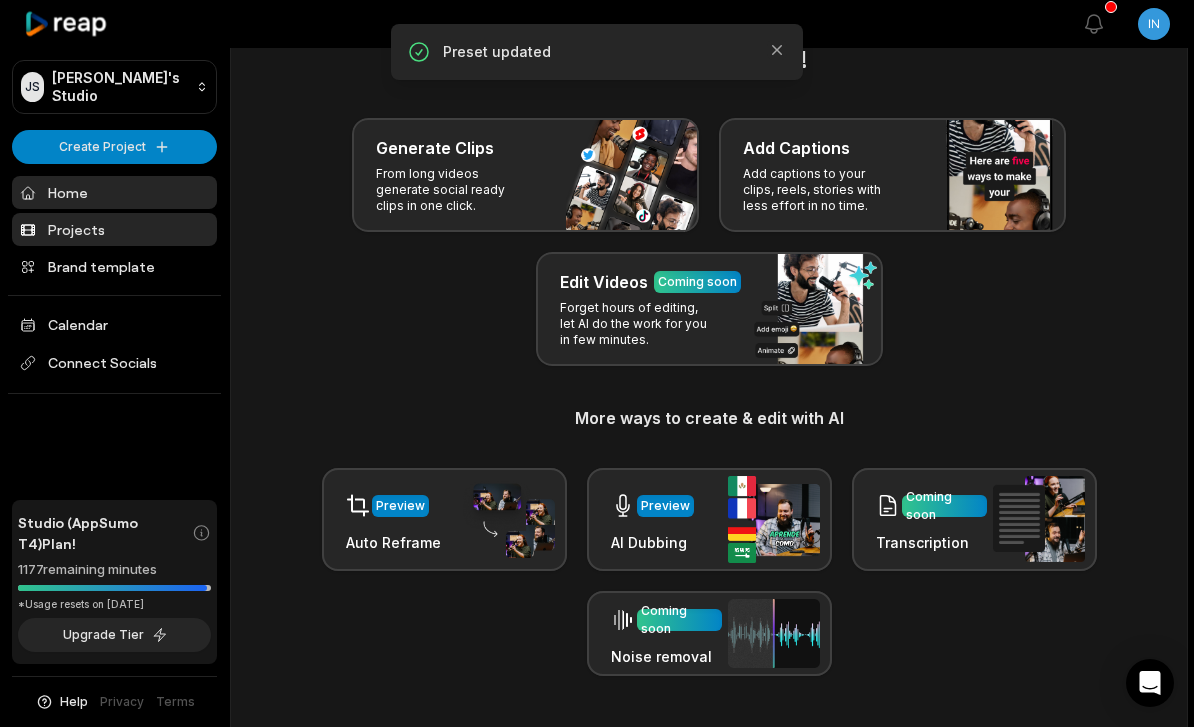 scroll, scrollTop: 95, scrollLeft: 0, axis: vertical 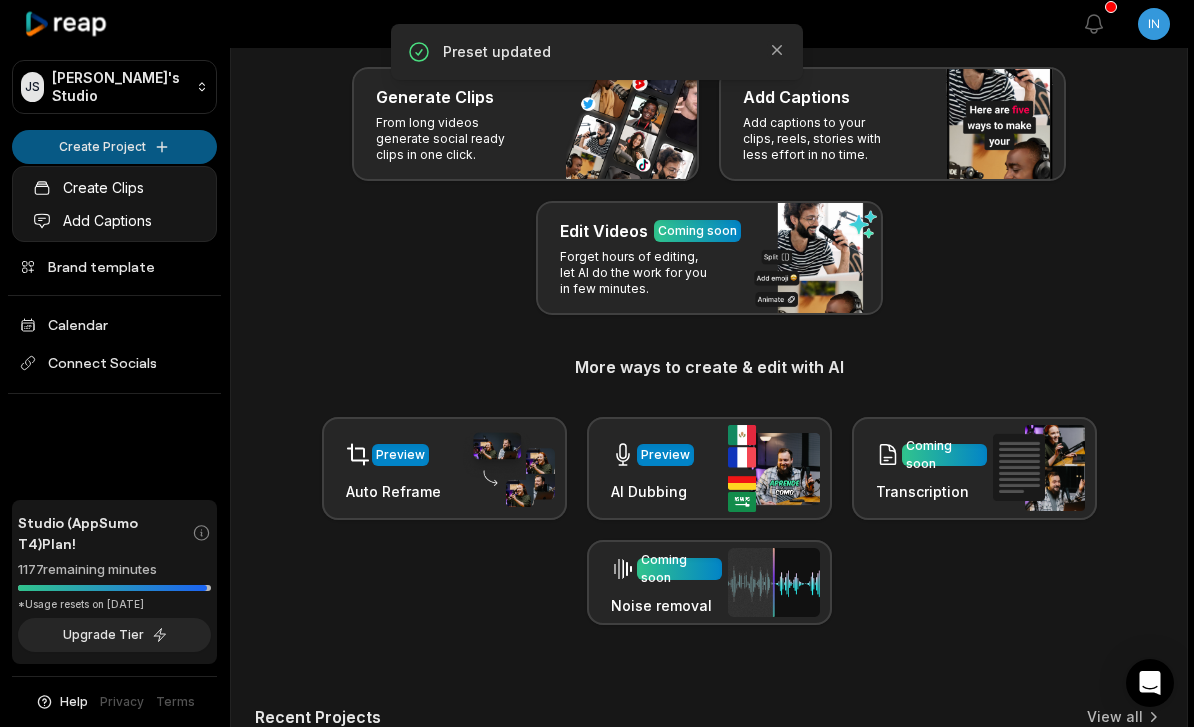 click on "JS Juuga's Studio Create Project Home Projects Brand template Calendar Connect Socials Studio (AppSumo T4)  Plan! 1177  remaining minutes *Usage resets on July 23, 2025 Upgrade Tier Help Privacy Terms Open sidebar View notifications Open user menu   Let's Get Started! Generate Clips From long videos generate social ready clips in one click. Add Captions Add captions to your clips, reels, stories with less effort in no time. Edit Videos Coming soon Forget hours of editing, let AI do the work for you in few minutes. More ways to create & edit with AI Preview Auto Reframe Preview AI Dubbing Coming soon Transcription Coming soon Noise removal Recent Projects View all View Clips Clips 23:21 June 27, 2025 Open options 5 days ago View Clips Clips 22:47 Automatic Open options a month ago View Clips Clips 13:08 IMG_0071 Open options 2 months ago View Clips Clips 25:09 Business 360 cpa - capital gain tax Open options 2 months ago Made with   in San Francisco Preset updated Close
Create Clips Add Captions" at bounding box center (597, 268) 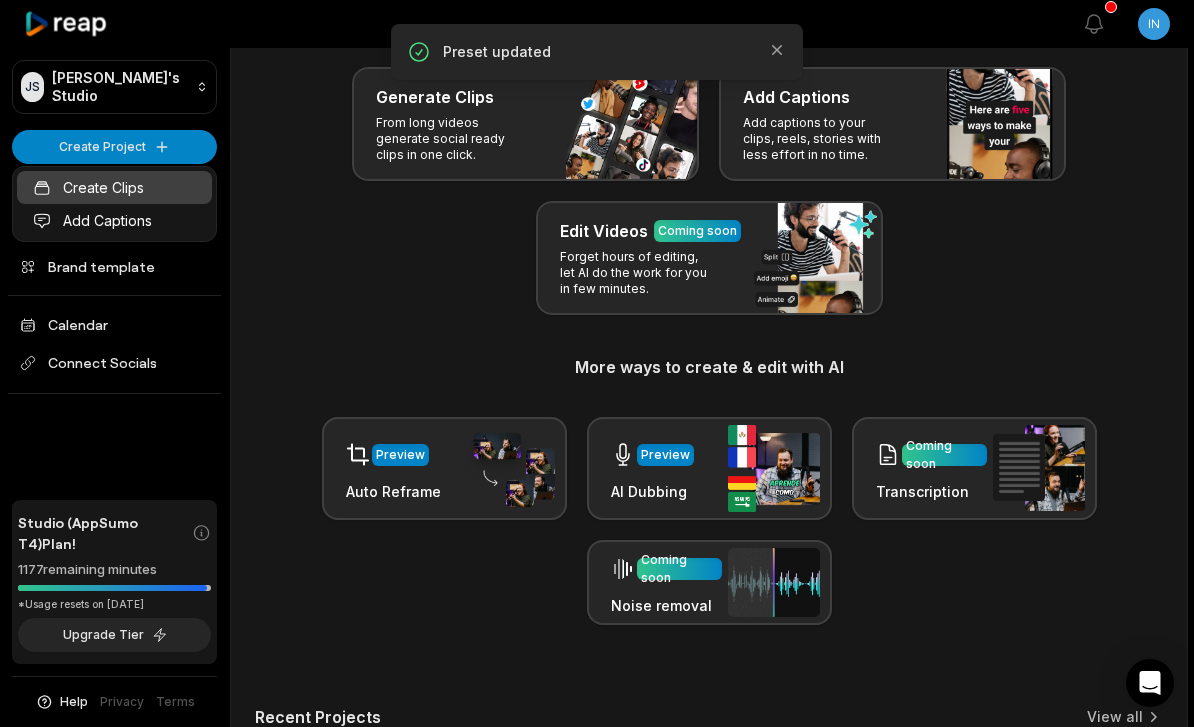 click on "Create Clips" at bounding box center [114, 187] 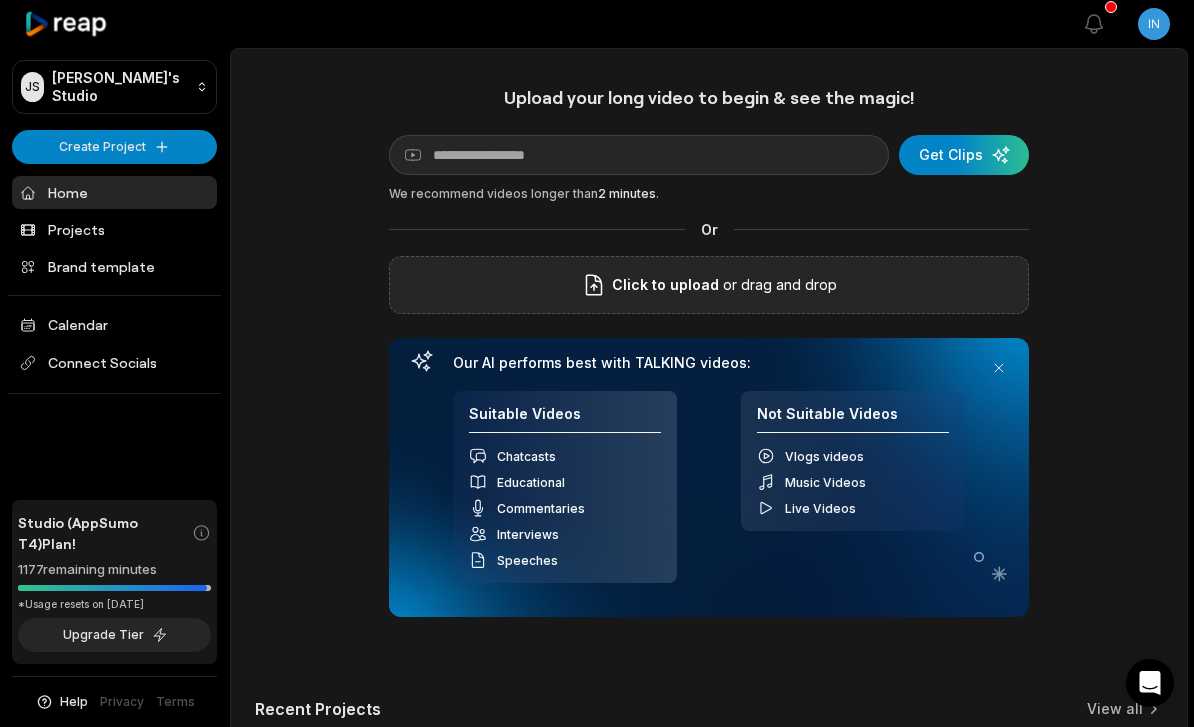 scroll, scrollTop: 0, scrollLeft: 0, axis: both 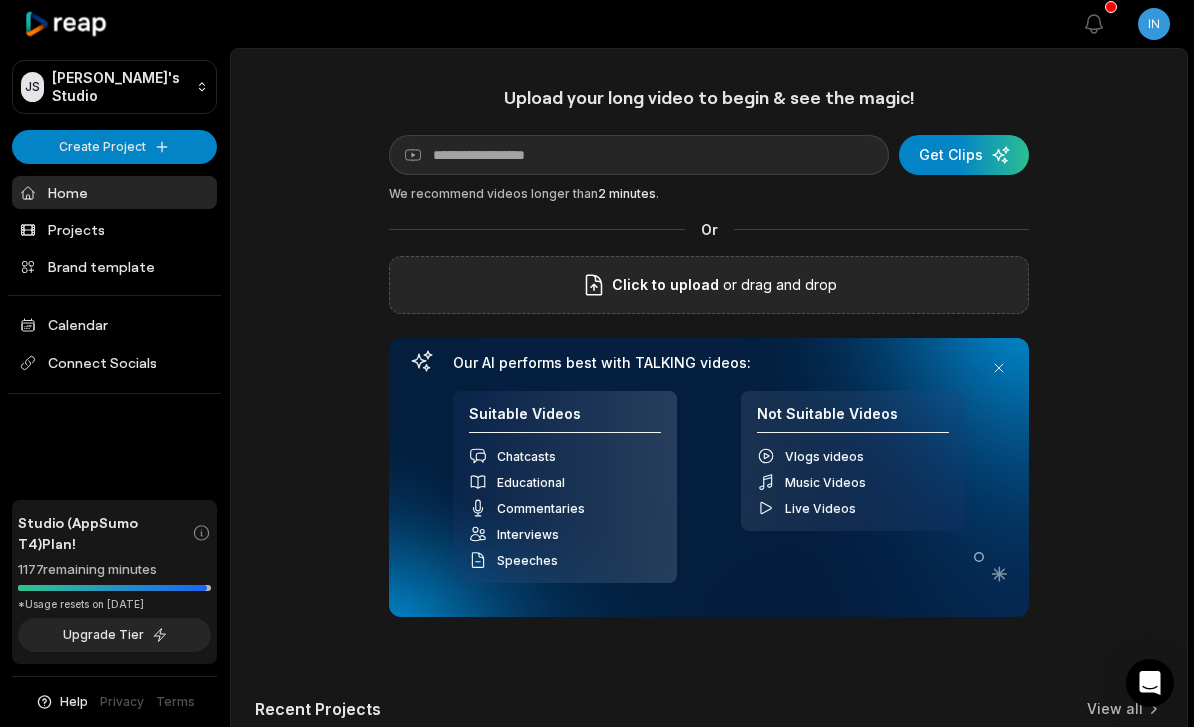 click on "Click to upload" at bounding box center (665, 285) 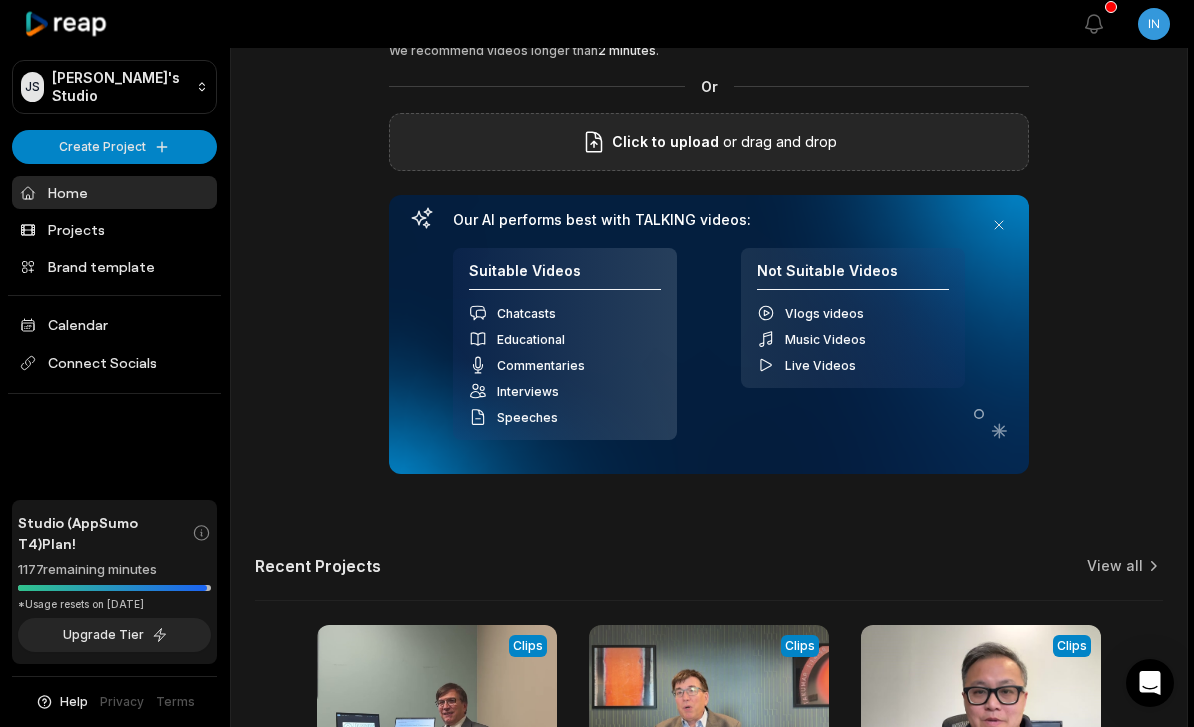 scroll, scrollTop: 0, scrollLeft: 0, axis: both 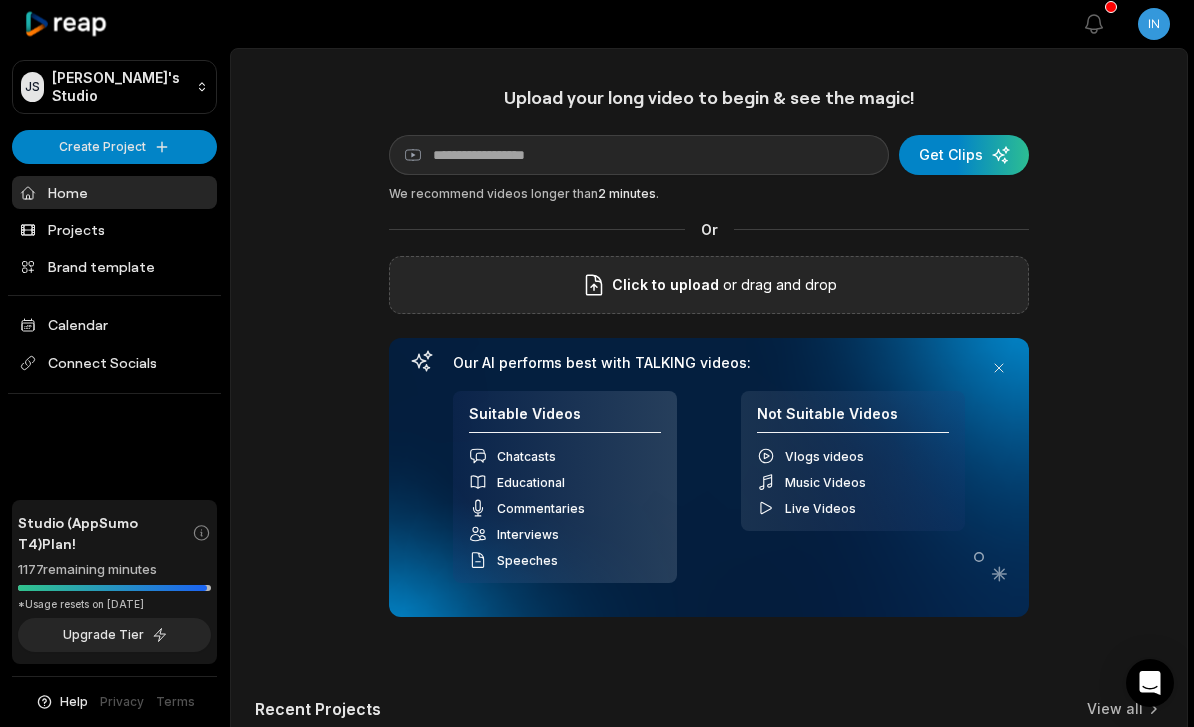 click on "or drag and drop" at bounding box center (778, 285) 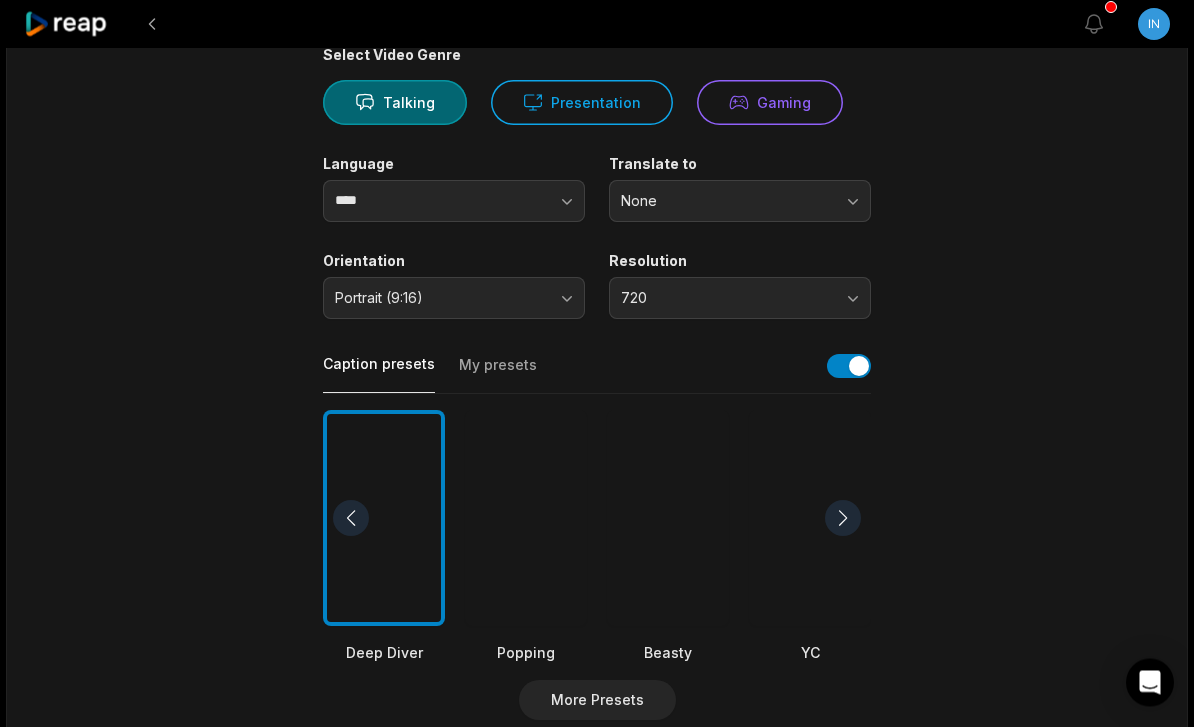 click on "720" at bounding box center (740, 299) 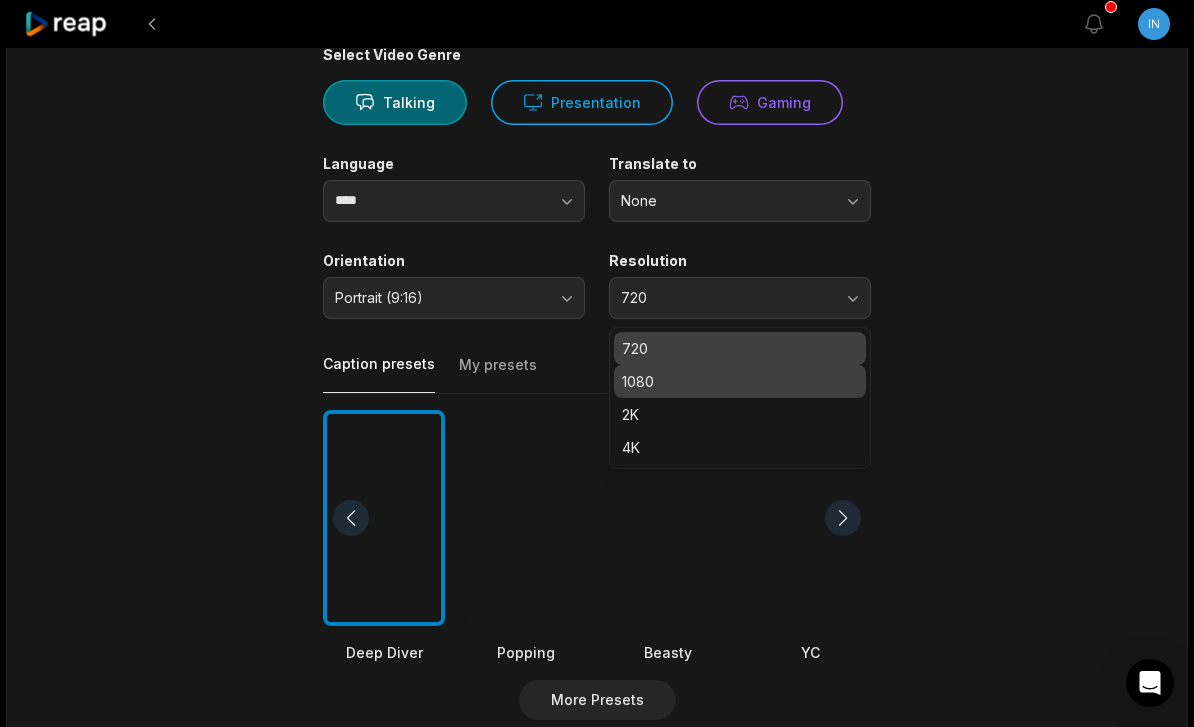 click on "1080" at bounding box center (740, 381) 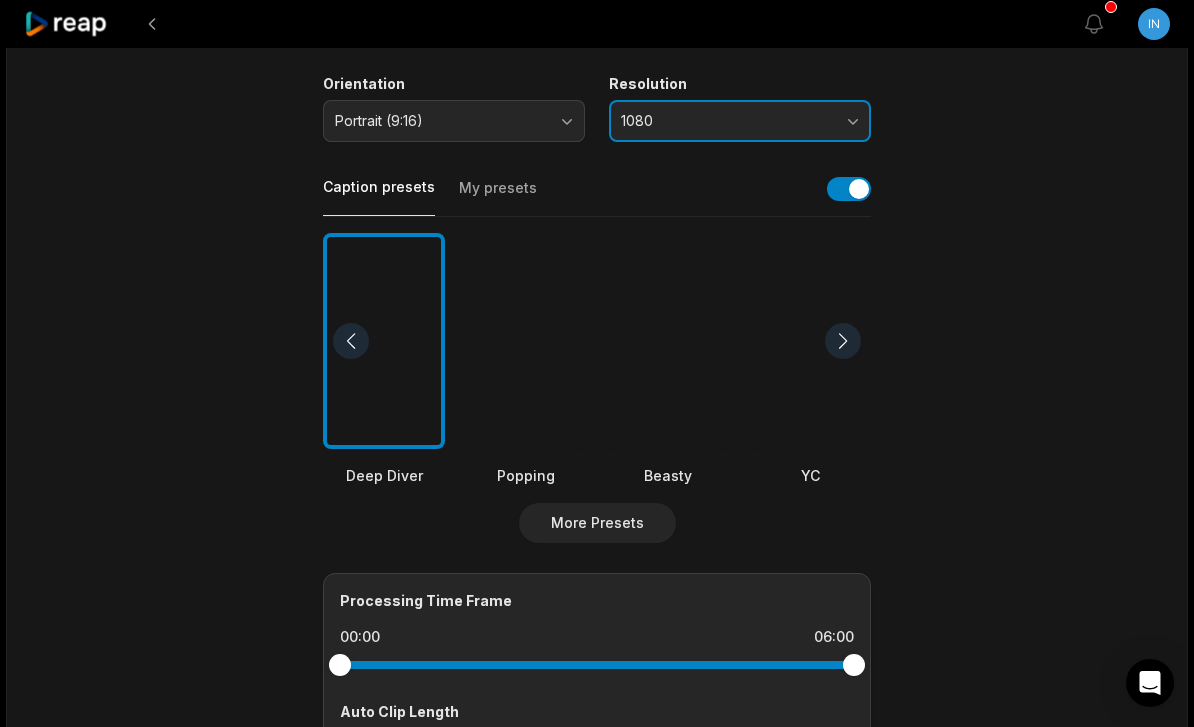 scroll, scrollTop: 346, scrollLeft: 0, axis: vertical 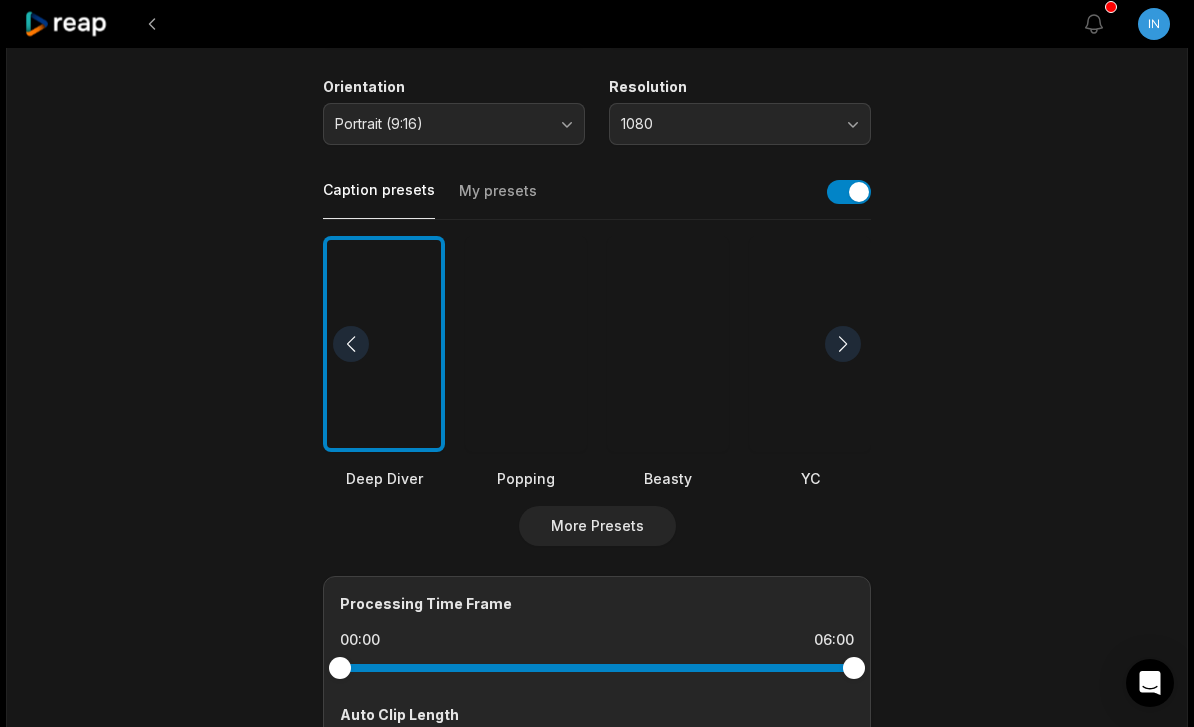 click on "My presets" at bounding box center [498, 200] 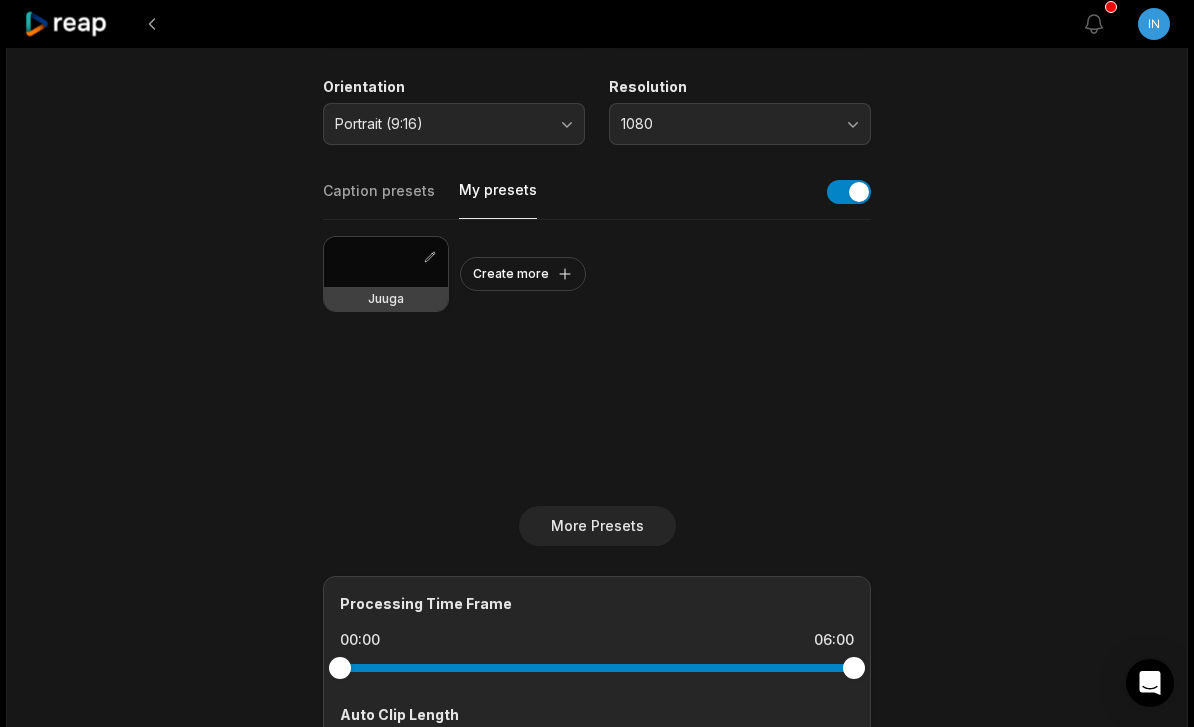 click at bounding box center (386, 262) 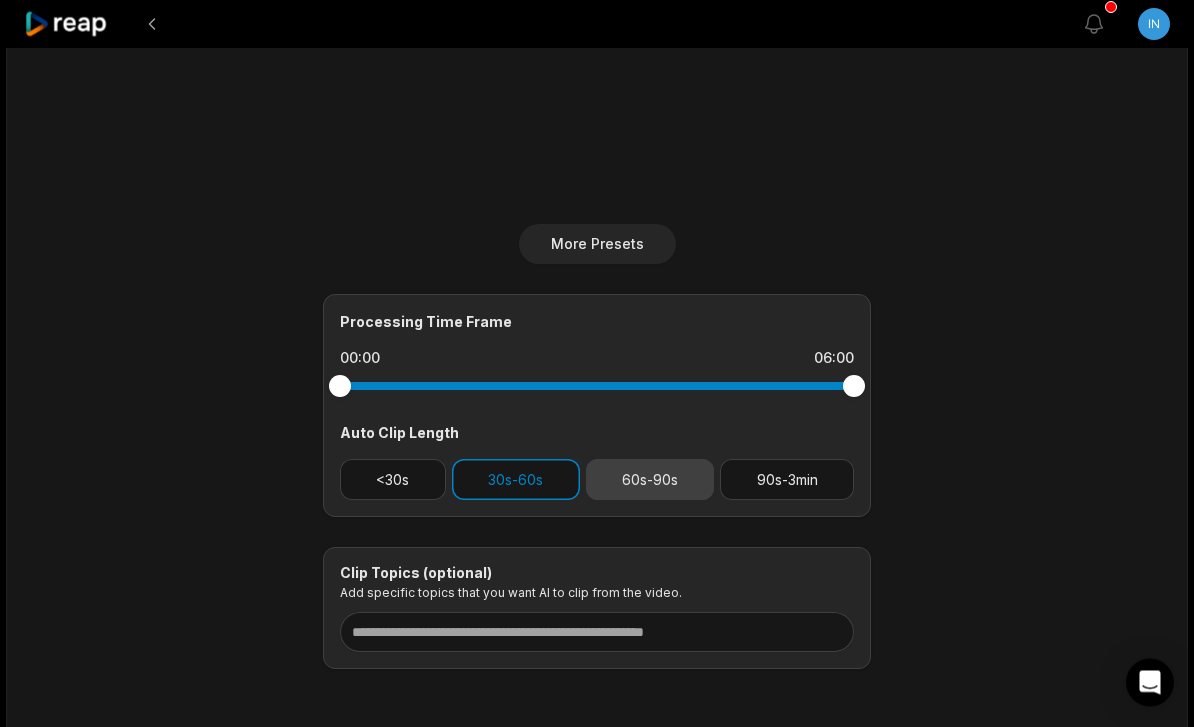 click on "60s-90s" at bounding box center (650, 480) 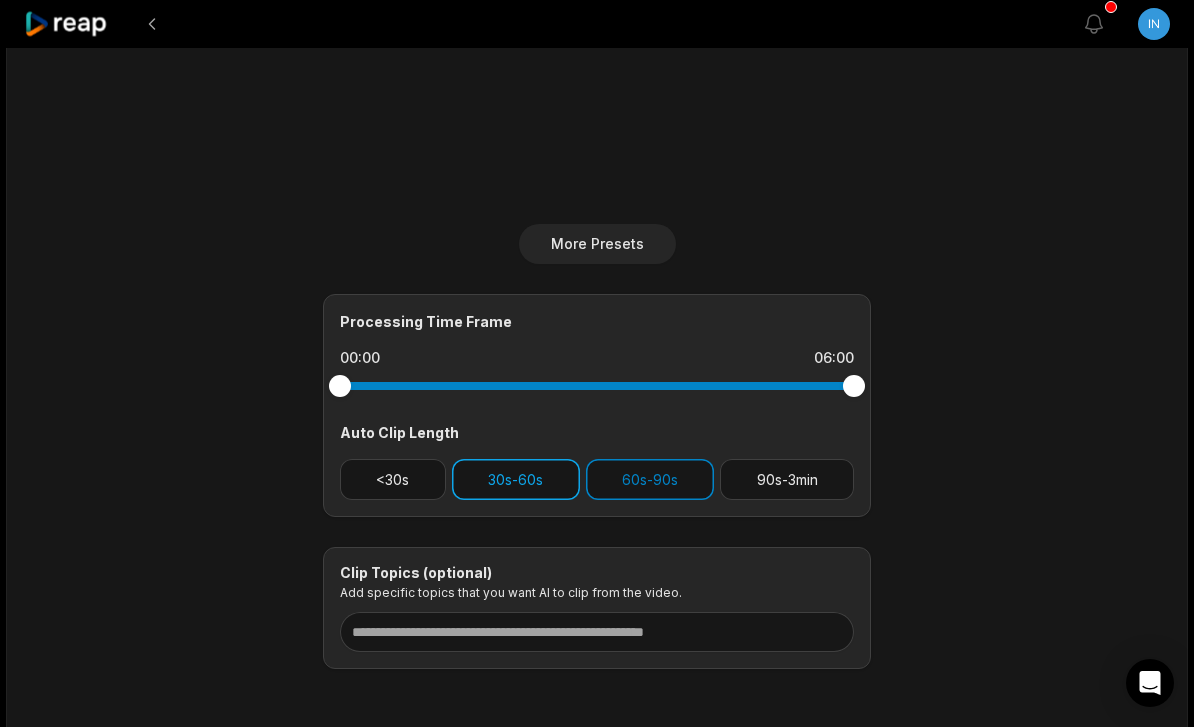 click on "30s-60s" at bounding box center [516, 479] 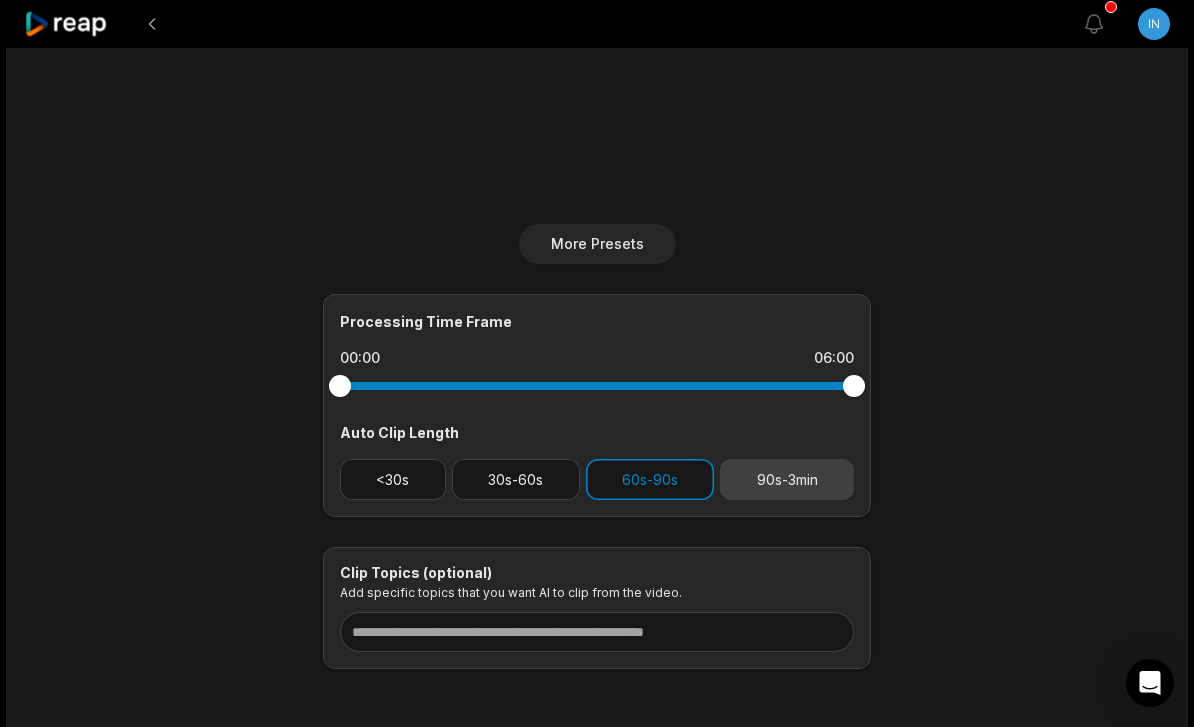 click on "90s-3min" at bounding box center [787, 479] 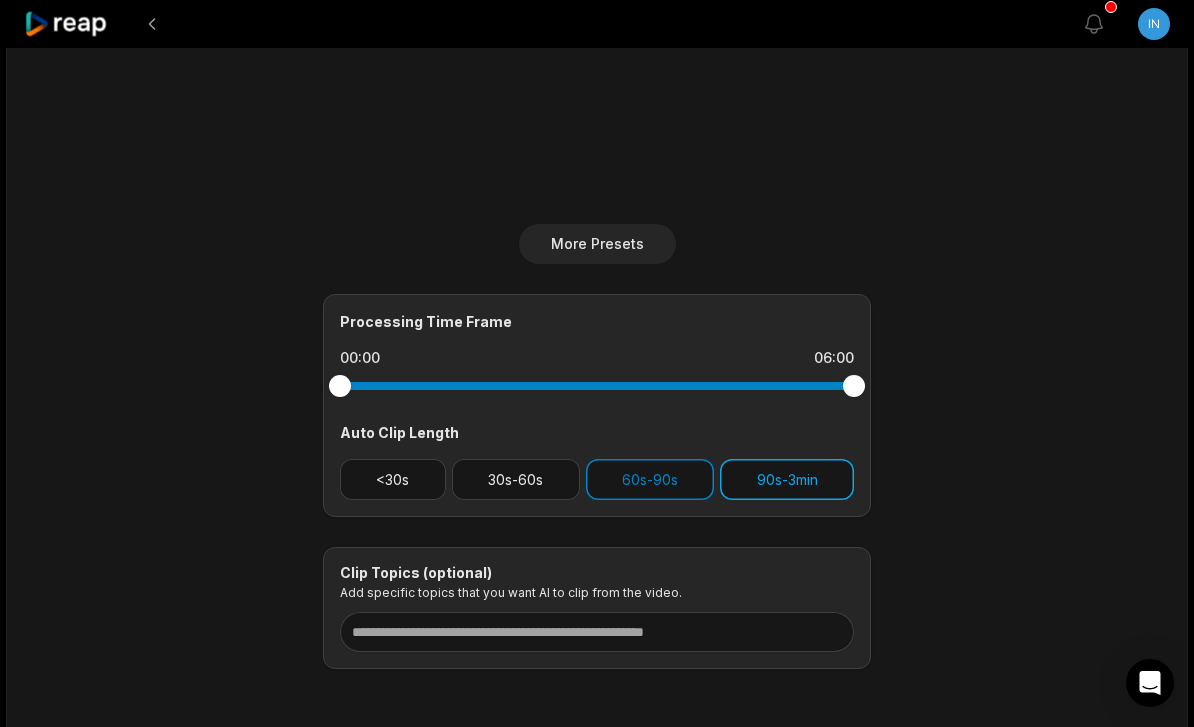 scroll, scrollTop: 648, scrollLeft: 0, axis: vertical 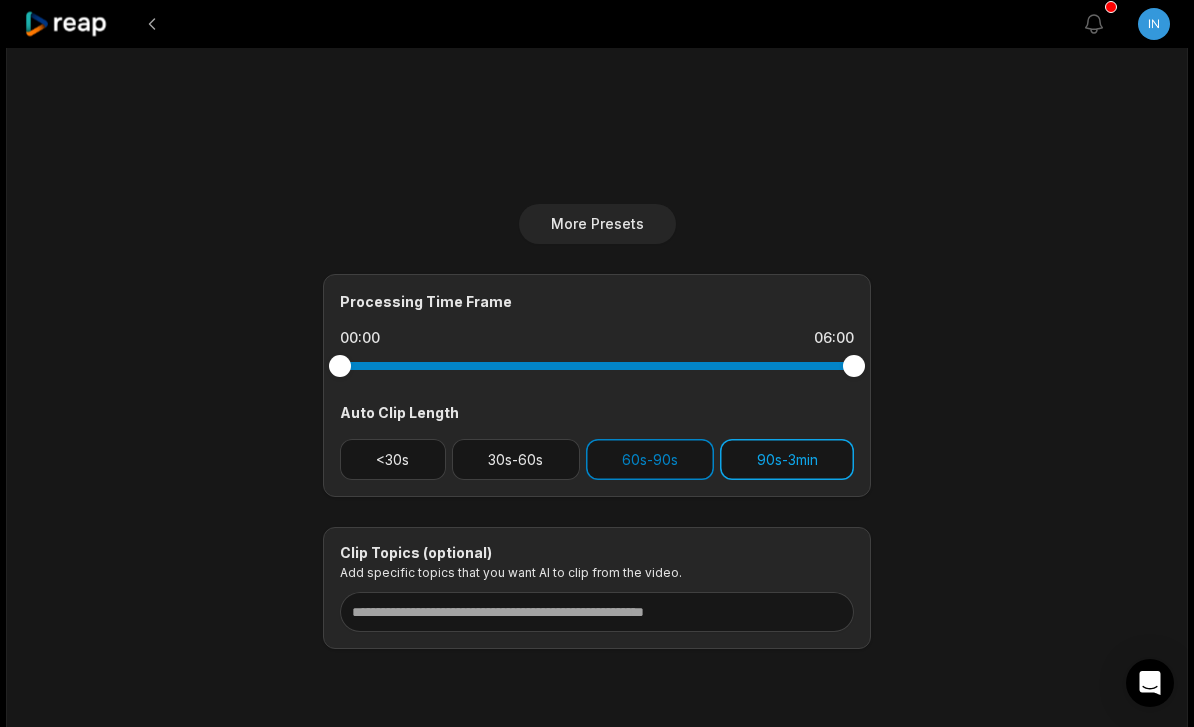 click on "90s-3min" at bounding box center [787, 459] 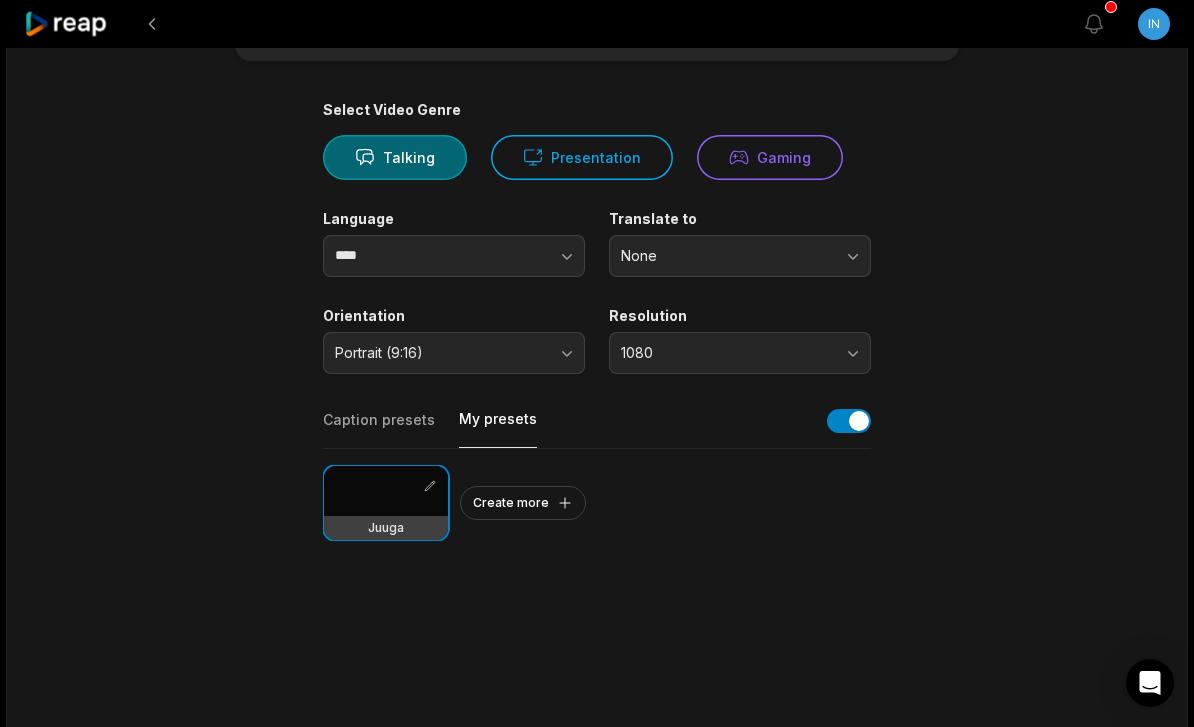 scroll, scrollTop: 0, scrollLeft: 0, axis: both 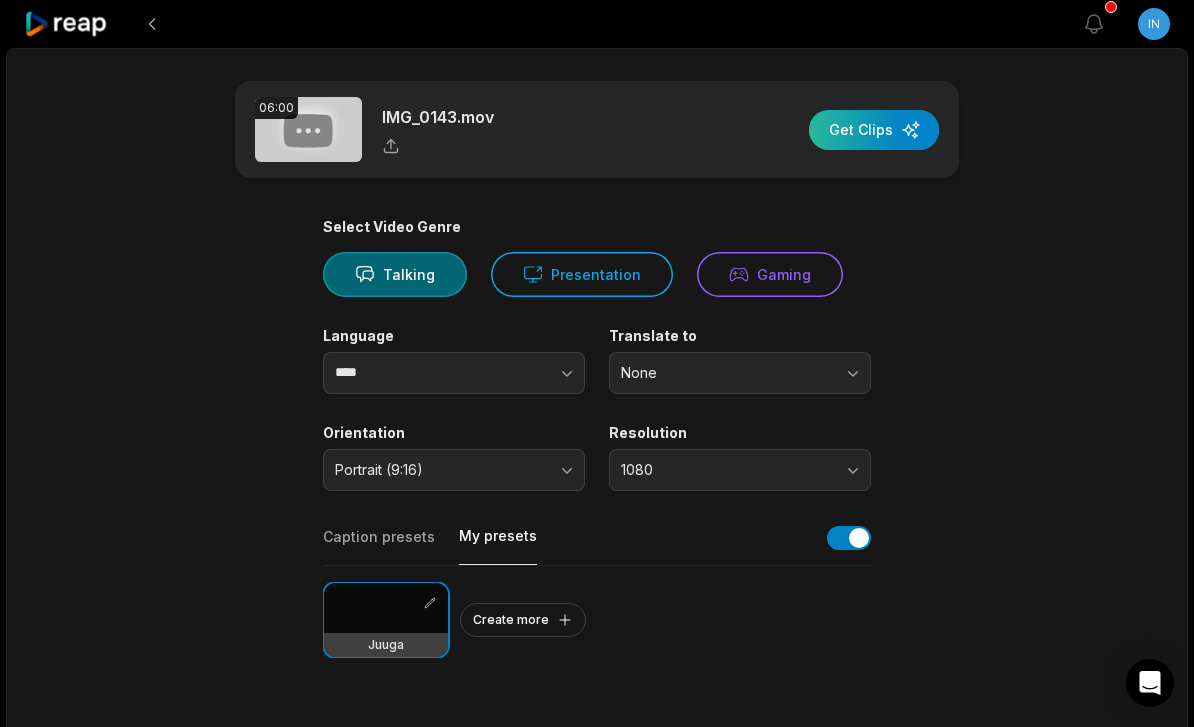 click at bounding box center [874, 130] 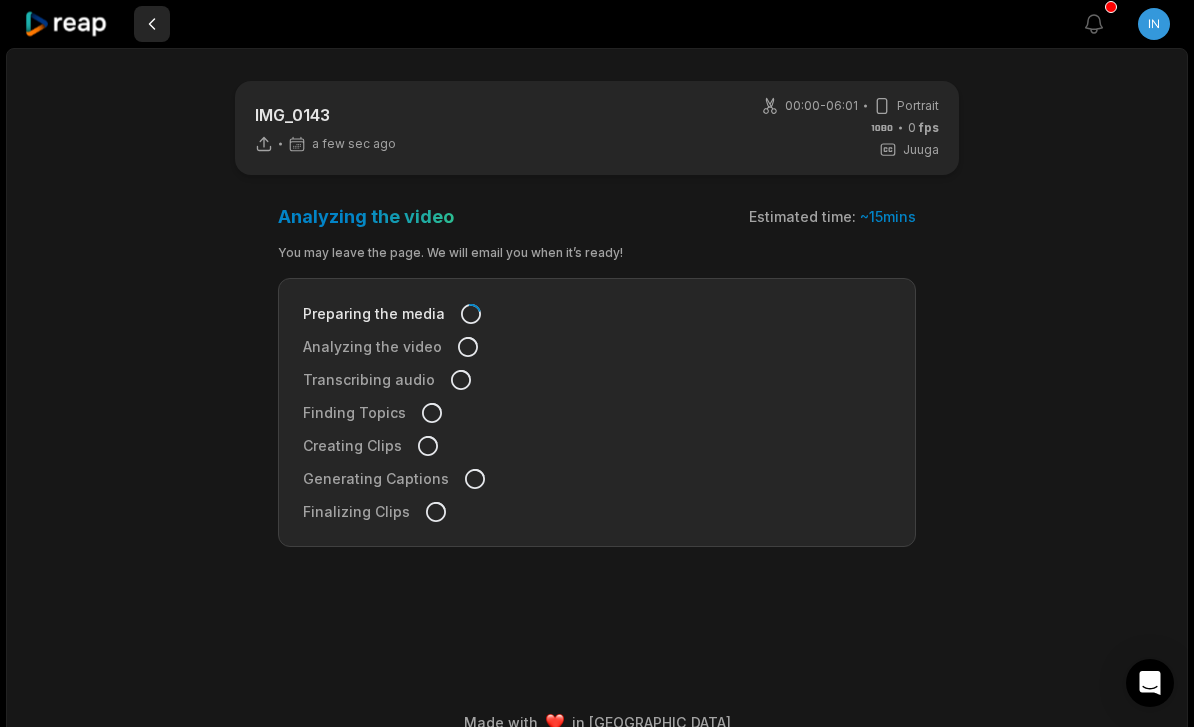 click at bounding box center [152, 24] 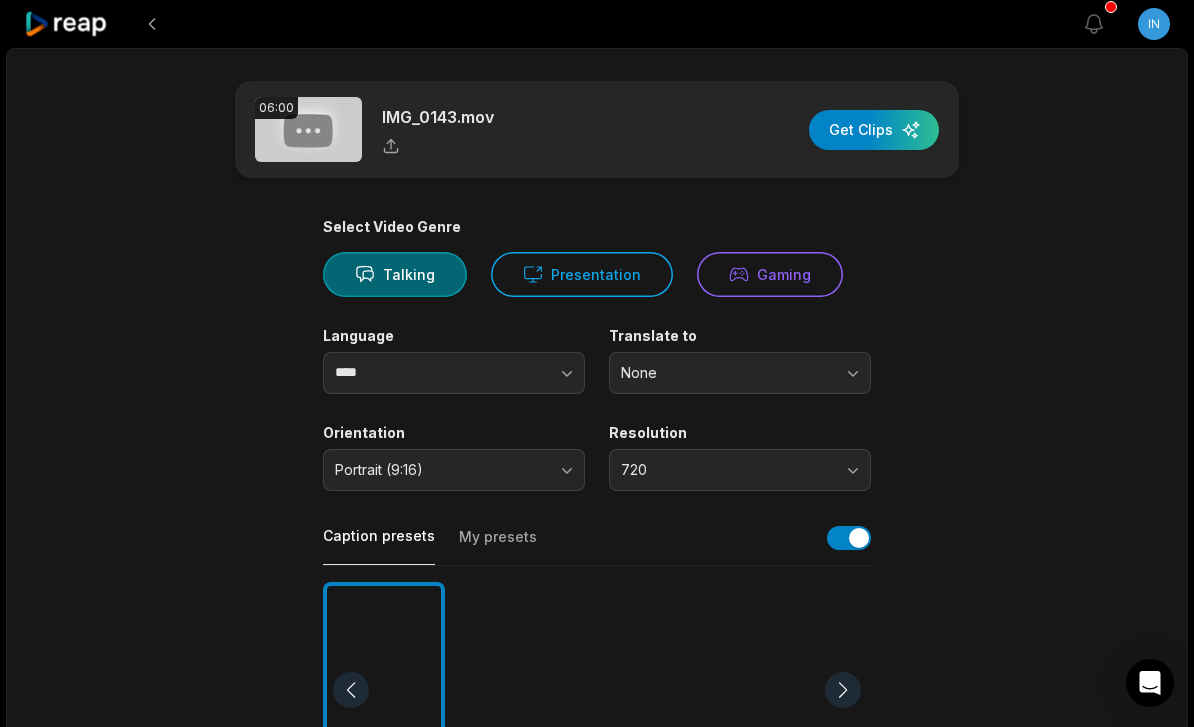 click 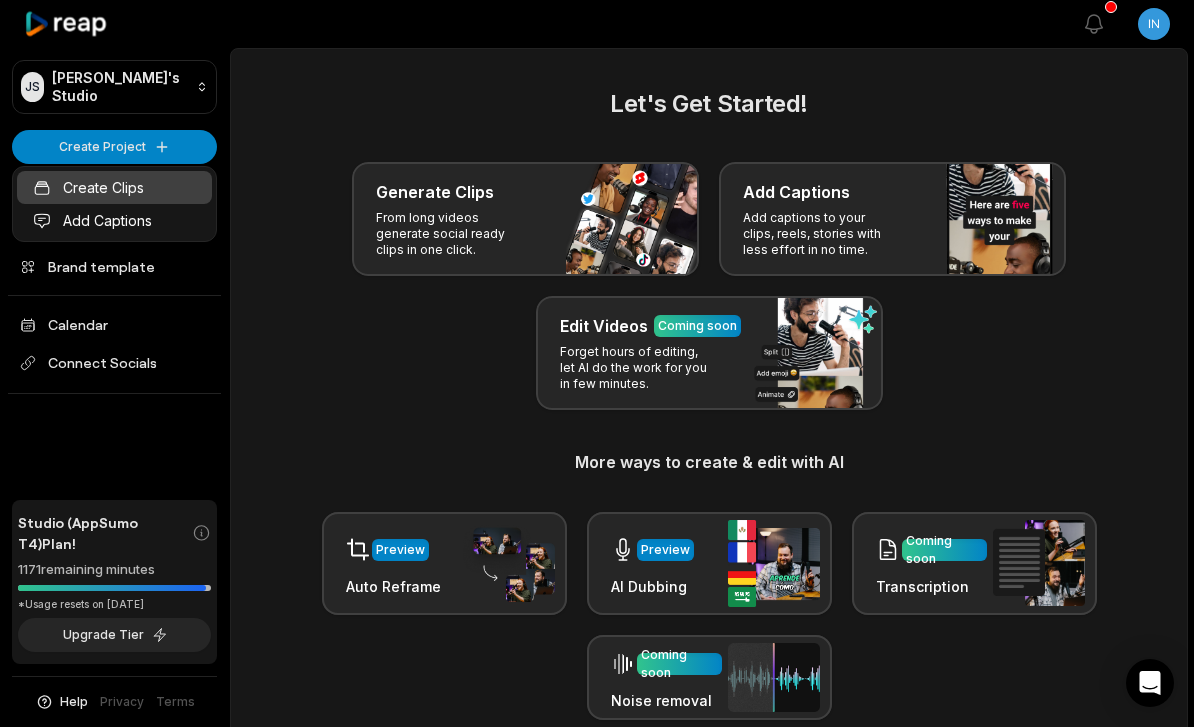 click on "Create Clips" at bounding box center [114, 187] 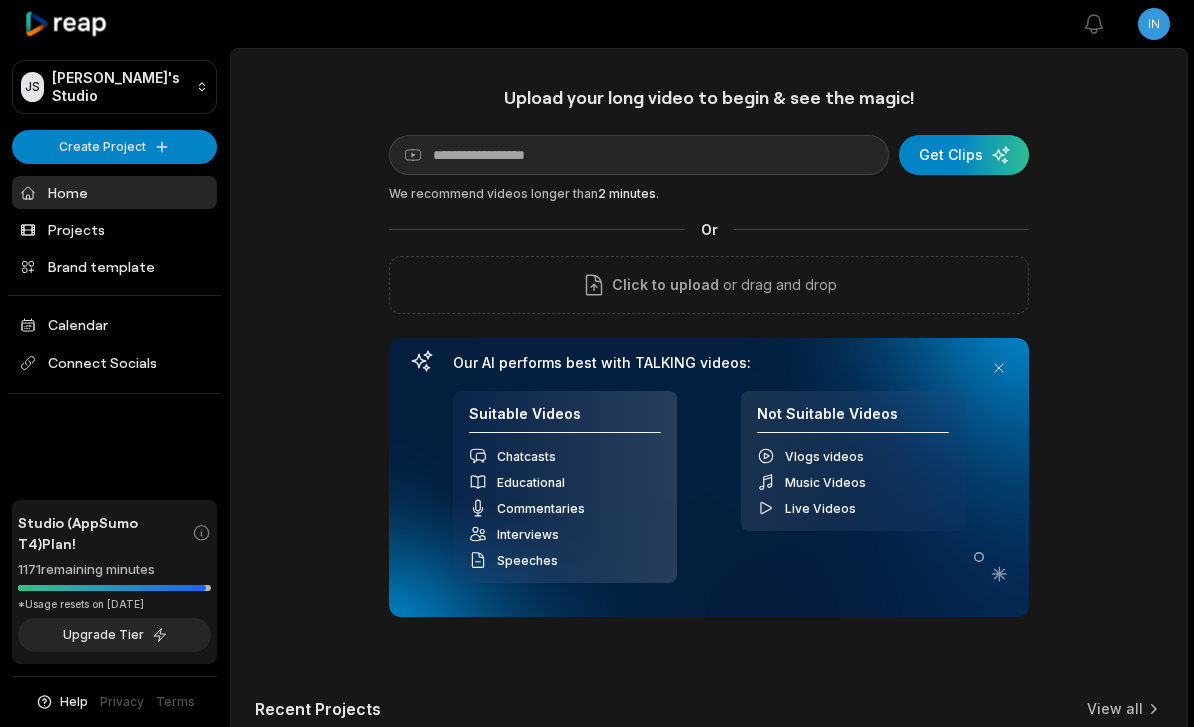 scroll, scrollTop: 0, scrollLeft: 0, axis: both 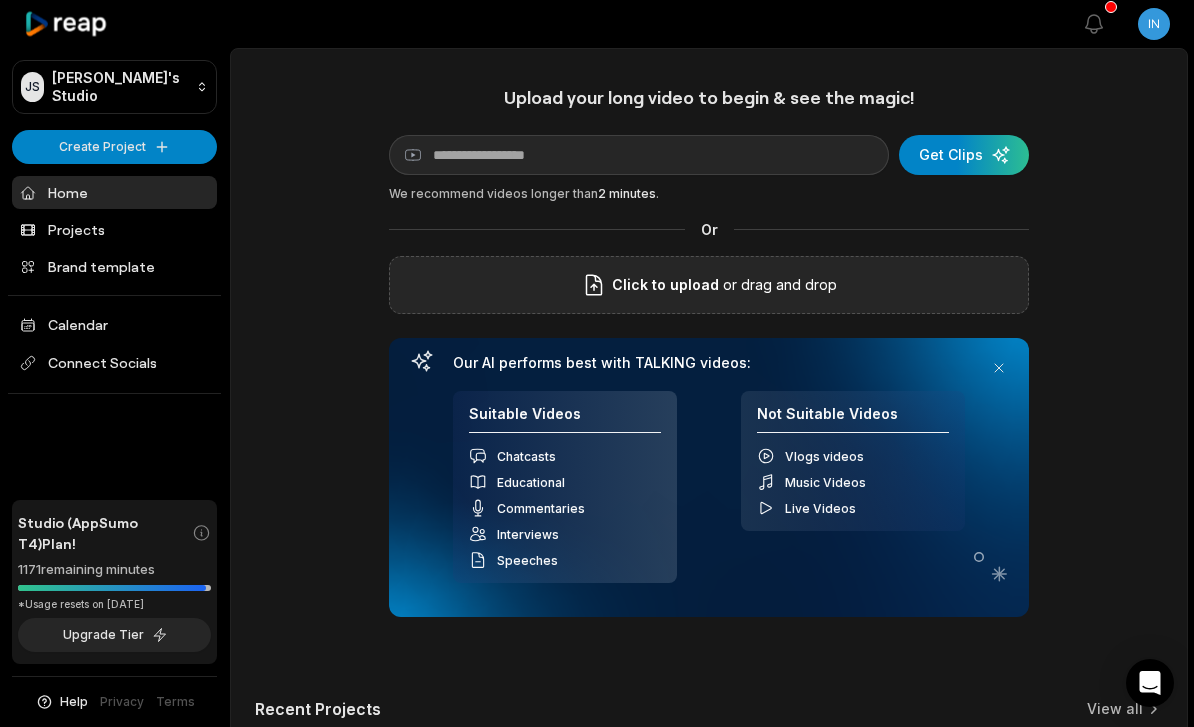click on "or drag and drop" at bounding box center [778, 285] 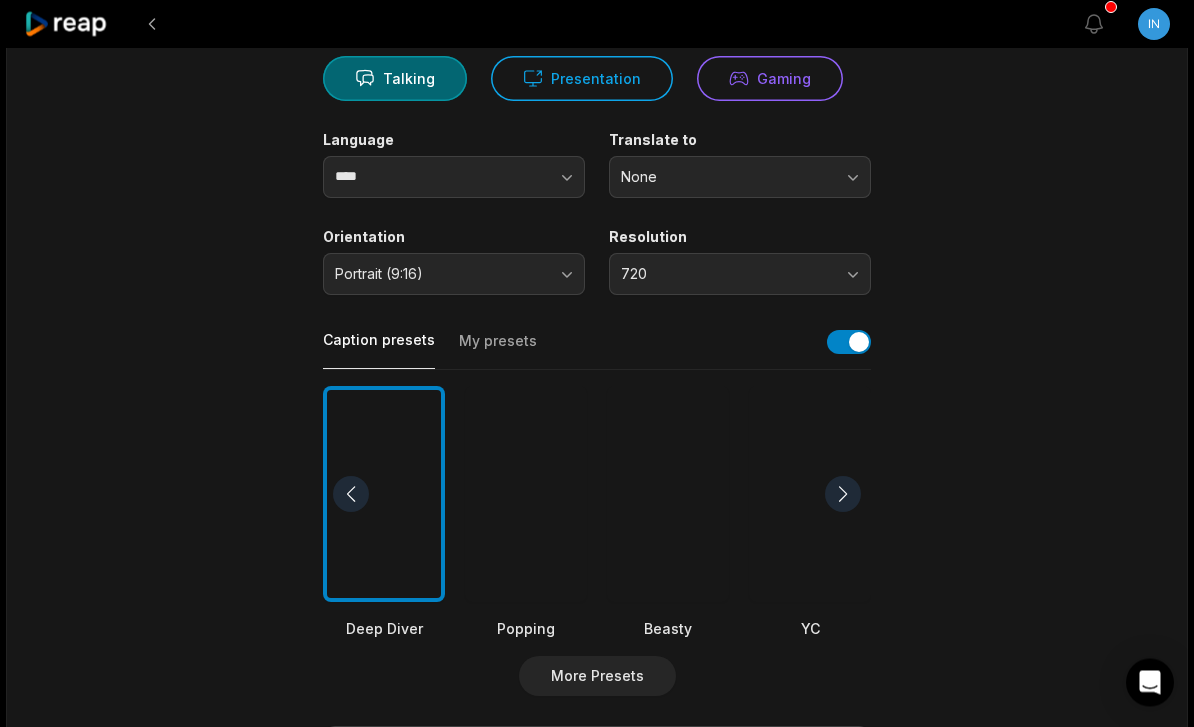 click on "My presets" at bounding box center (498, 351) 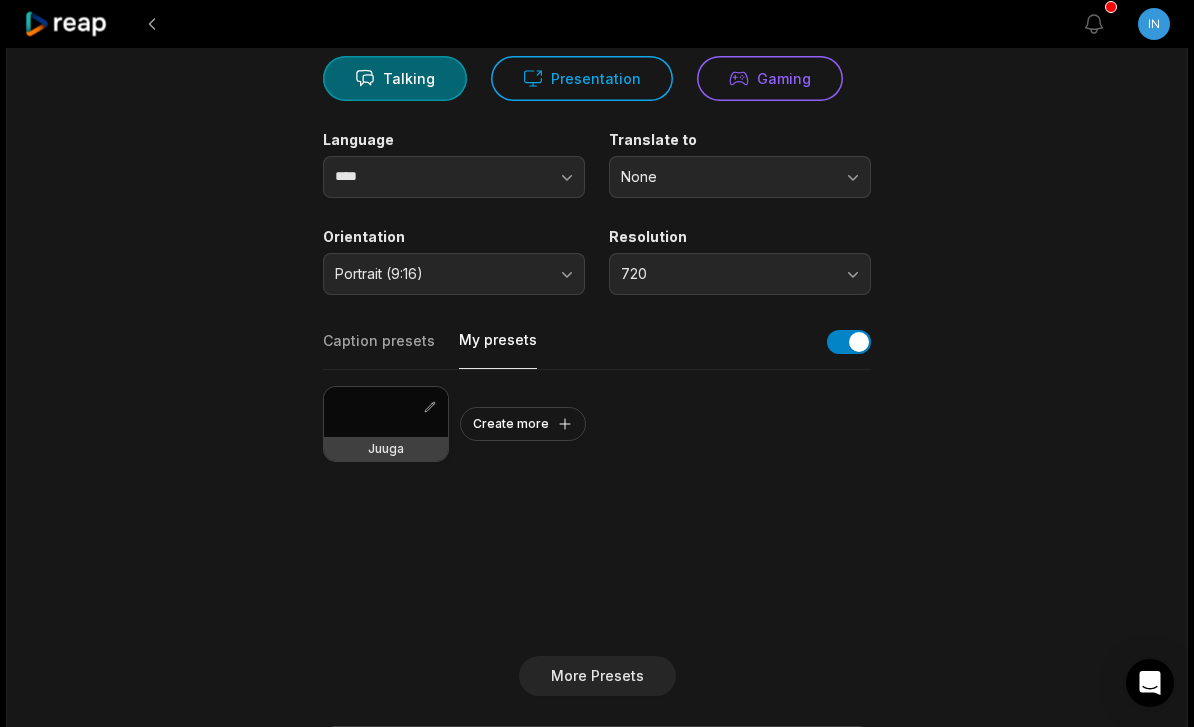 click at bounding box center (386, 412) 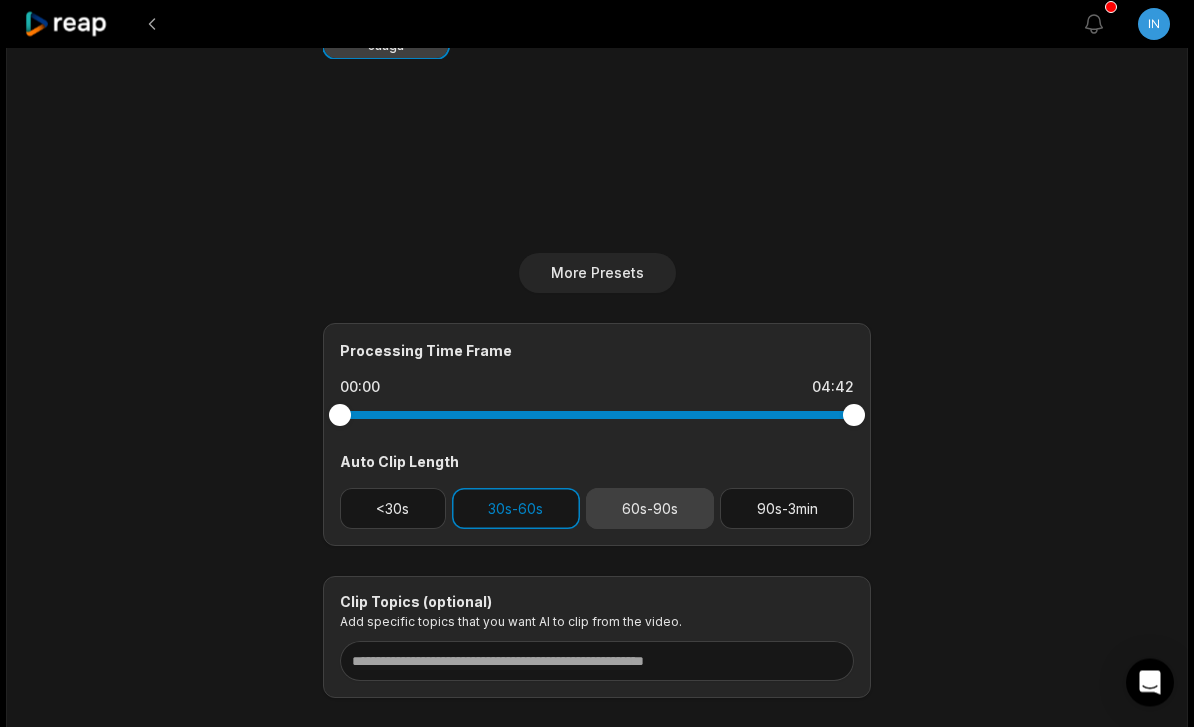 click on "60s-90s" at bounding box center (650, 509) 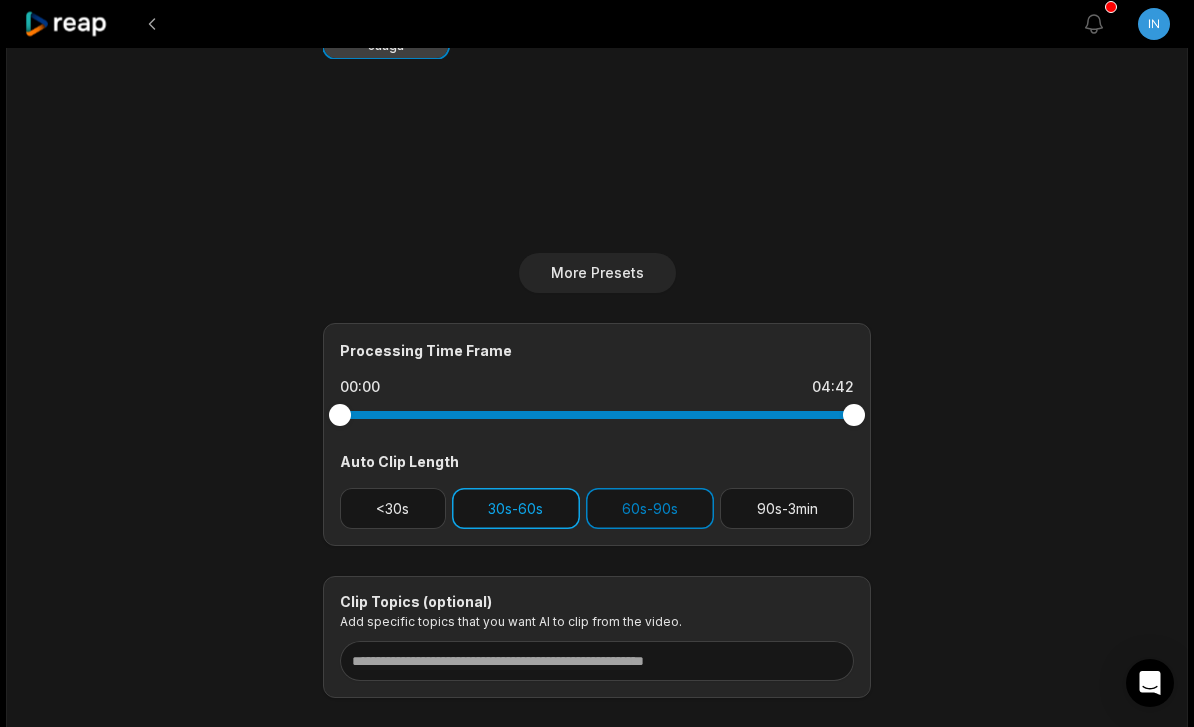 click on "30s-60s" at bounding box center (516, 508) 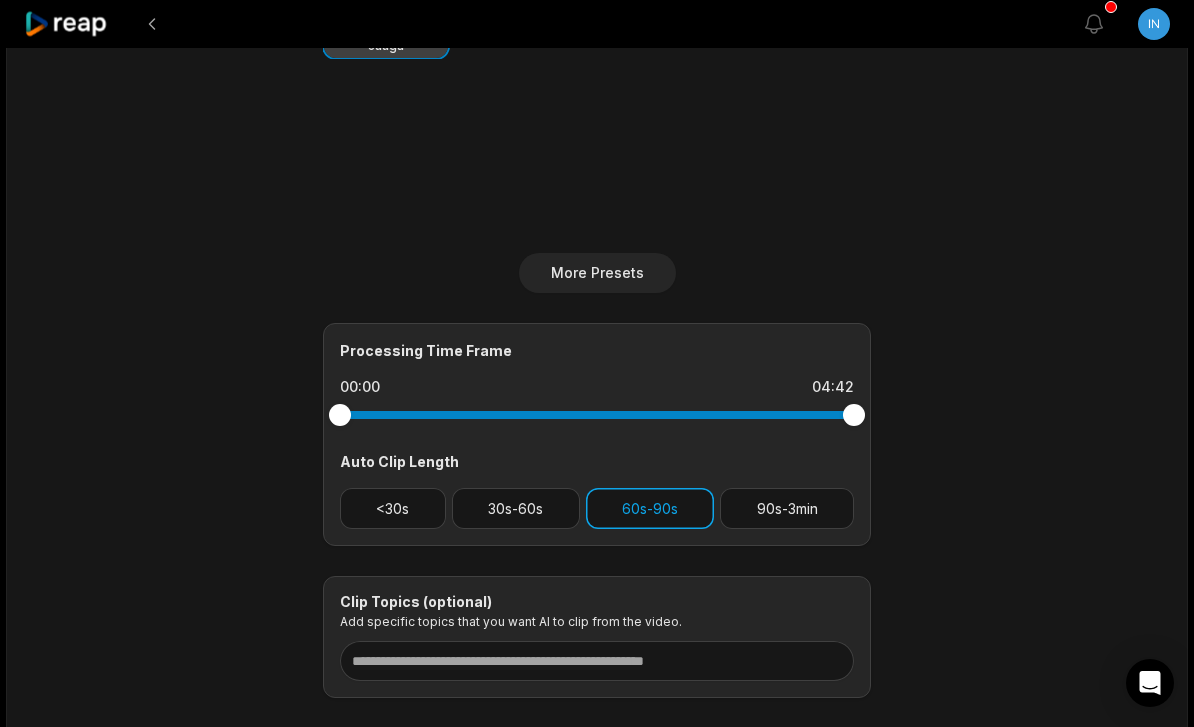 click on "60s-90s" at bounding box center (650, 508) 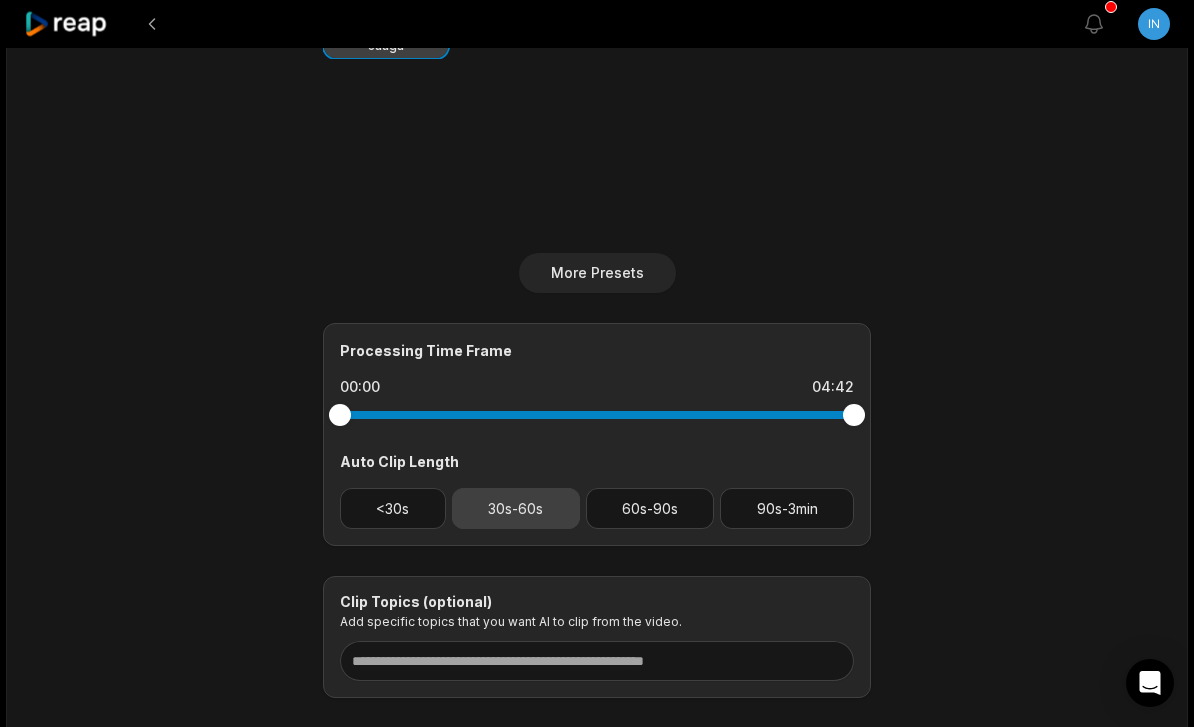 click on "30s-60s" at bounding box center (516, 508) 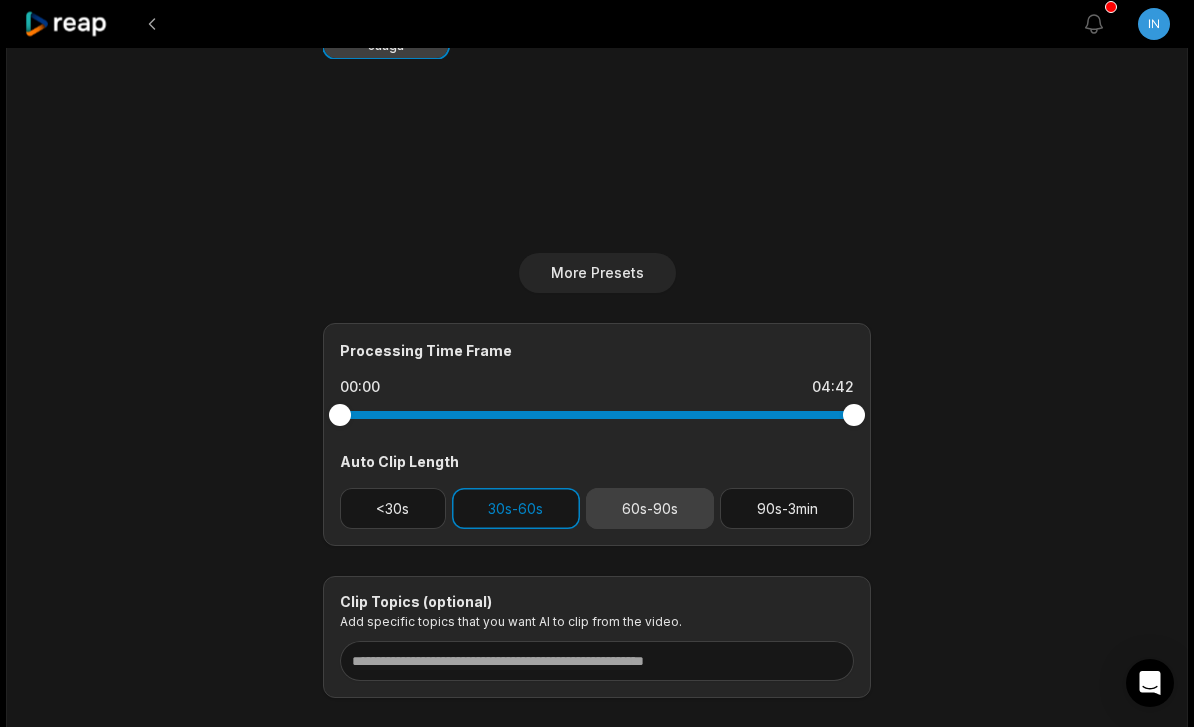 click on "60s-90s" at bounding box center [650, 508] 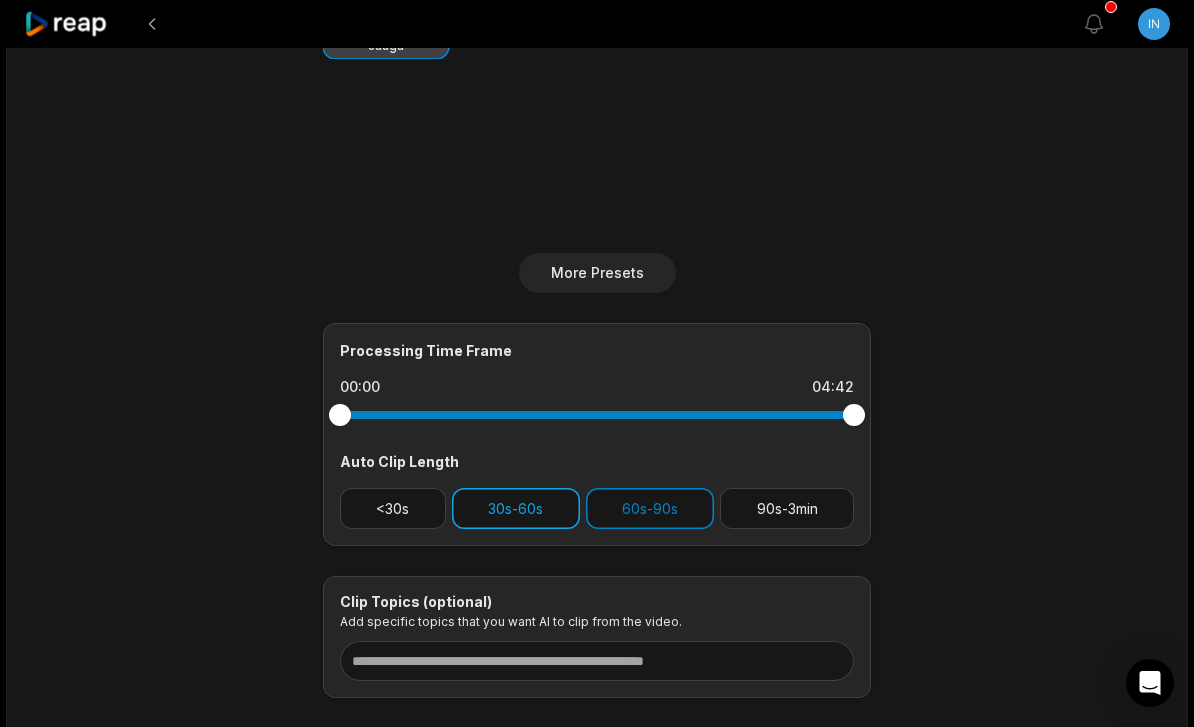 click on "30s-60s" at bounding box center (516, 508) 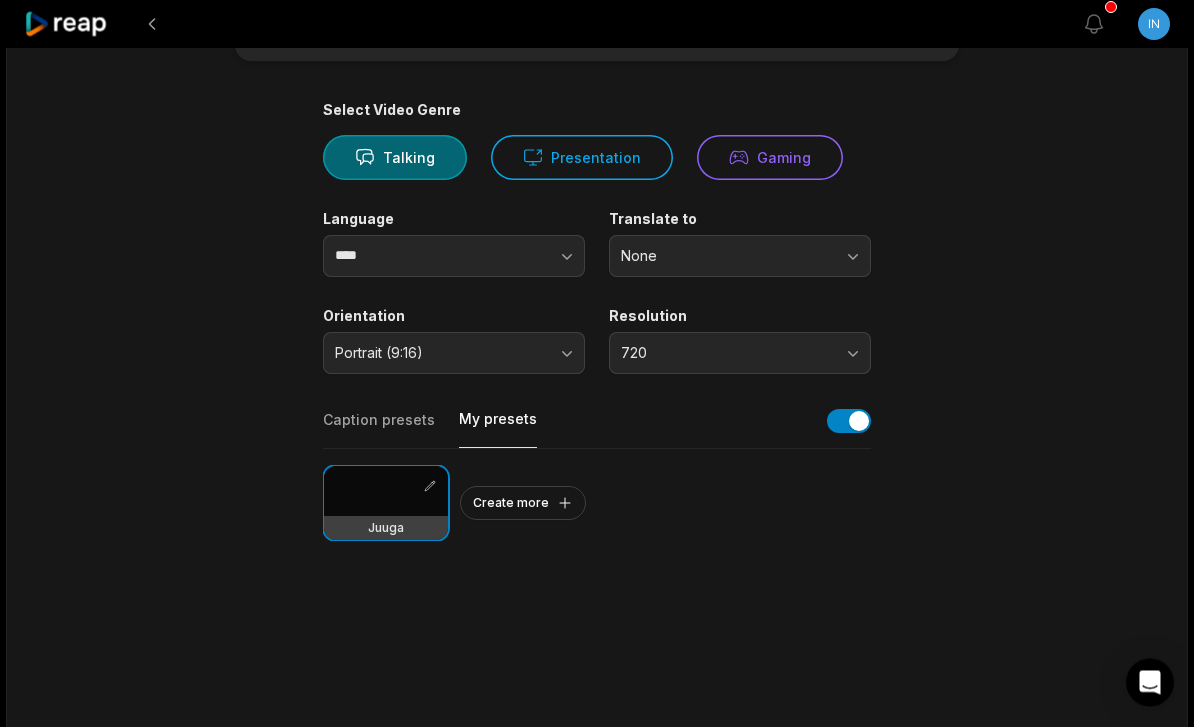 scroll, scrollTop: 0, scrollLeft: 0, axis: both 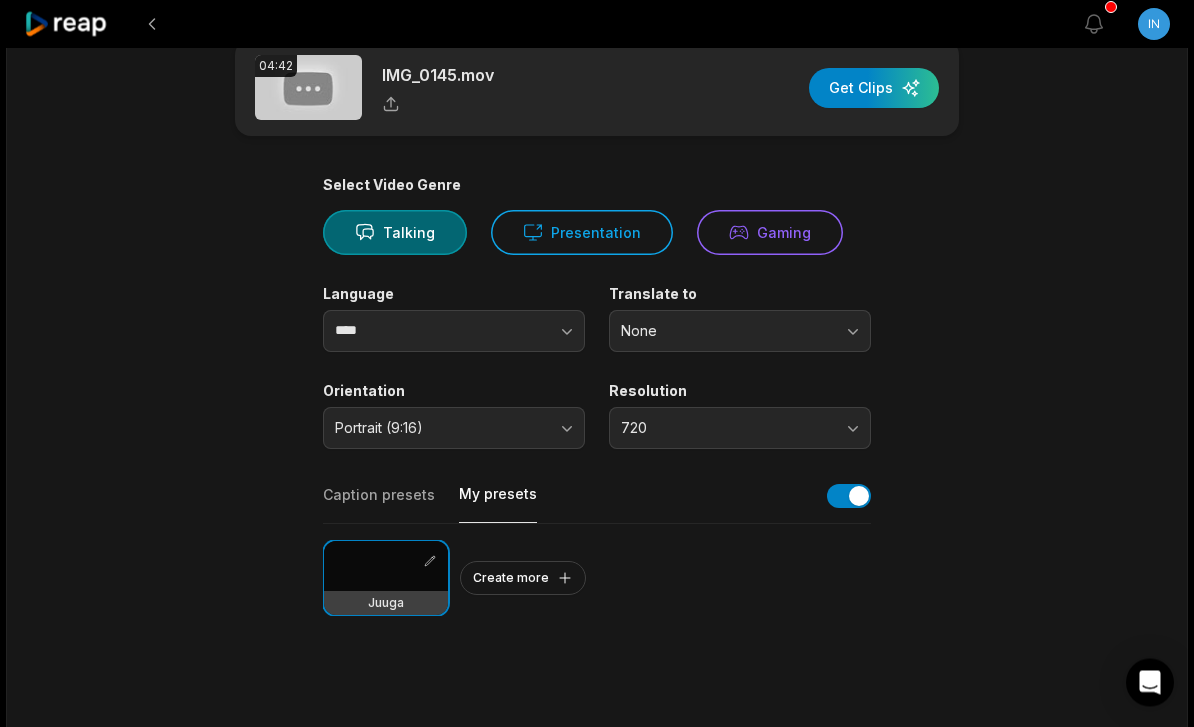 click on "720" at bounding box center (726, 429) 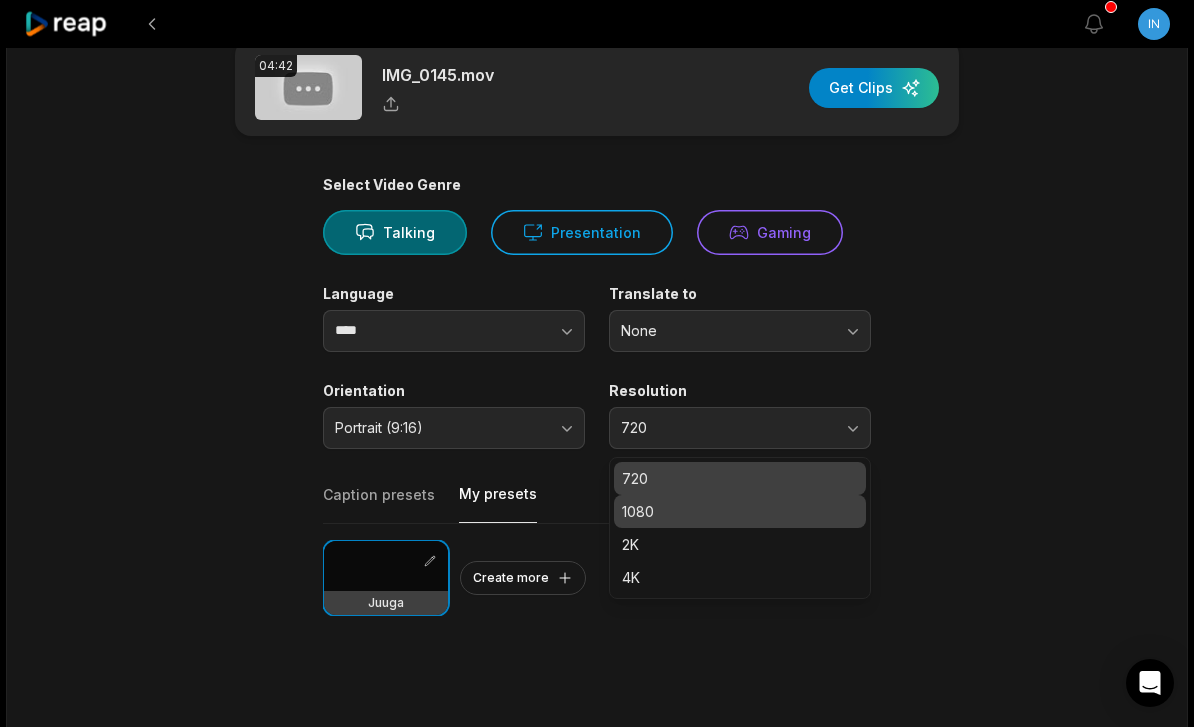 click on "1080" at bounding box center [740, 511] 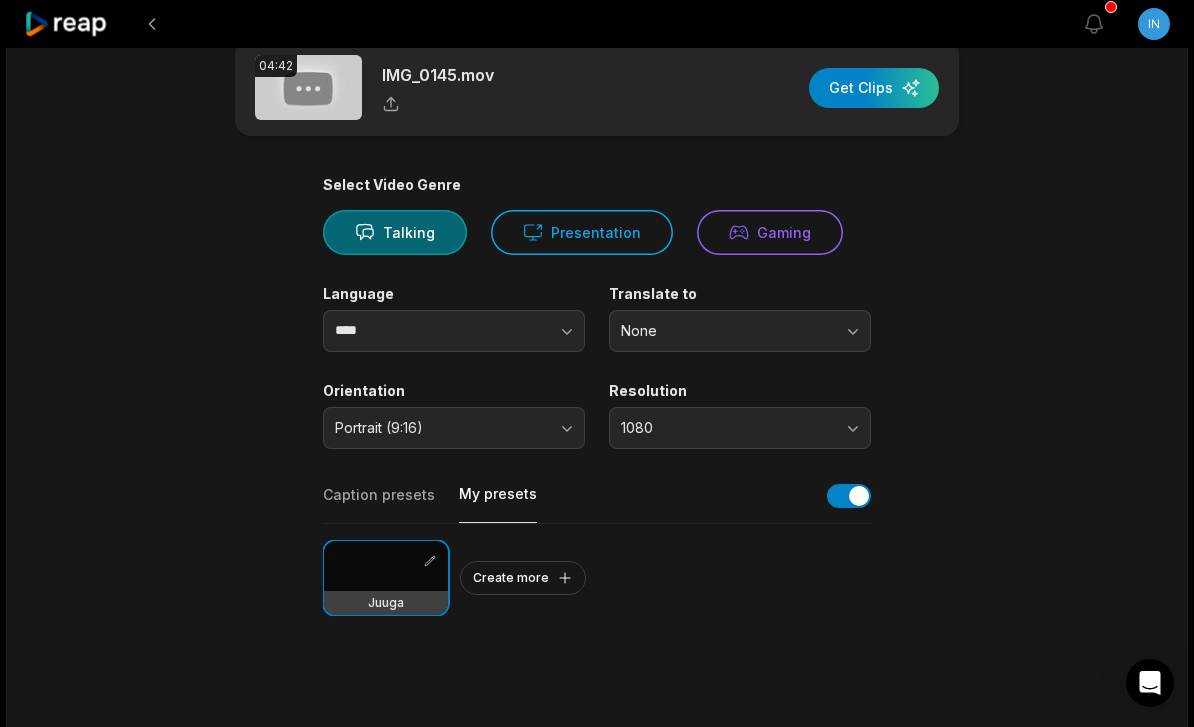 click on "04:42 IMG_0145.mov Get Clips Select Video Genre Talking Presentation Gaming Language **** Translate to None Orientation Portrait (9:16) Resolution 1080 Caption presets My presets Juuga  Create more  More Presets Processing Time Frame 00:00 04:42 Auto Clip Length <30s 30s-60s 60s-90s 90s-3min Clip Topics (optional) Add specific topics that you want AI to clip from the video." at bounding box center (597, 647) 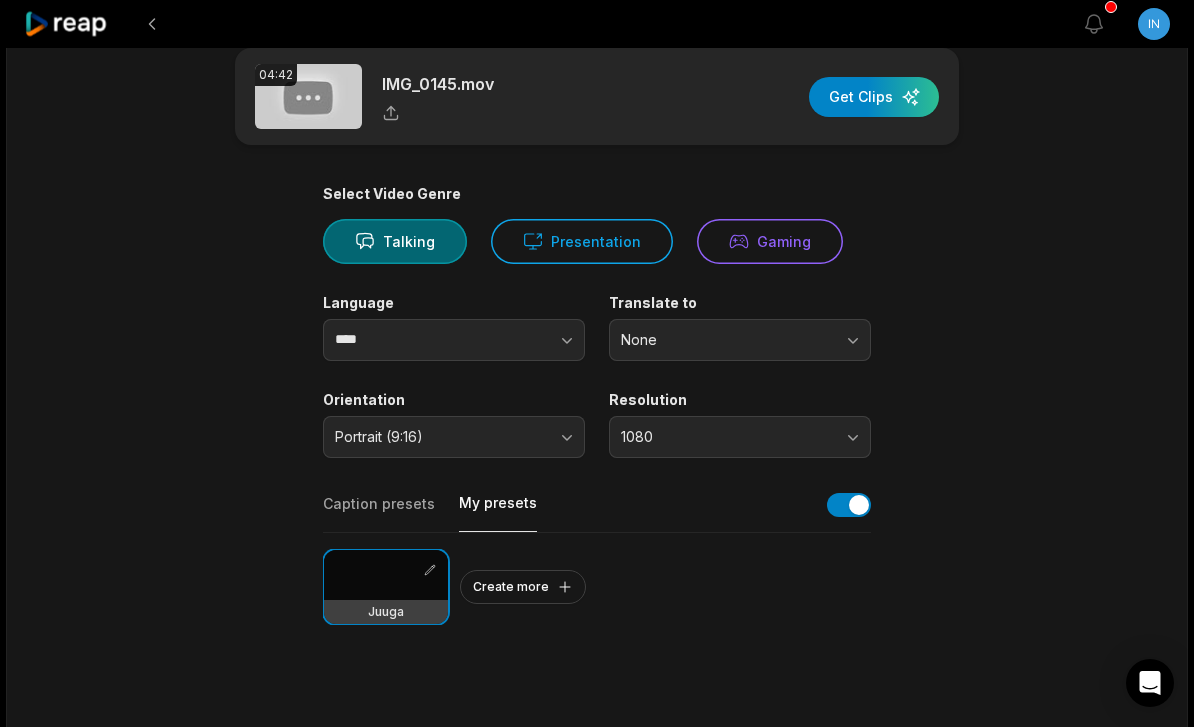 scroll, scrollTop: 0, scrollLeft: 0, axis: both 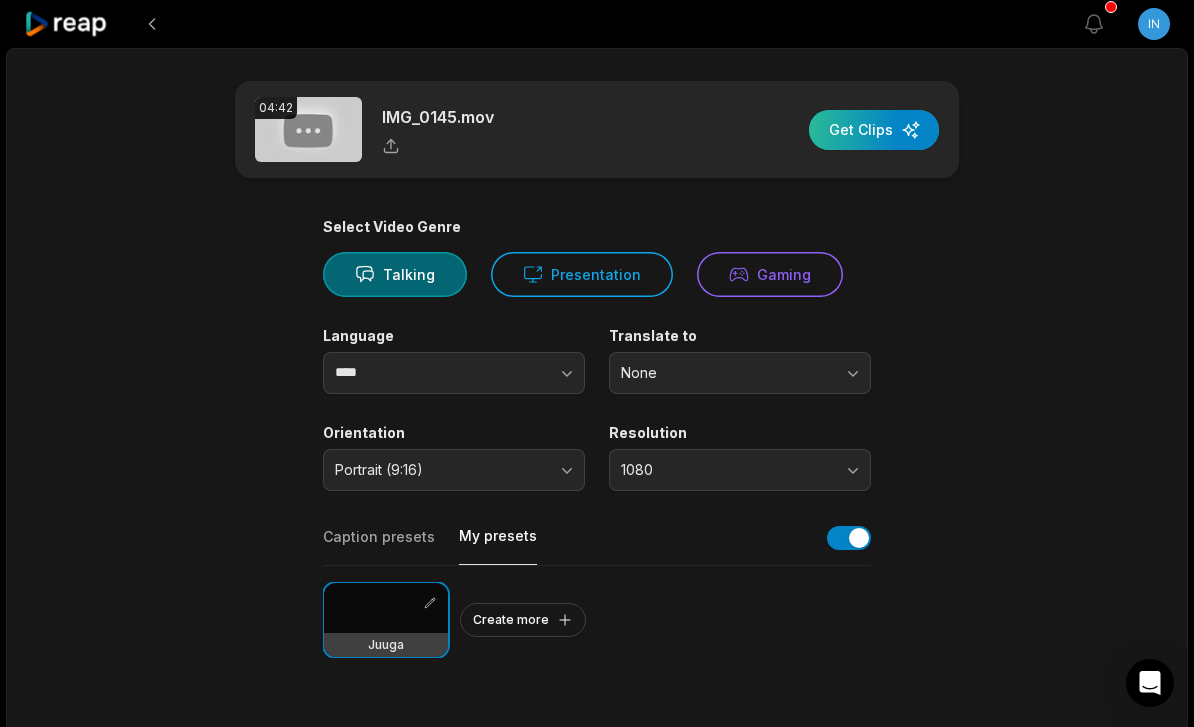click at bounding box center (874, 130) 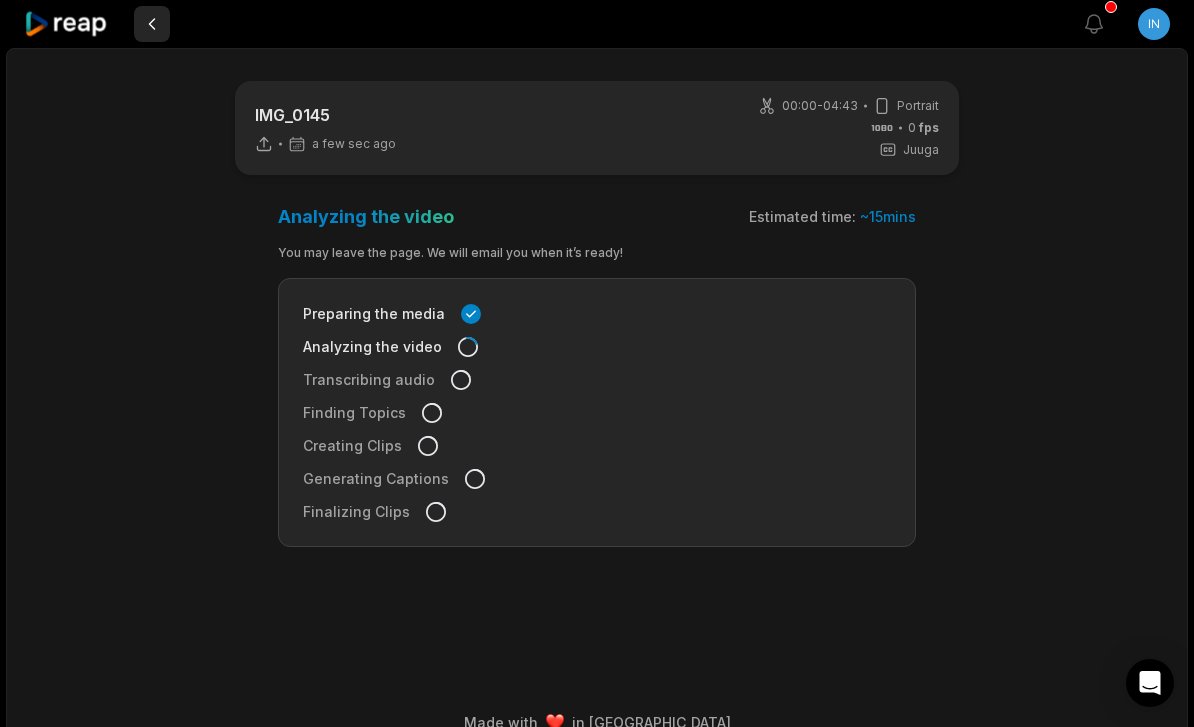 click at bounding box center (152, 24) 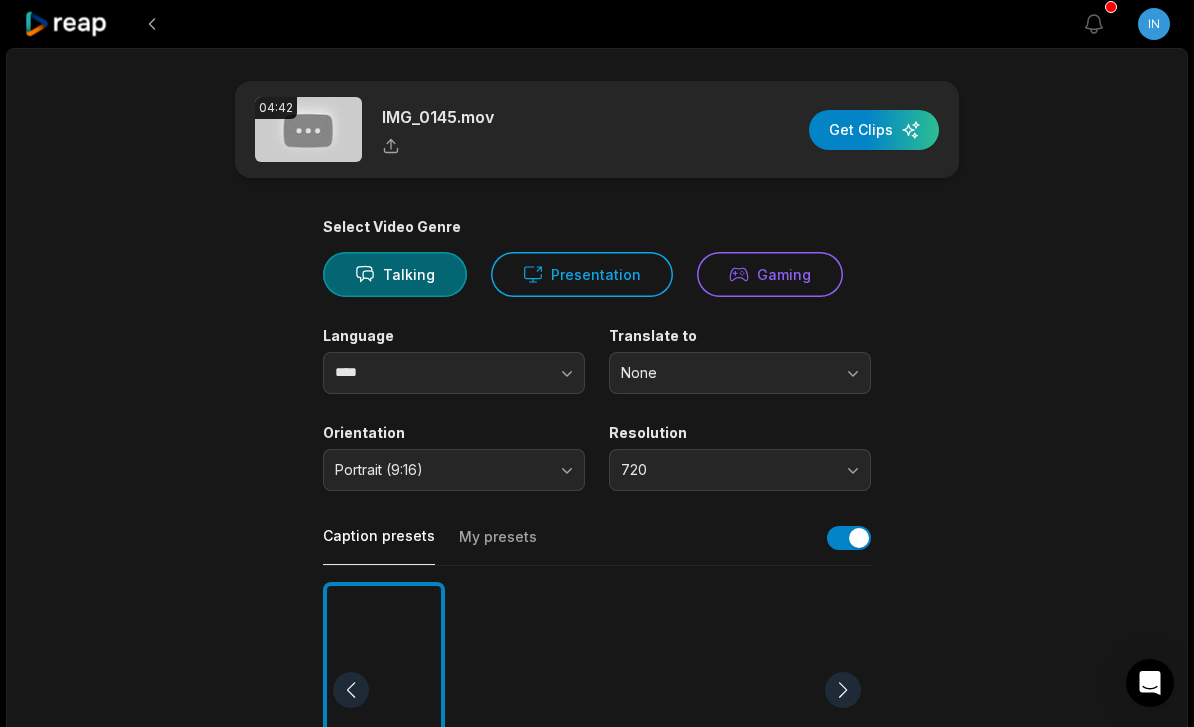 click 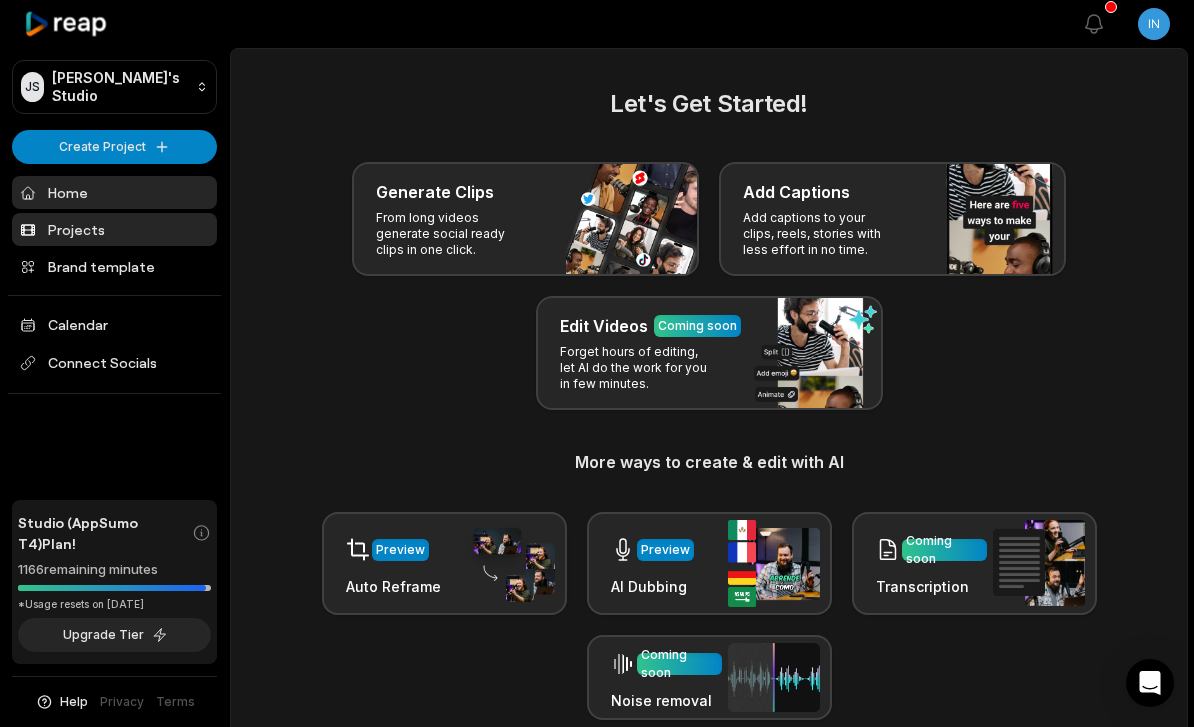 click on "Projects" at bounding box center [114, 229] 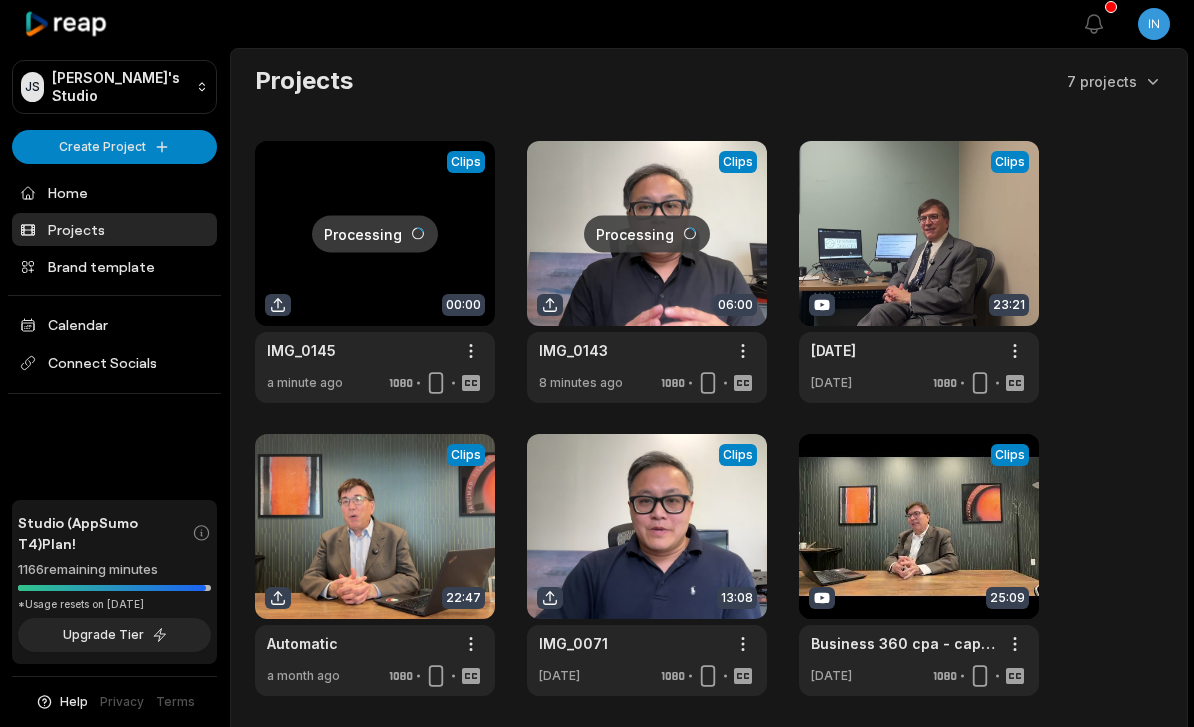 scroll, scrollTop: 0, scrollLeft: 0, axis: both 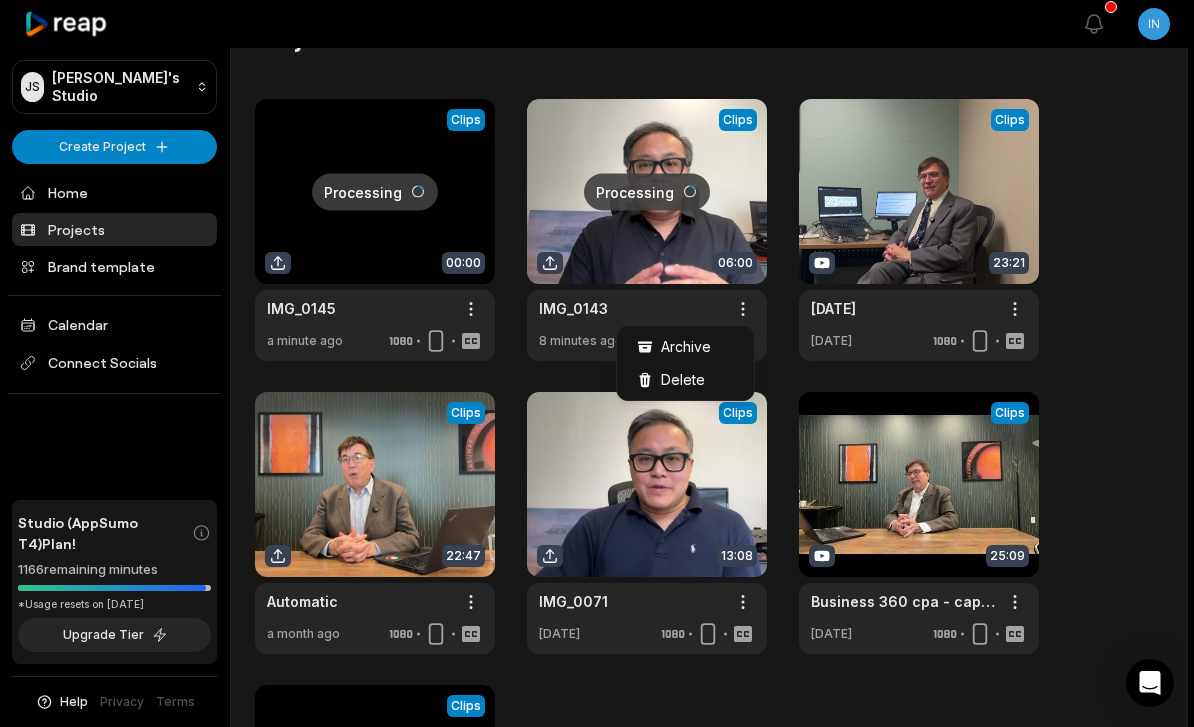 click on "JS Juuga's Studio Create Project Home Projects Brand template Calendar Connect Socials Studio (AppSumo T4)  Plan! 1166  remaining minutes *Usage resets on [DATE] Upgrade Tier Help Privacy Terms Open sidebar View notifications Open user menu Projects   7 projects   Processing Clips 00:00 IMG_0145 Open options a minute ago Processing Clips 06:00 IMG_0143 Open options 8 minutes ago View Clips Clips 23:21 [DATE] Open options [DATE] View Clips Clips 22:47 Automatic Open options a month ago View Clips Clips 13:08 IMG_0071 Open options [DATE] View Clips Clips 25:09 Business 360 cpa - capital gain tax Open options [DATE] Processing Clips 00:00 Automatic Open options [DATE] Made with   in [GEOGRAPHIC_DATA]
Archive Delete" at bounding box center (597, 321) 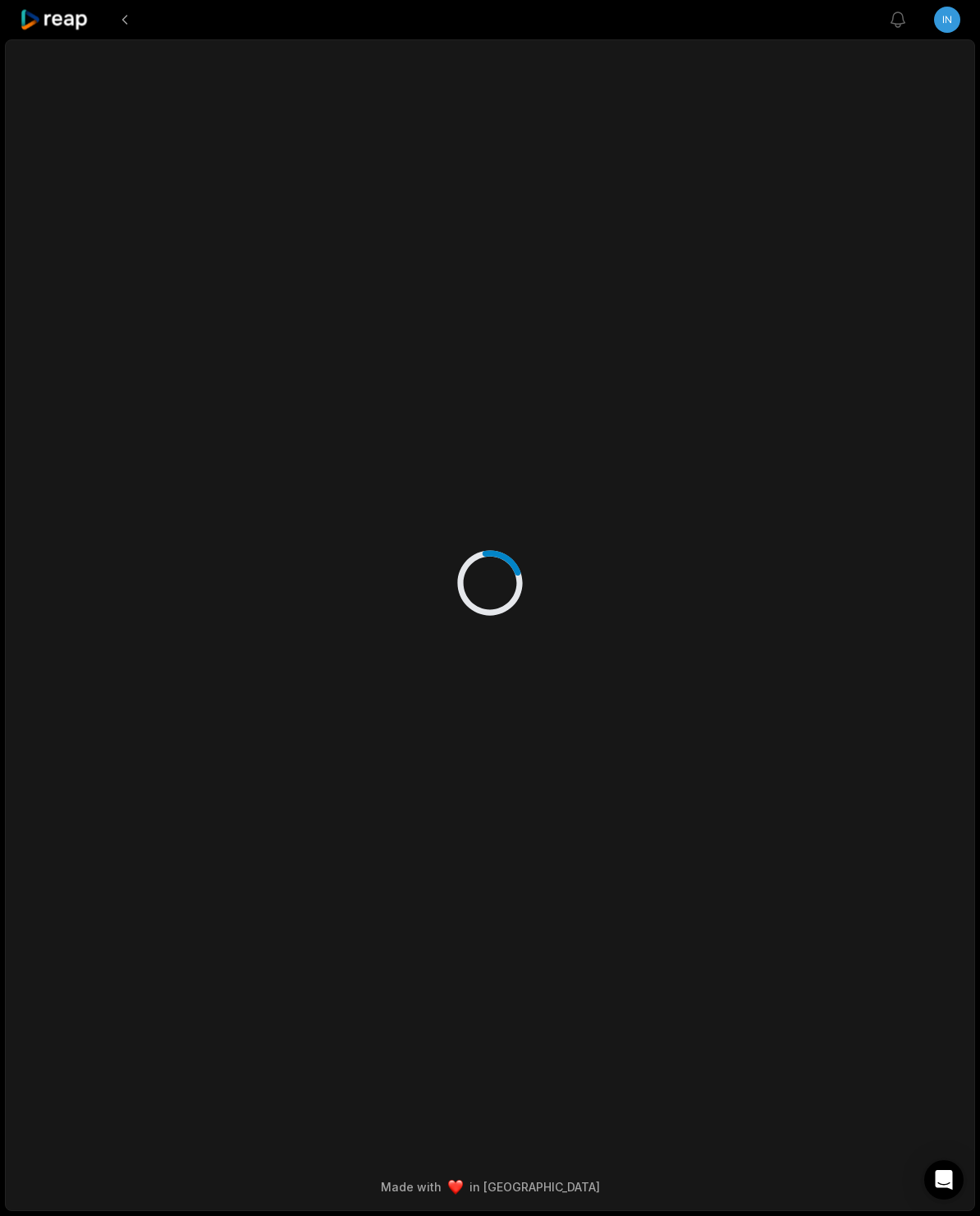 scroll, scrollTop: 0, scrollLeft: 0, axis: both 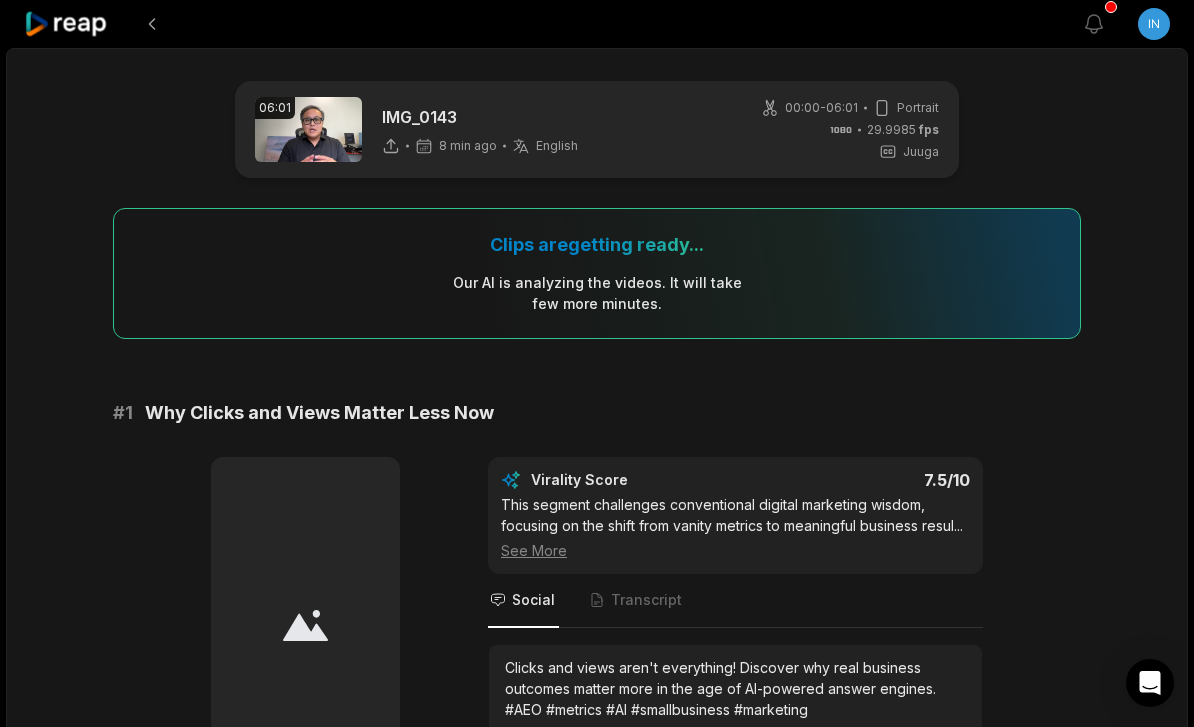 click on "06:01 IMG_0143 8 min ago English en" at bounding box center (416, 129) 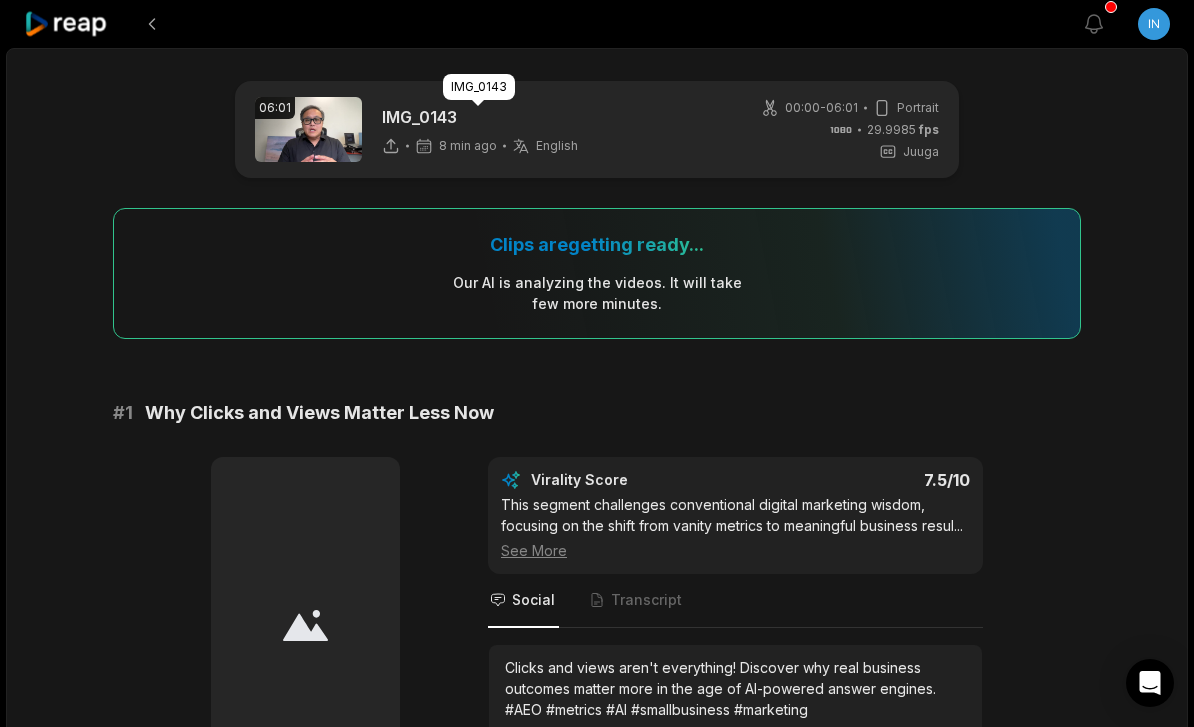click on "IMG_0143" at bounding box center (480, 117) 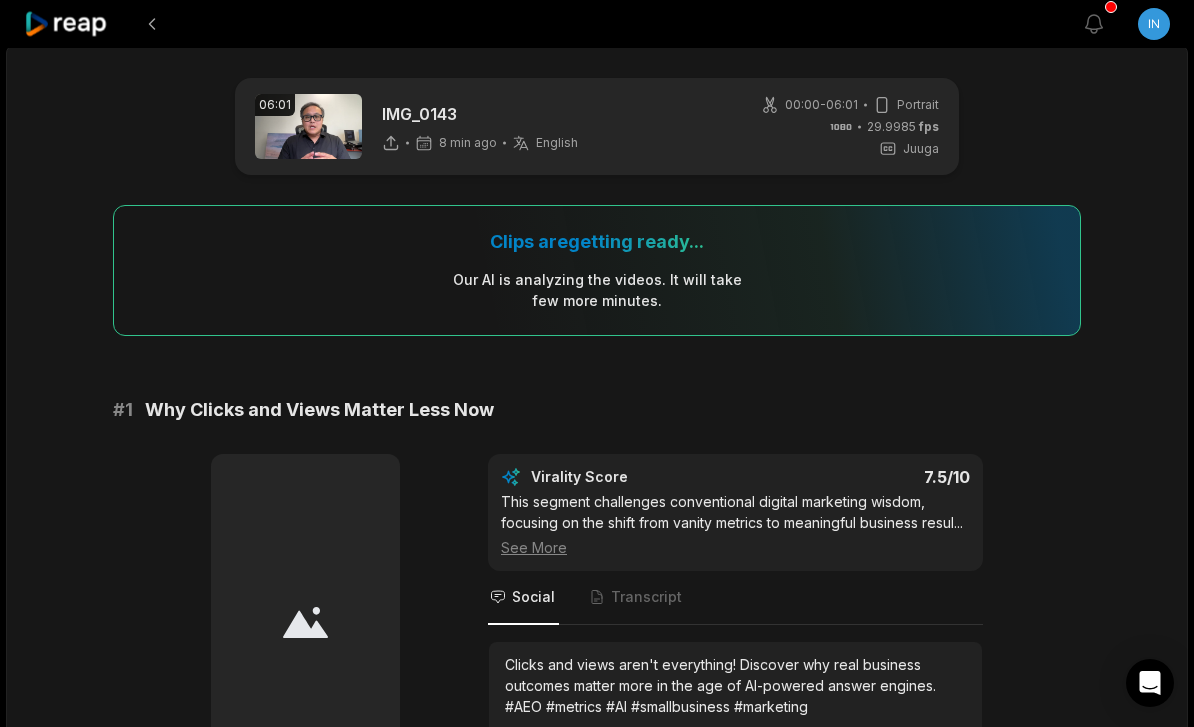 scroll, scrollTop: 0, scrollLeft: 0, axis: both 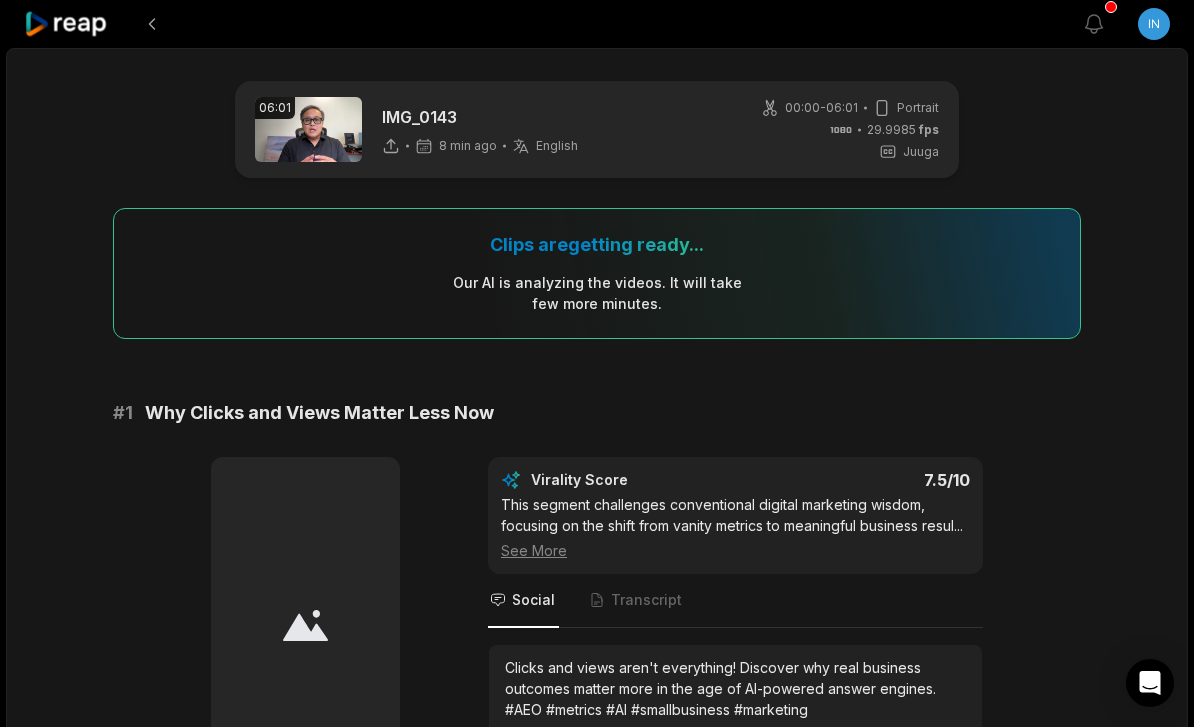 click 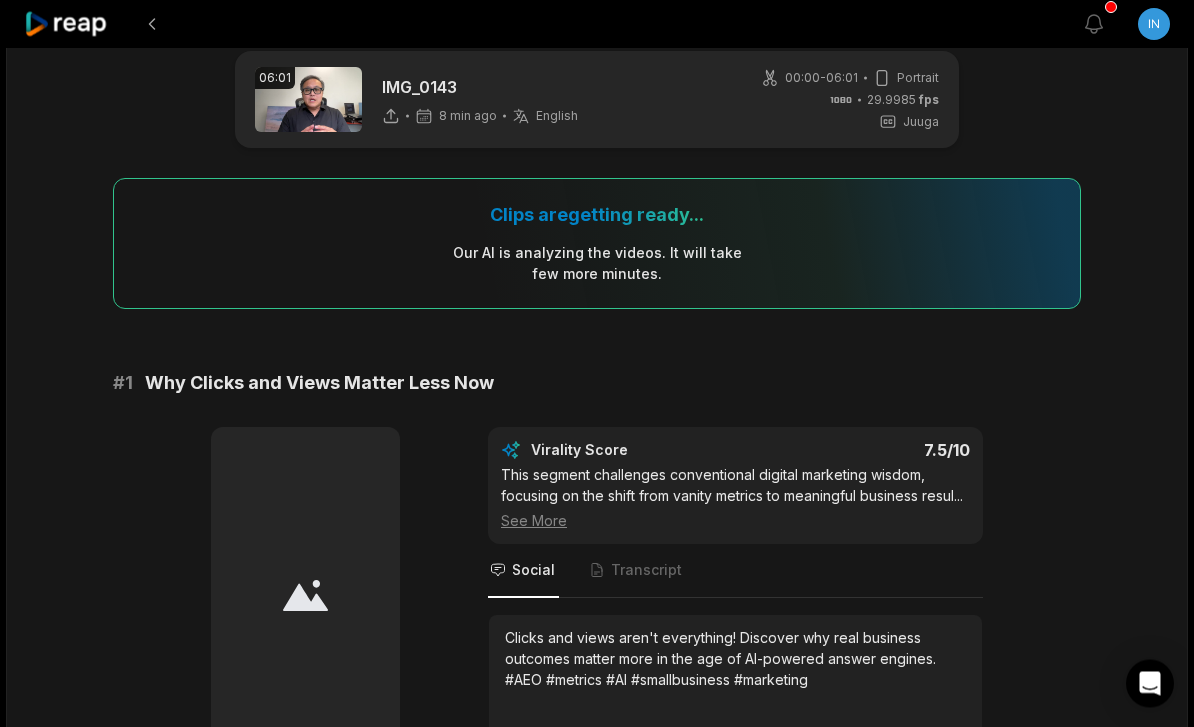 scroll, scrollTop: 0, scrollLeft: 0, axis: both 